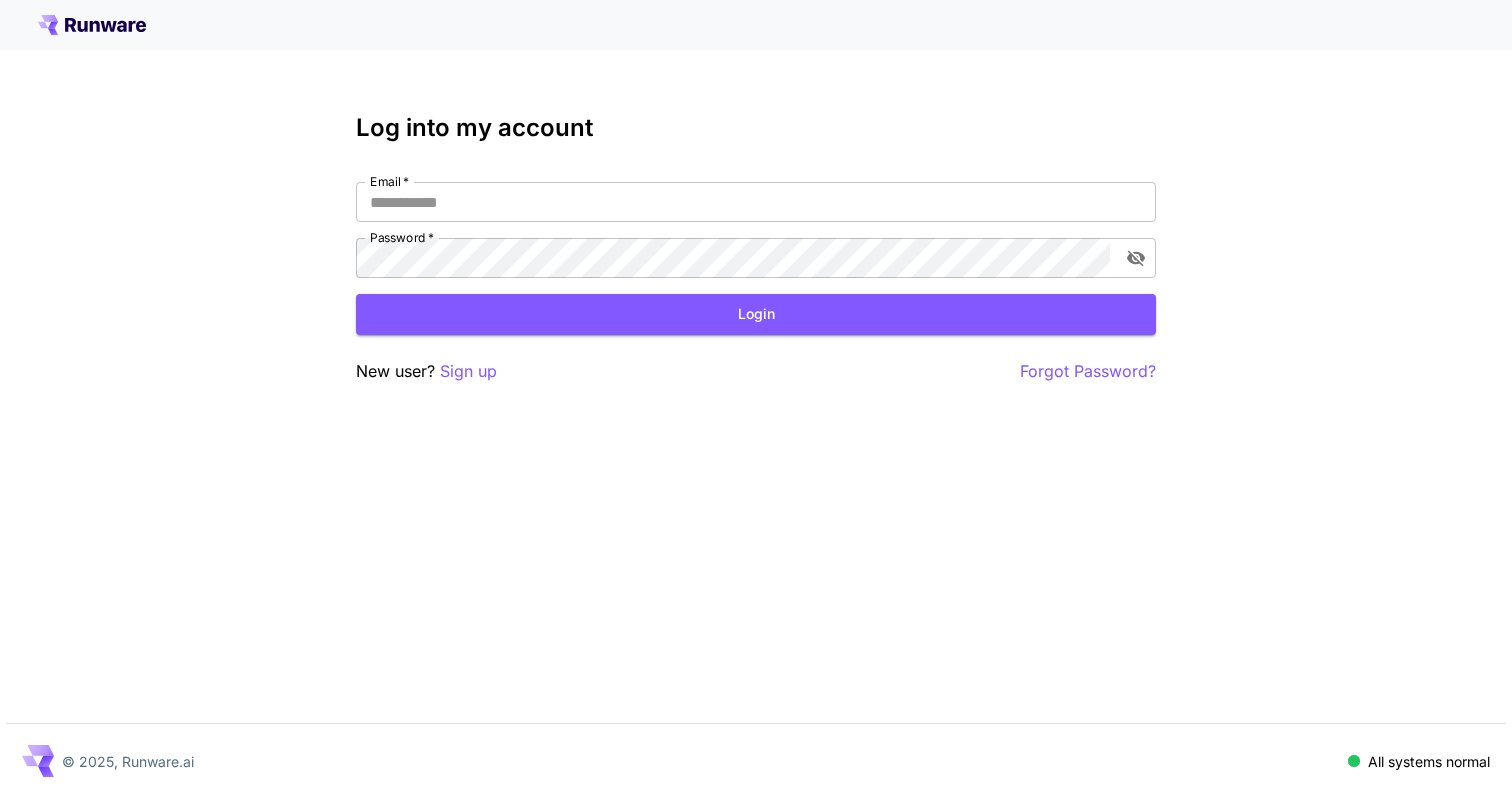 scroll, scrollTop: 0, scrollLeft: 0, axis: both 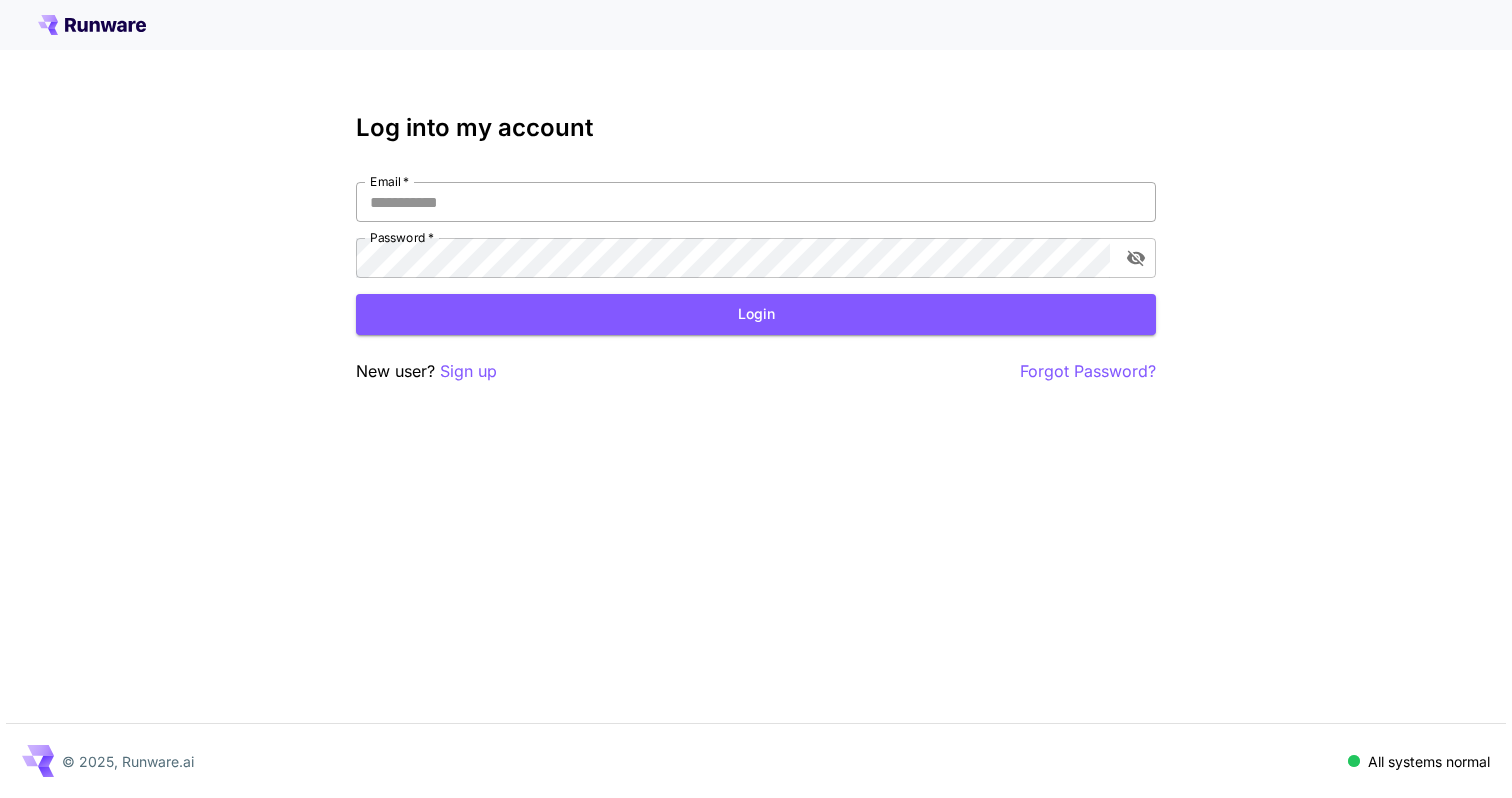 click on "Email   *" at bounding box center (756, 202) 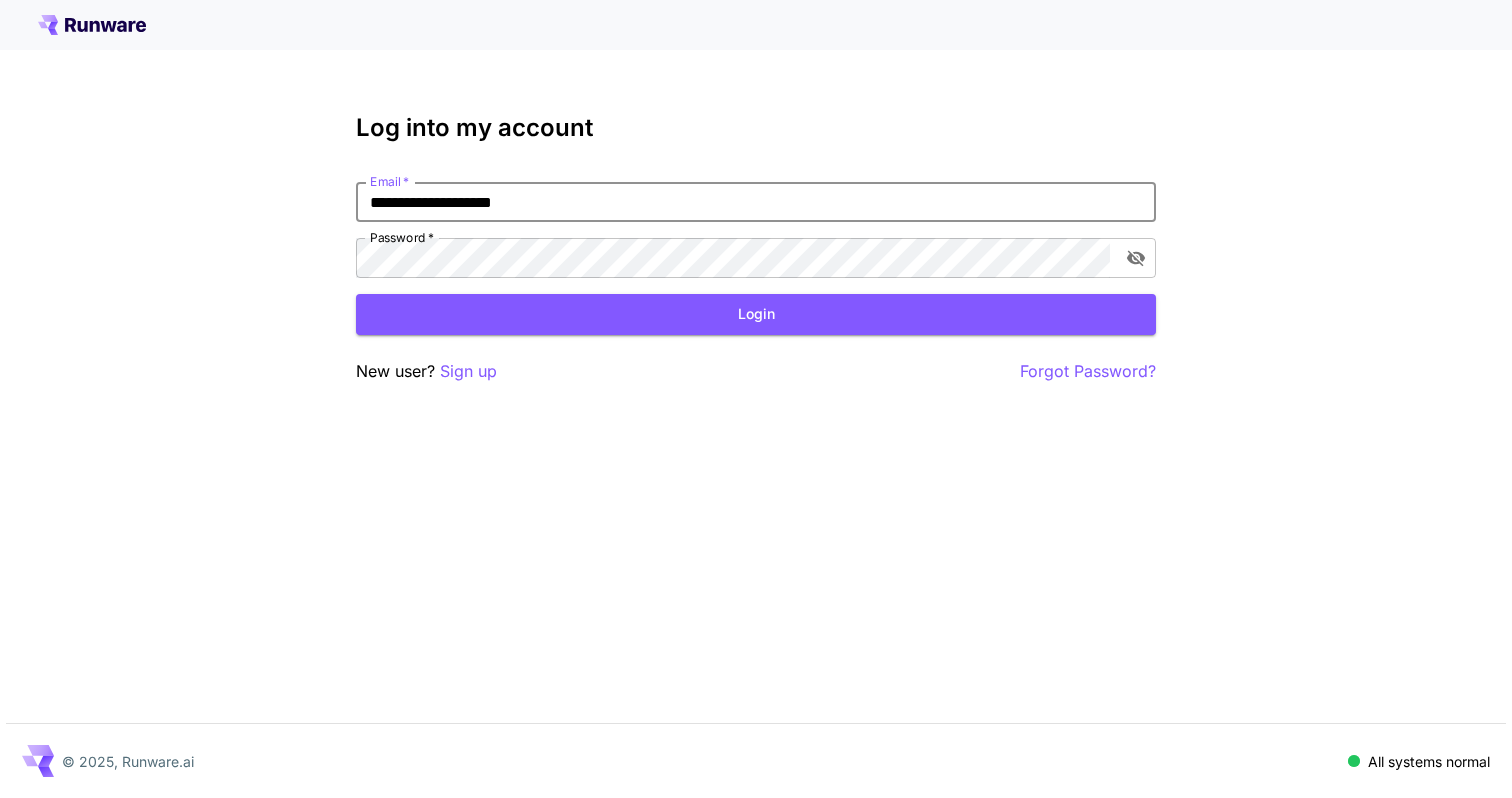 click on "Login" at bounding box center [756, 314] 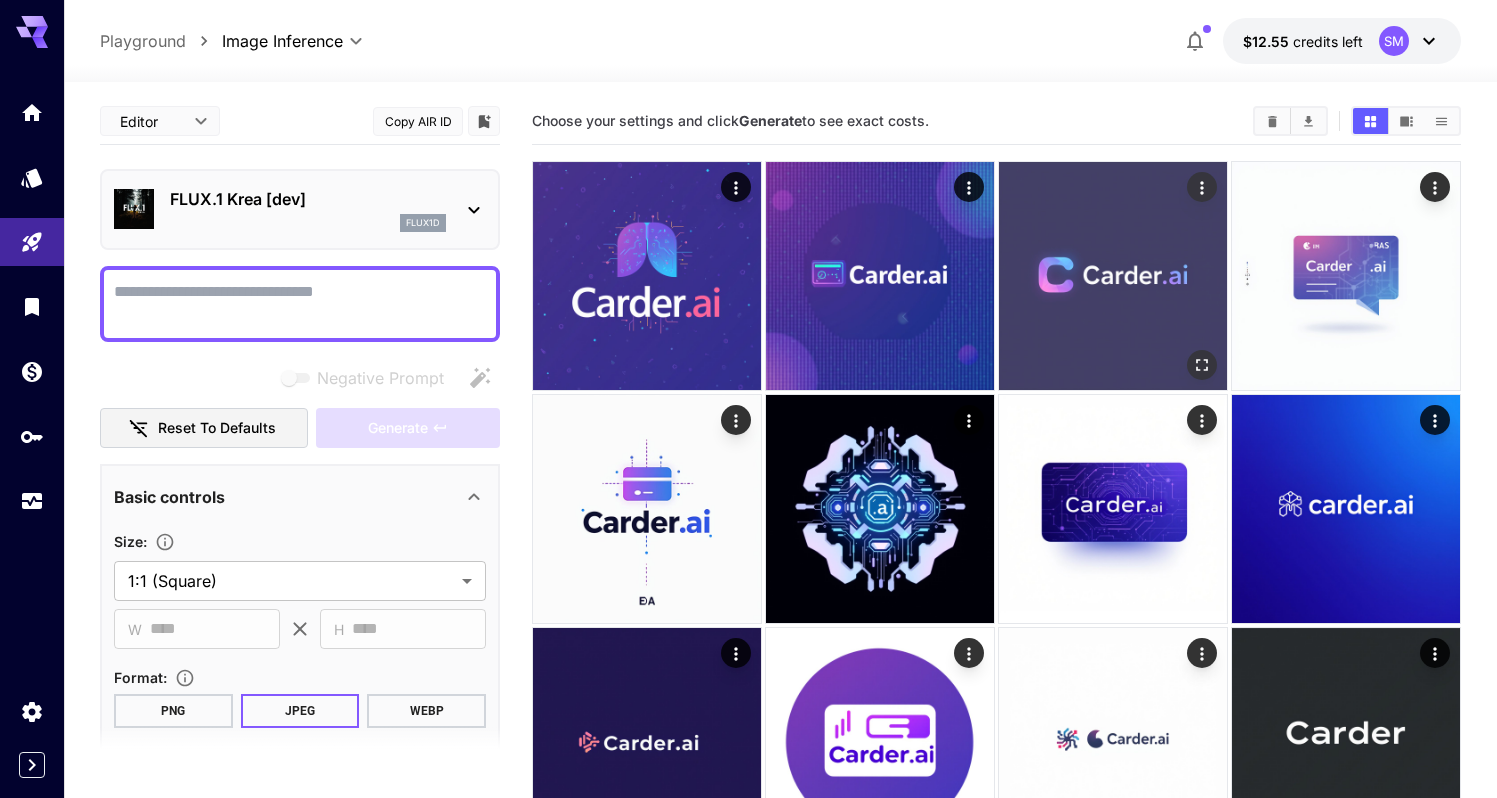 click at bounding box center (1113, 276) 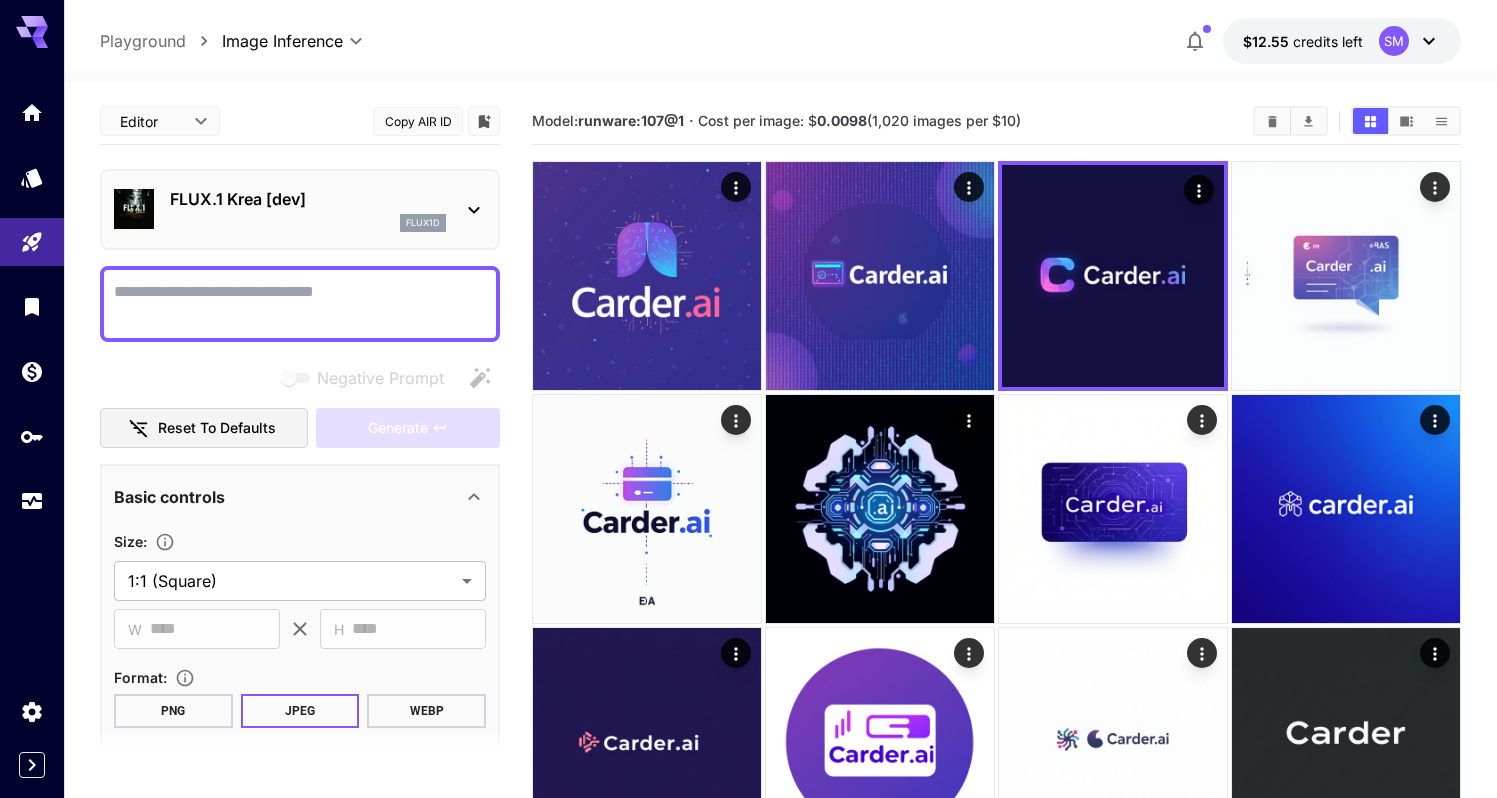 click on "Negative Prompt" at bounding box center [300, 304] 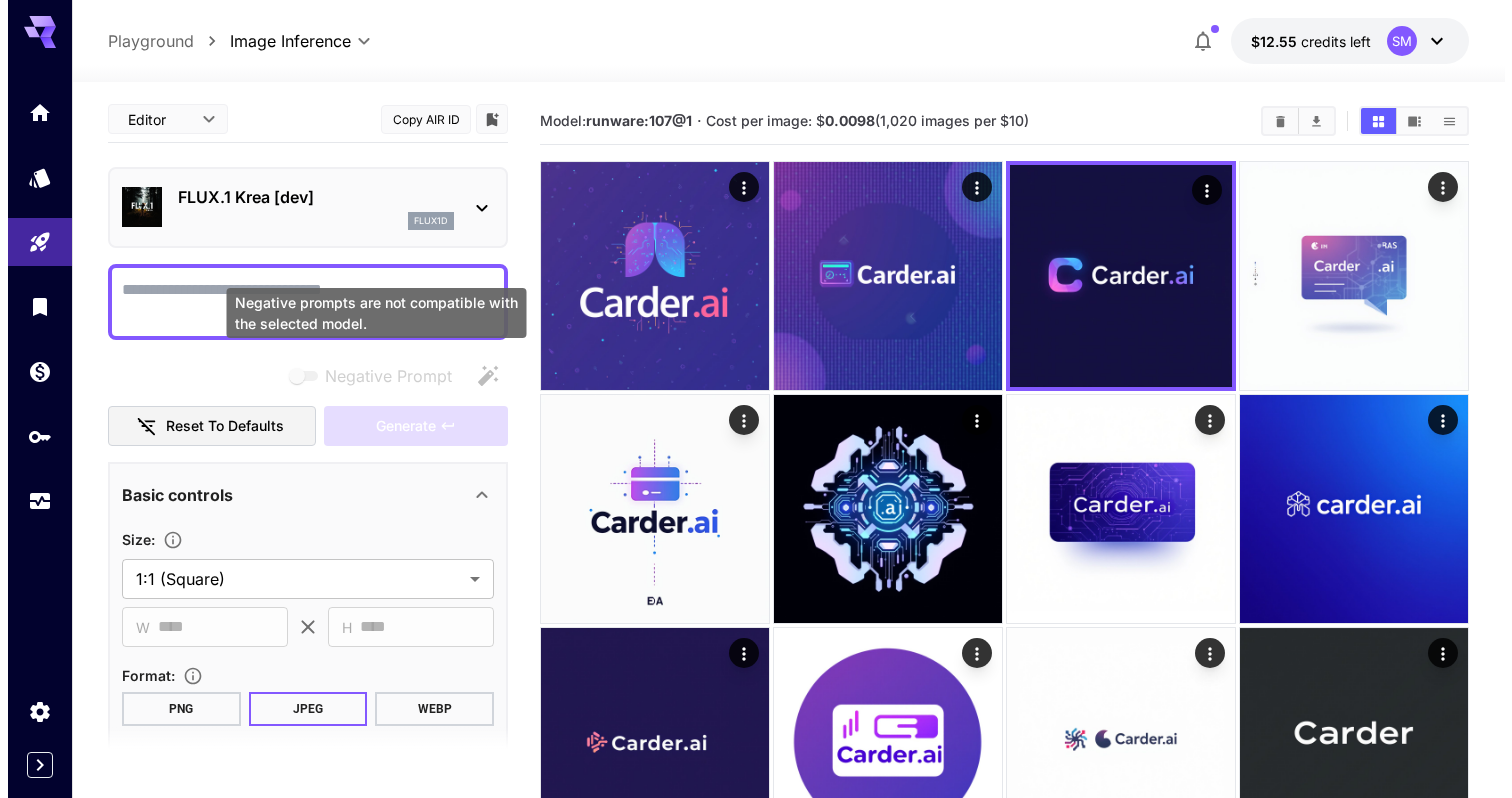 scroll, scrollTop: 0, scrollLeft: 0, axis: both 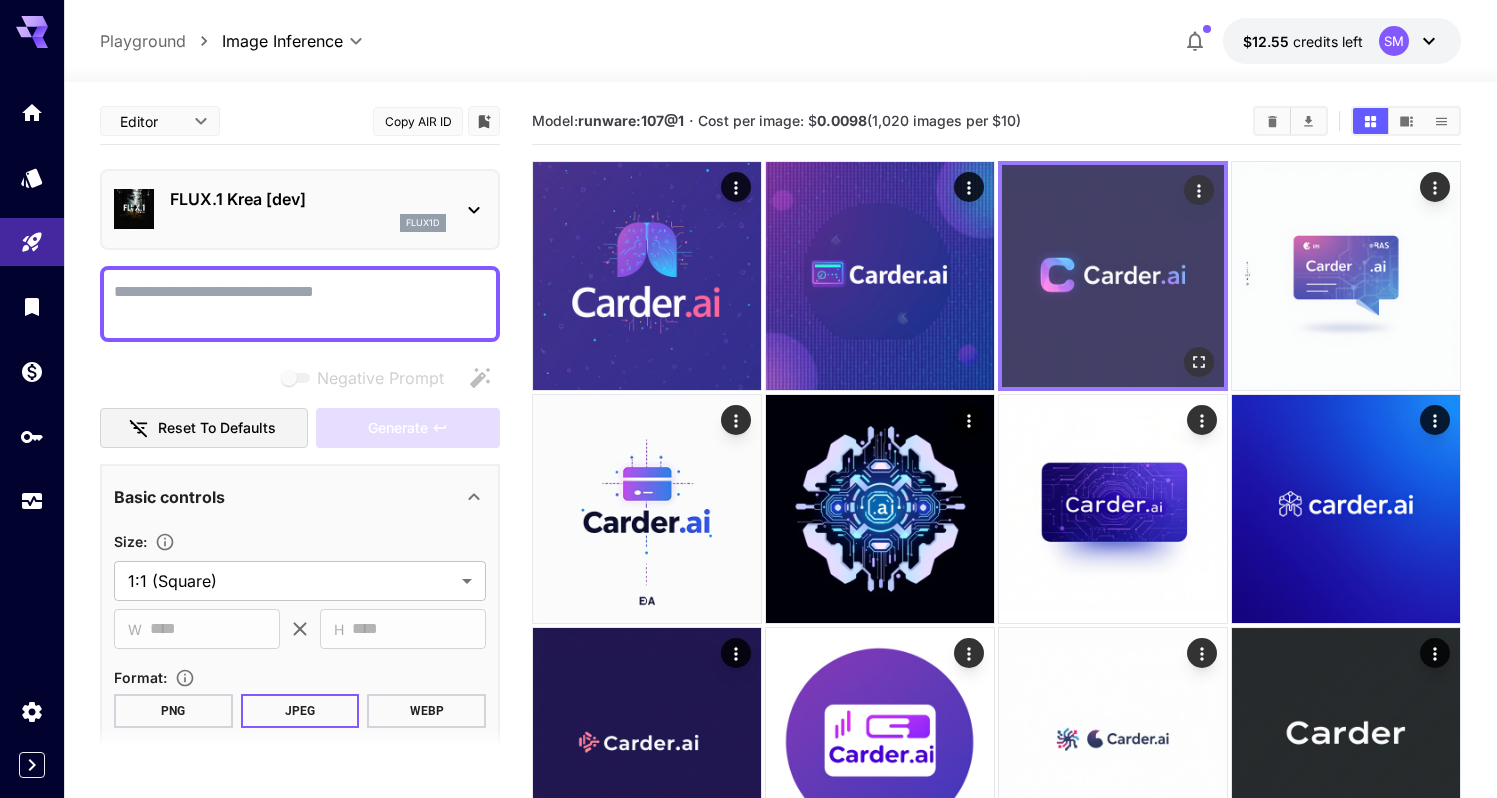 click 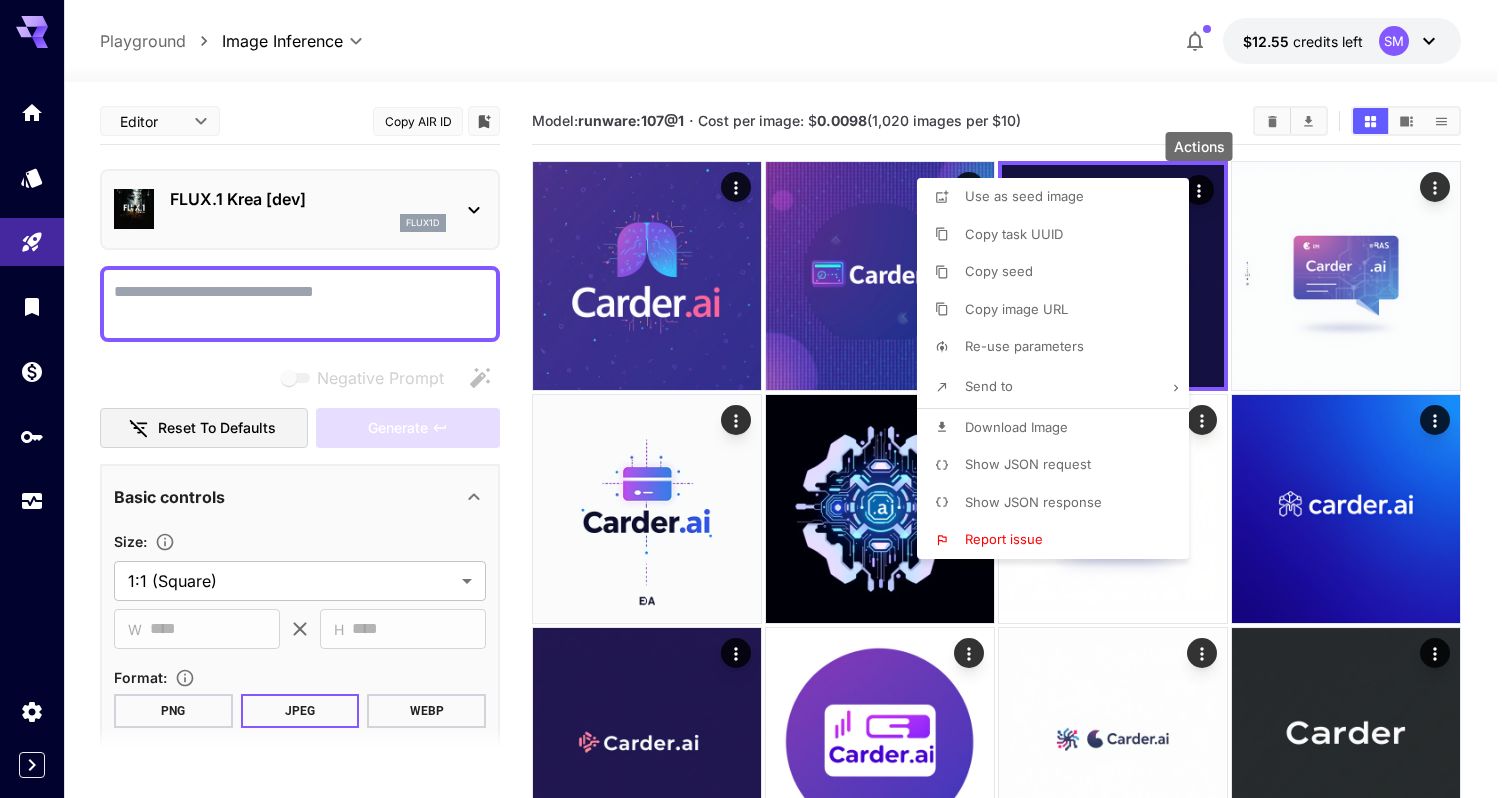 click on "Copy seed" at bounding box center [1059, 272] 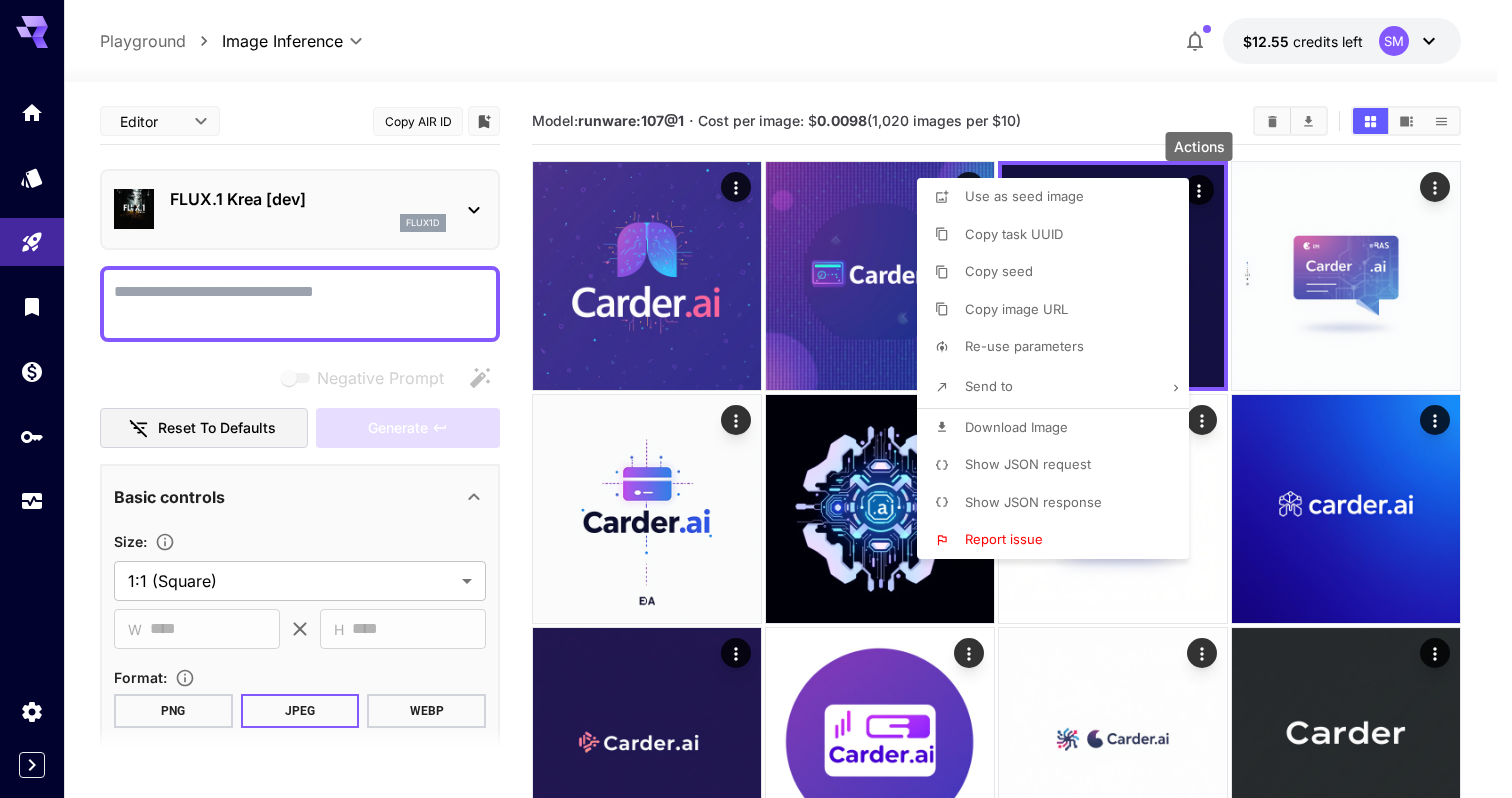 click at bounding box center [756, 399] 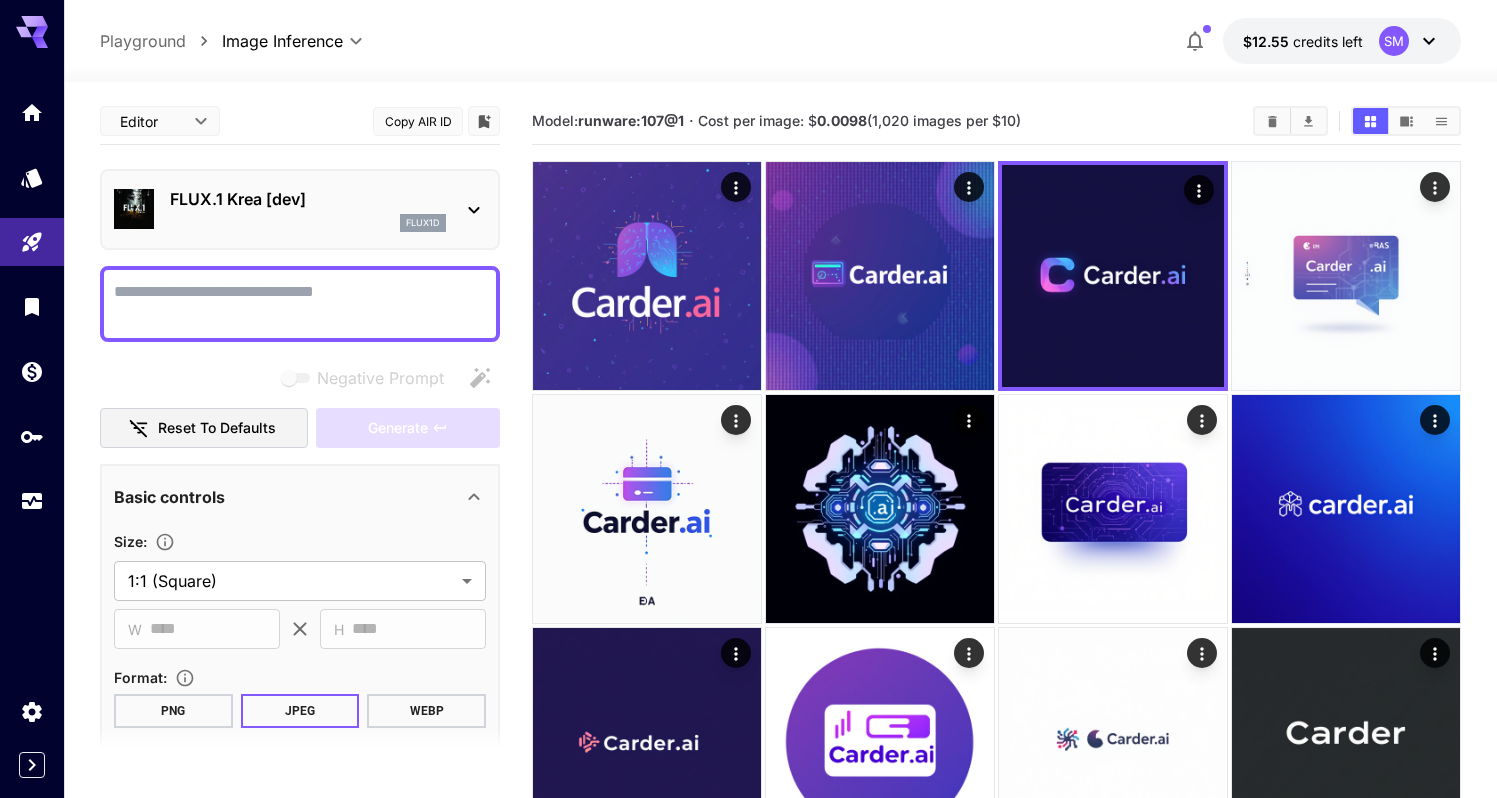 click on "flux1d" at bounding box center (308, 223) 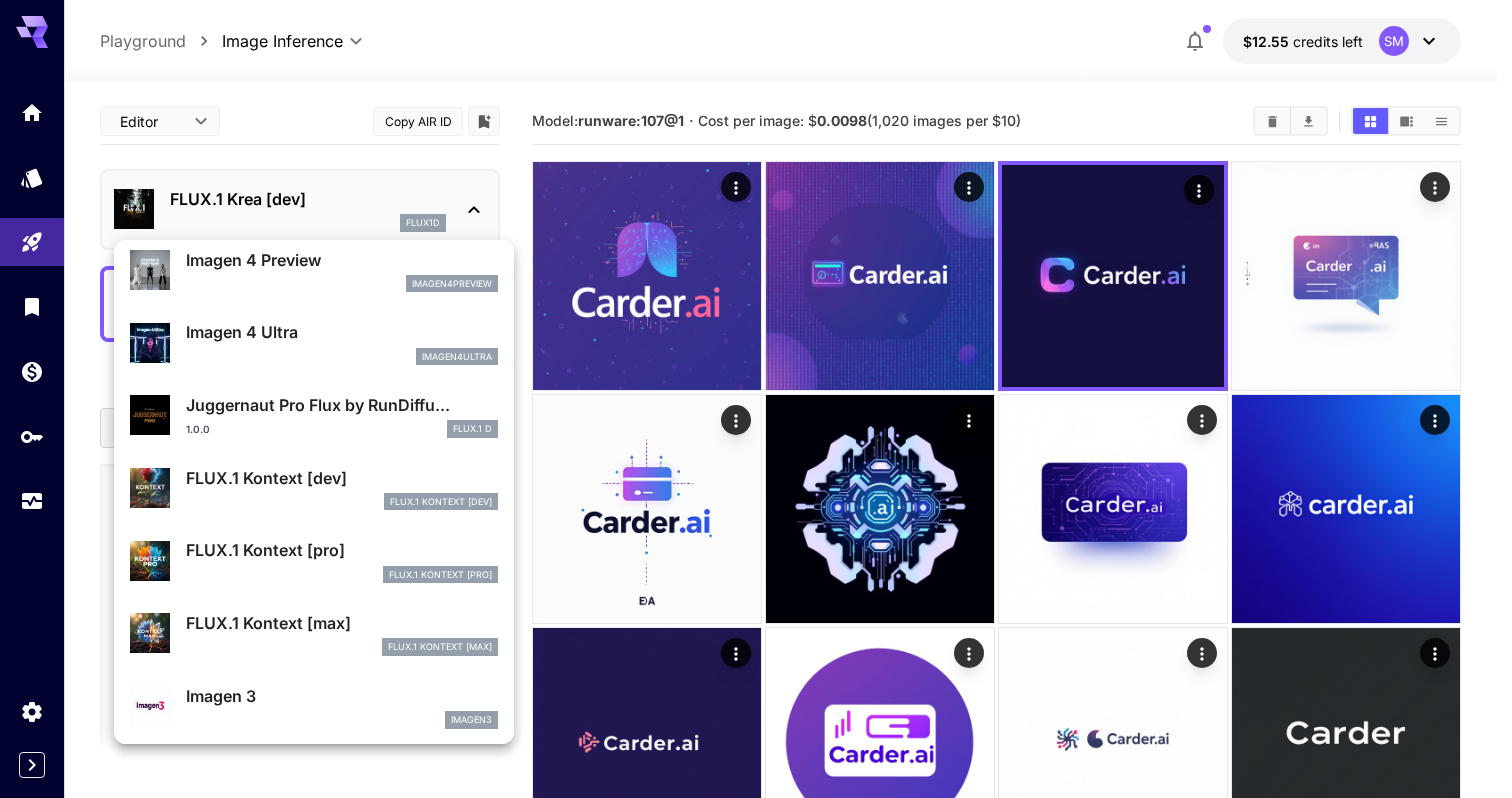 scroll, scrollTop: 597, scrollLeft: 0, axis: vertical 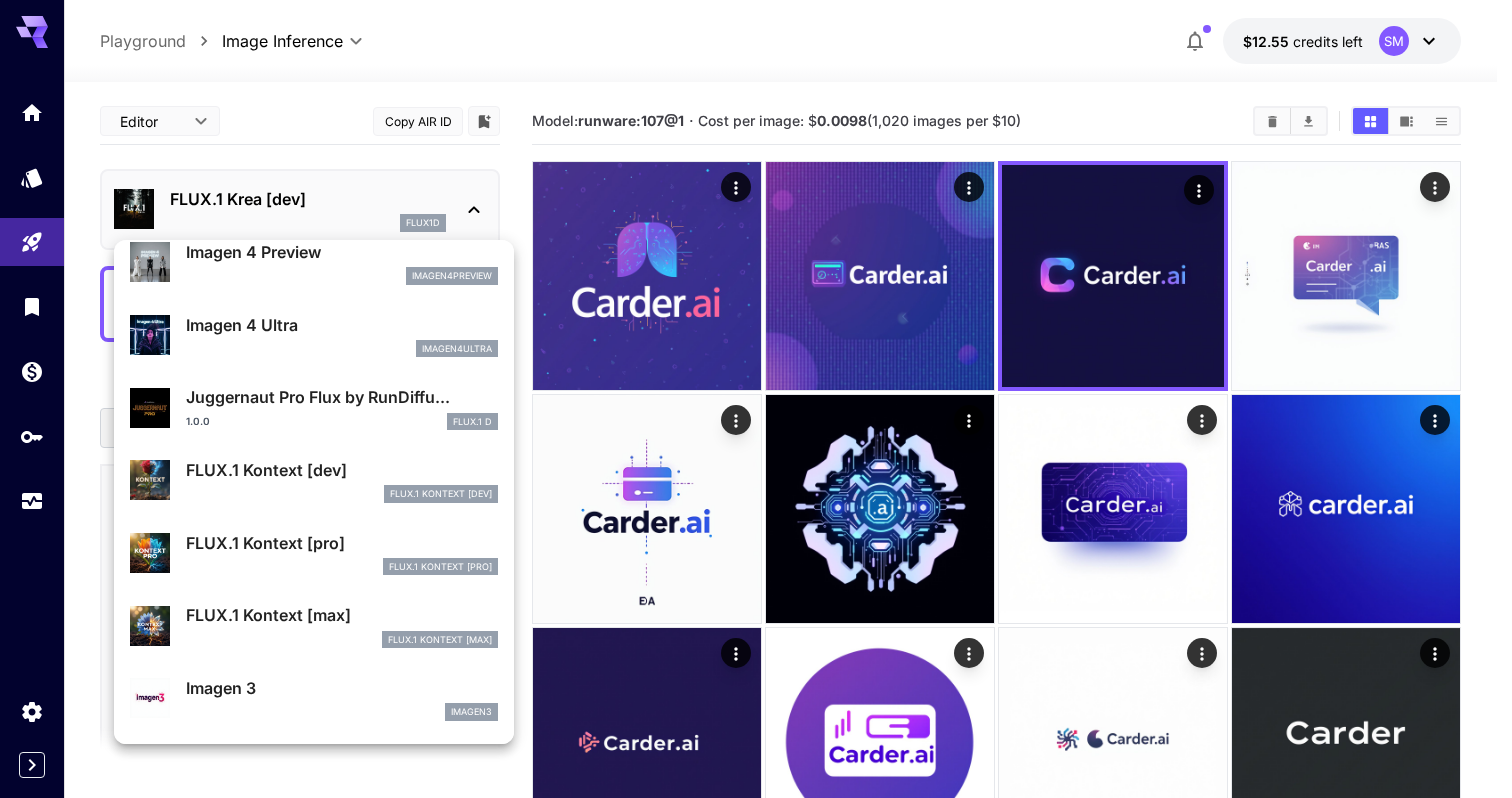 click on "FlUX.1 Kontext [pro]" at bounding box center (342, 567) 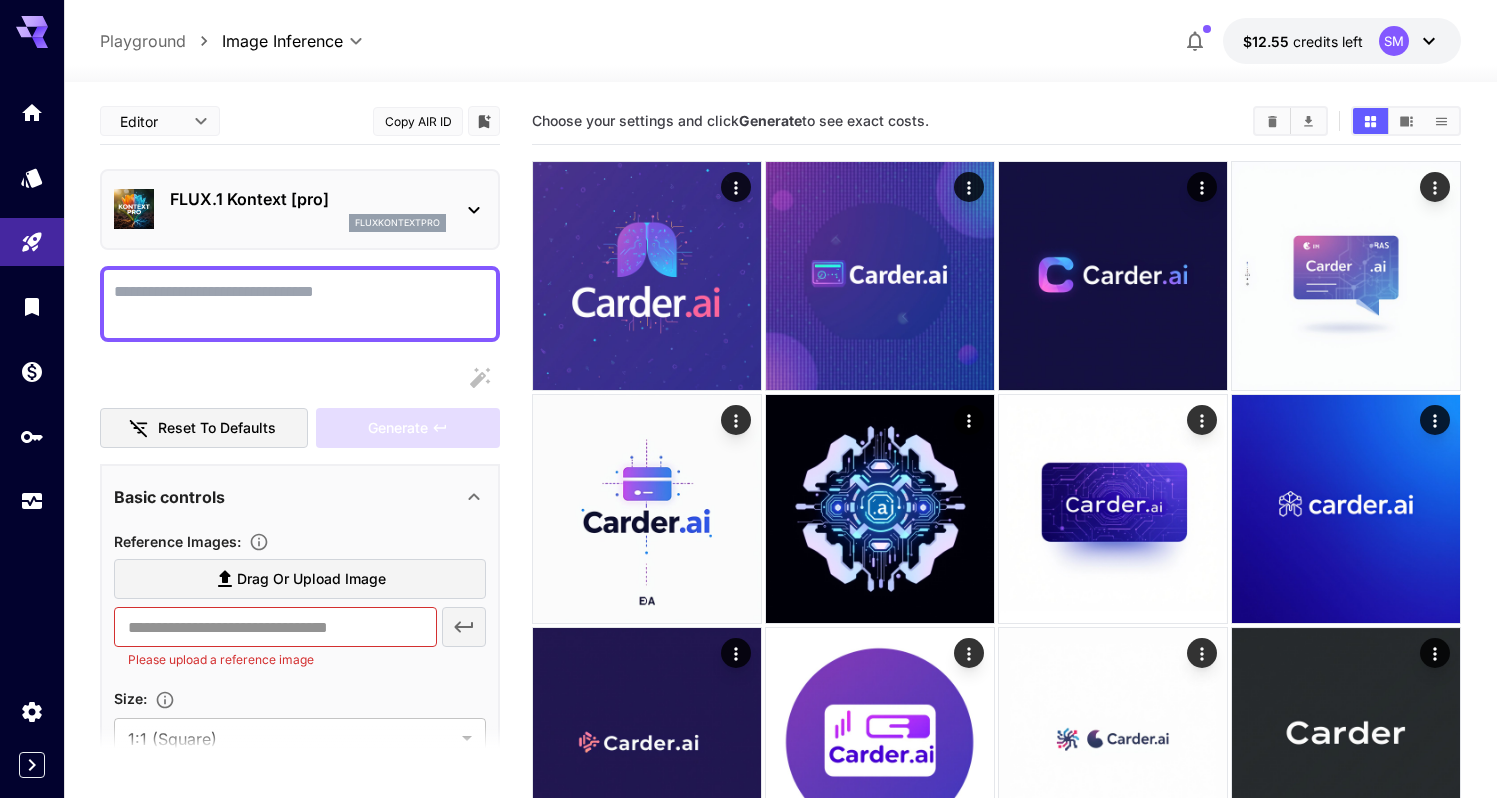 click on "Display cost in response" at bounding box center (300, 304) 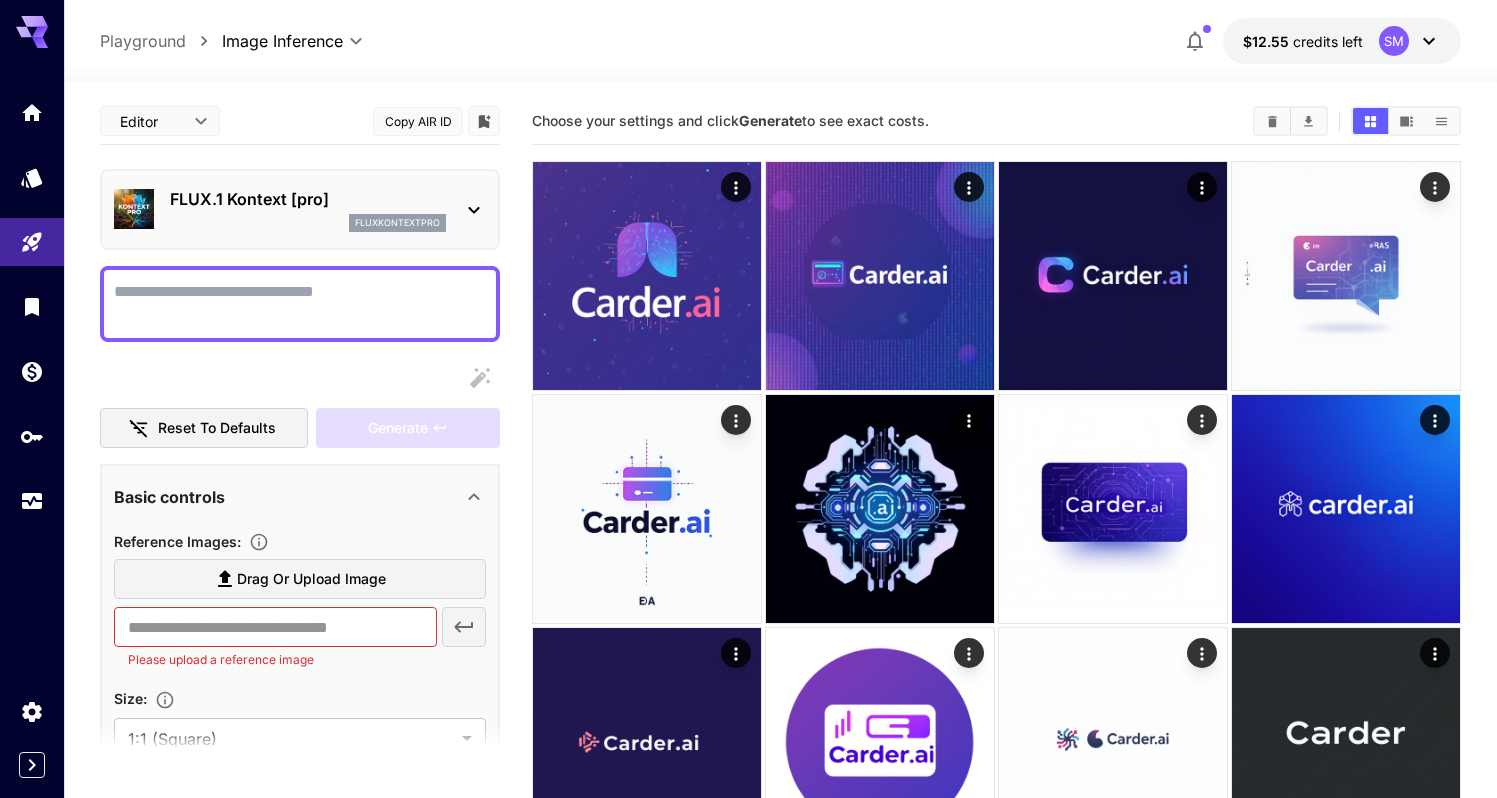 click on "fluxkontextpro" at bounding box center (308, 223) 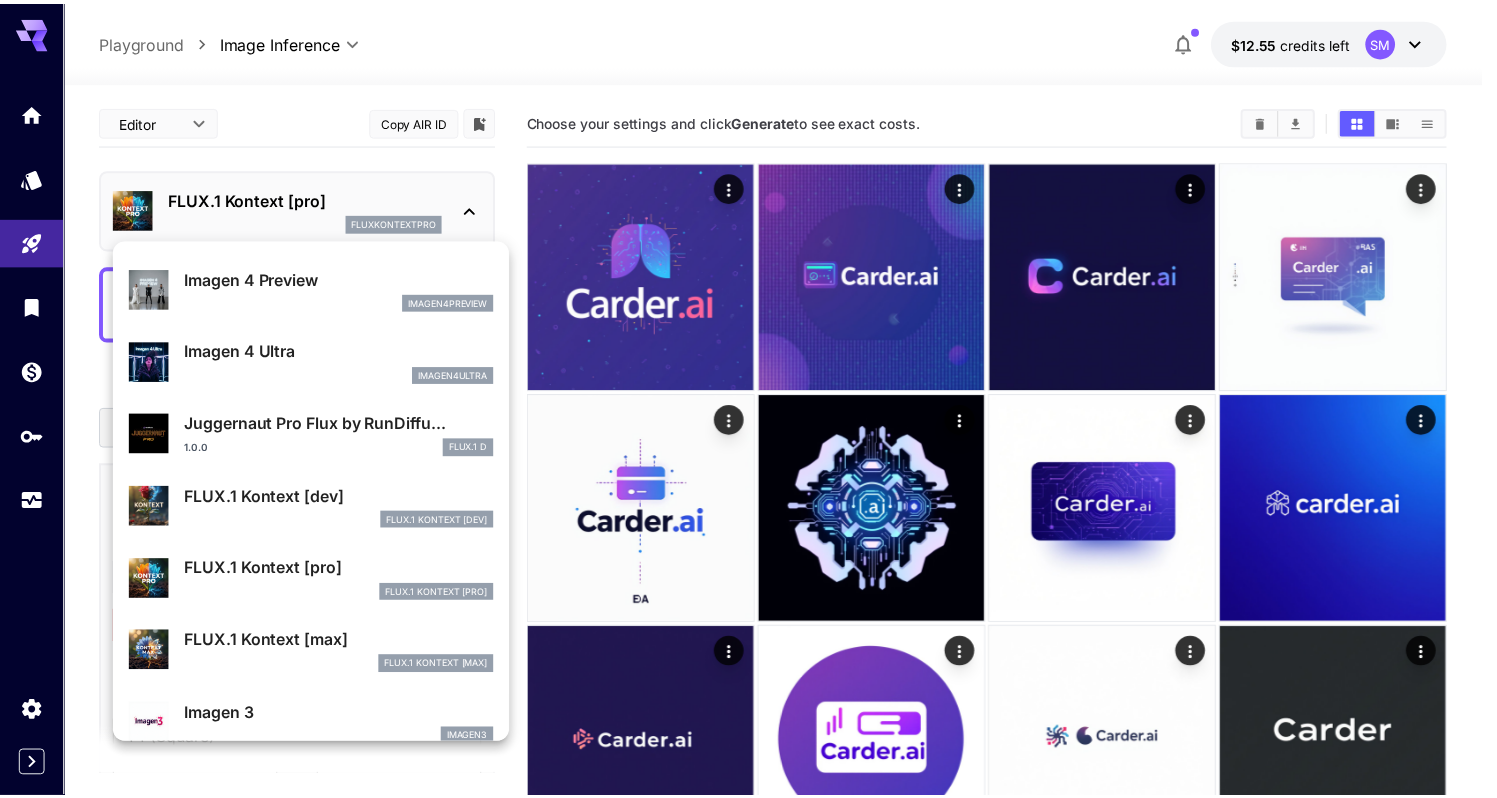 scroll, scrollTop: 571, scrollLeft: 0, axis: vertical 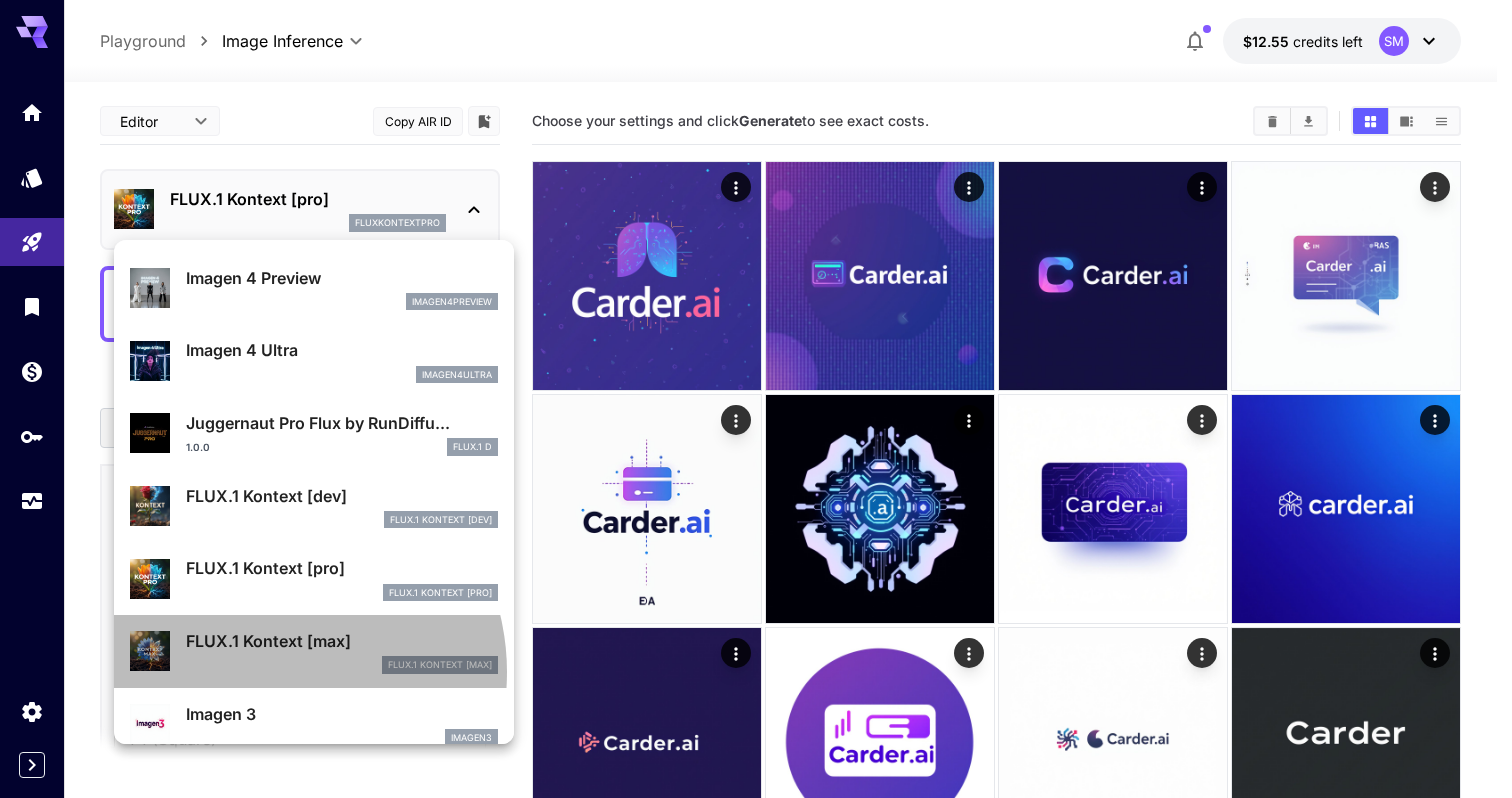 click on "FlUX.1 Kontext [max]" at bounding box center (342, 665) 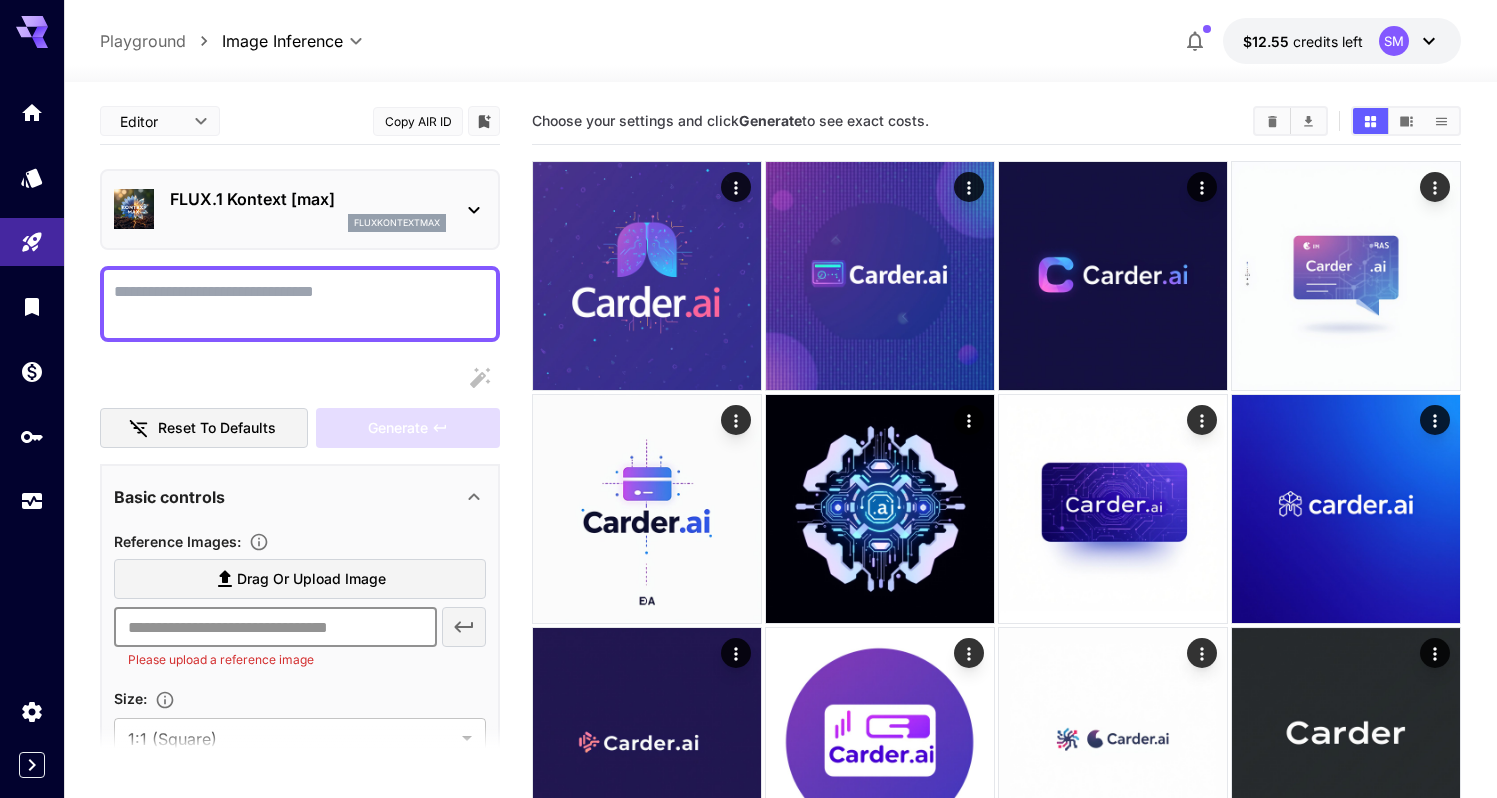 click at bounding box center (275, 627) 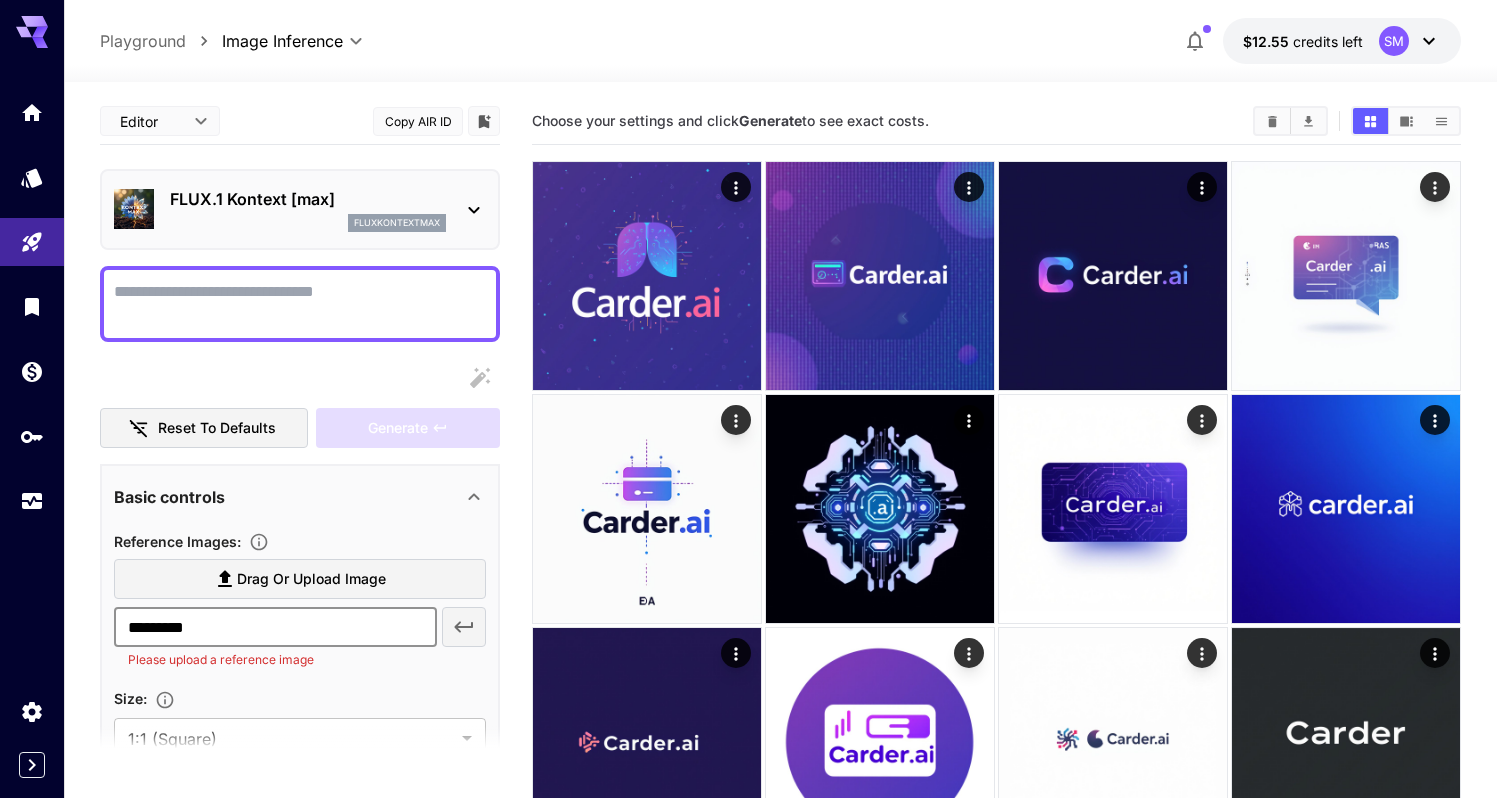 click on "Drag or upload image ********* ​ Please upload a reference image" at bounding box center [300, 618] 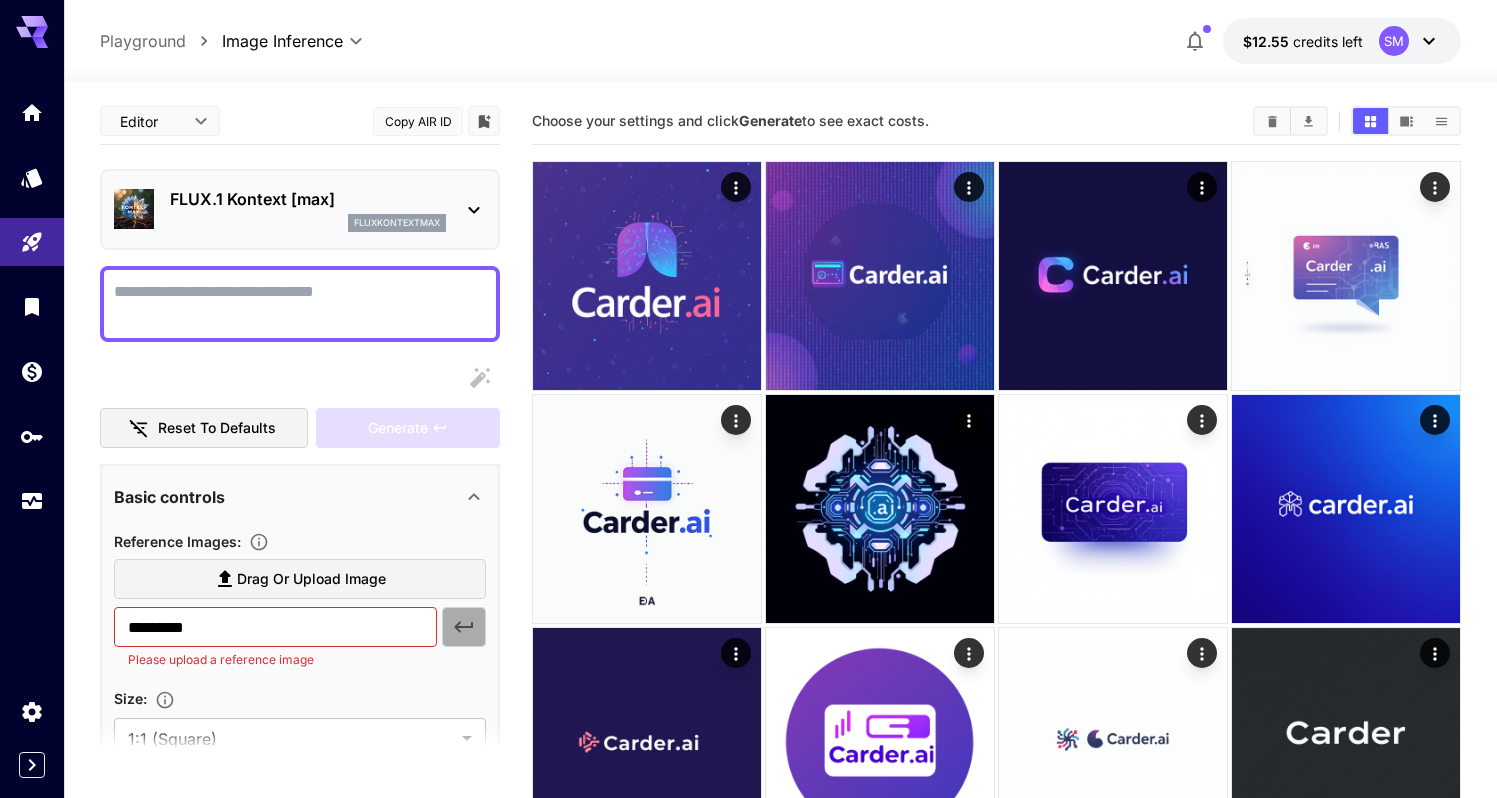 click 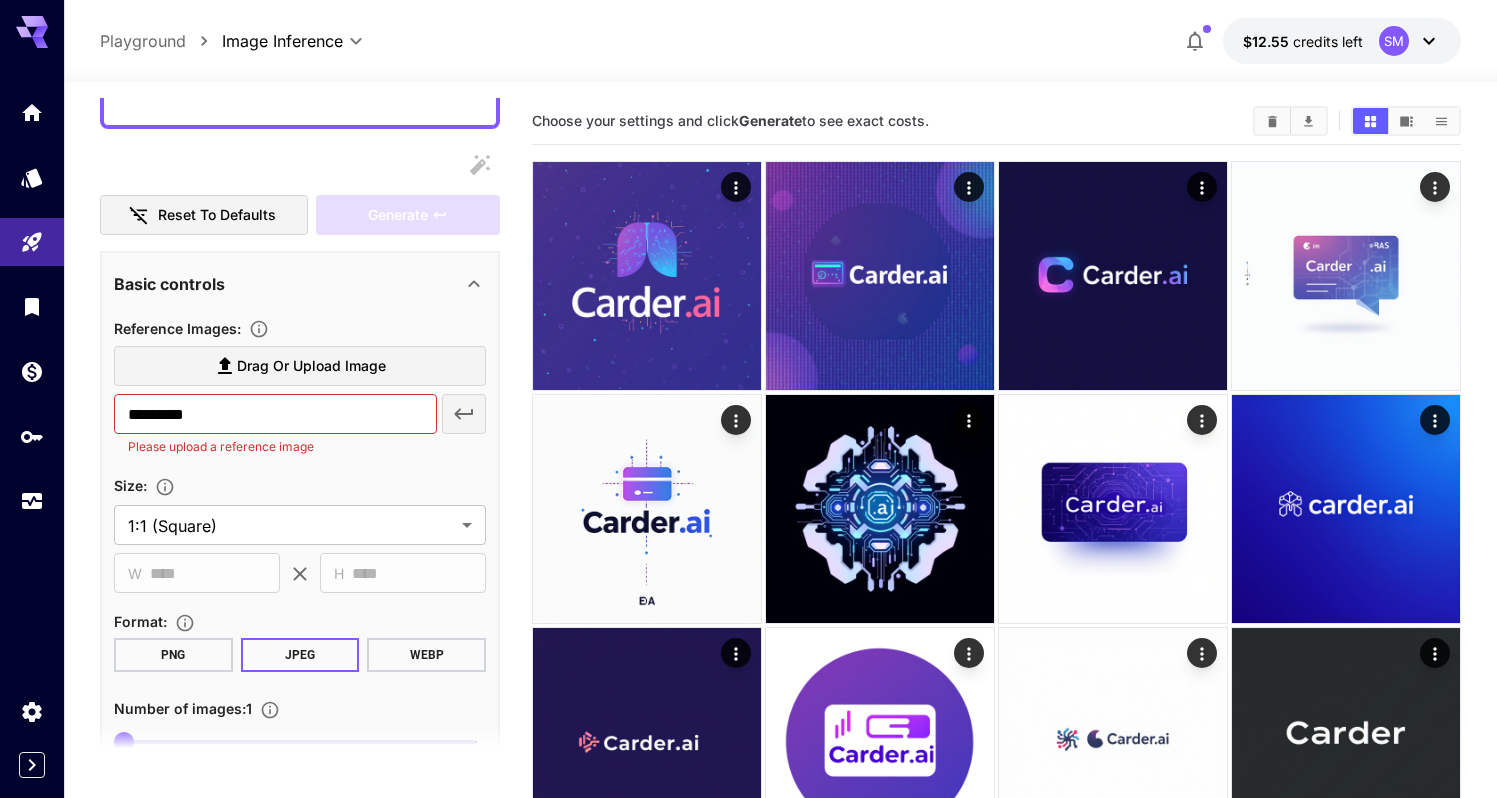 scroll, scrollTop: 224, scrollLeft: 0, axis: vertical 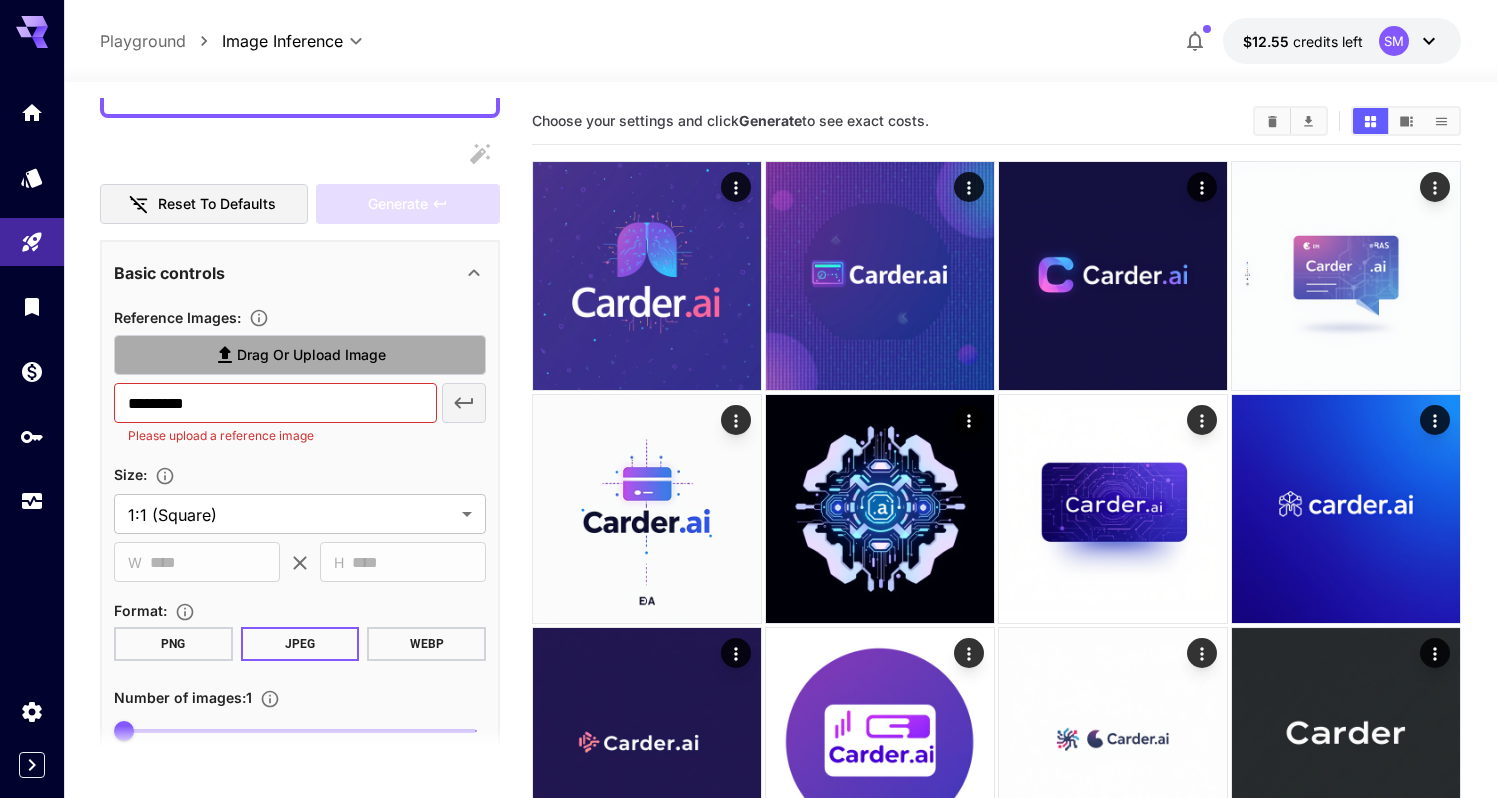 click on "Drag or upload image" at bounding box center (300, 355) 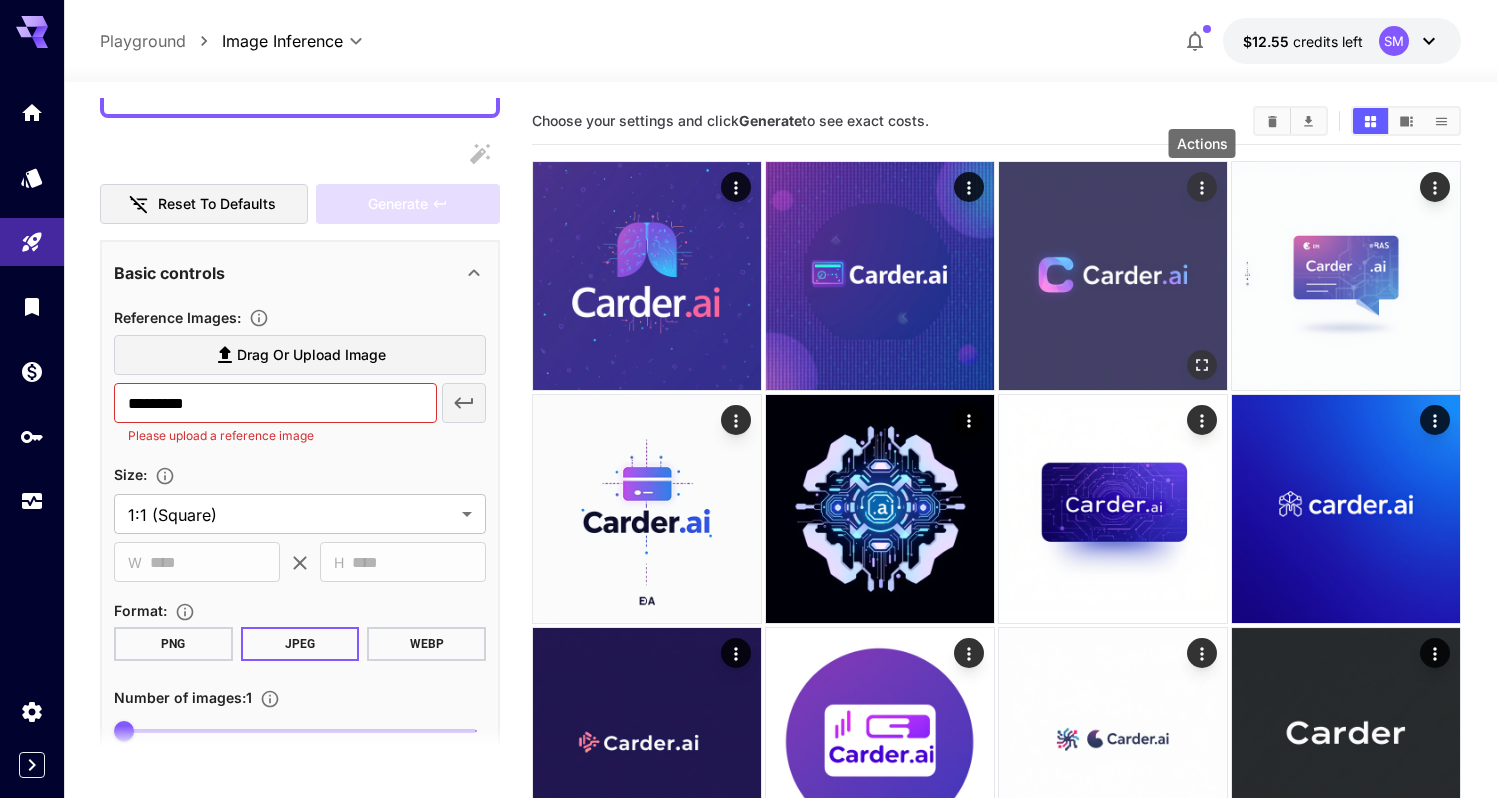 click 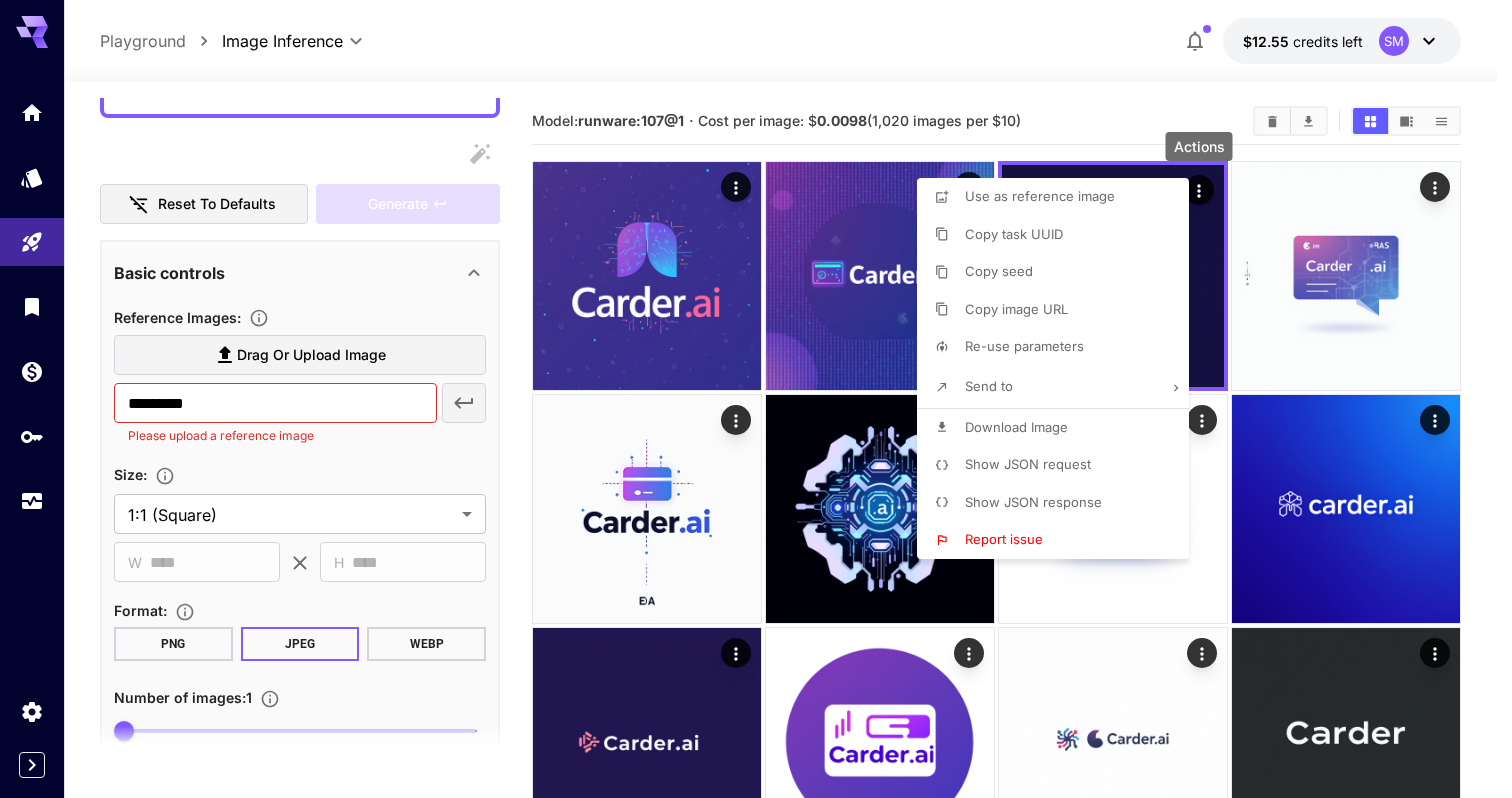 click on "Copy image URL" at bounding box center (1059, 310) 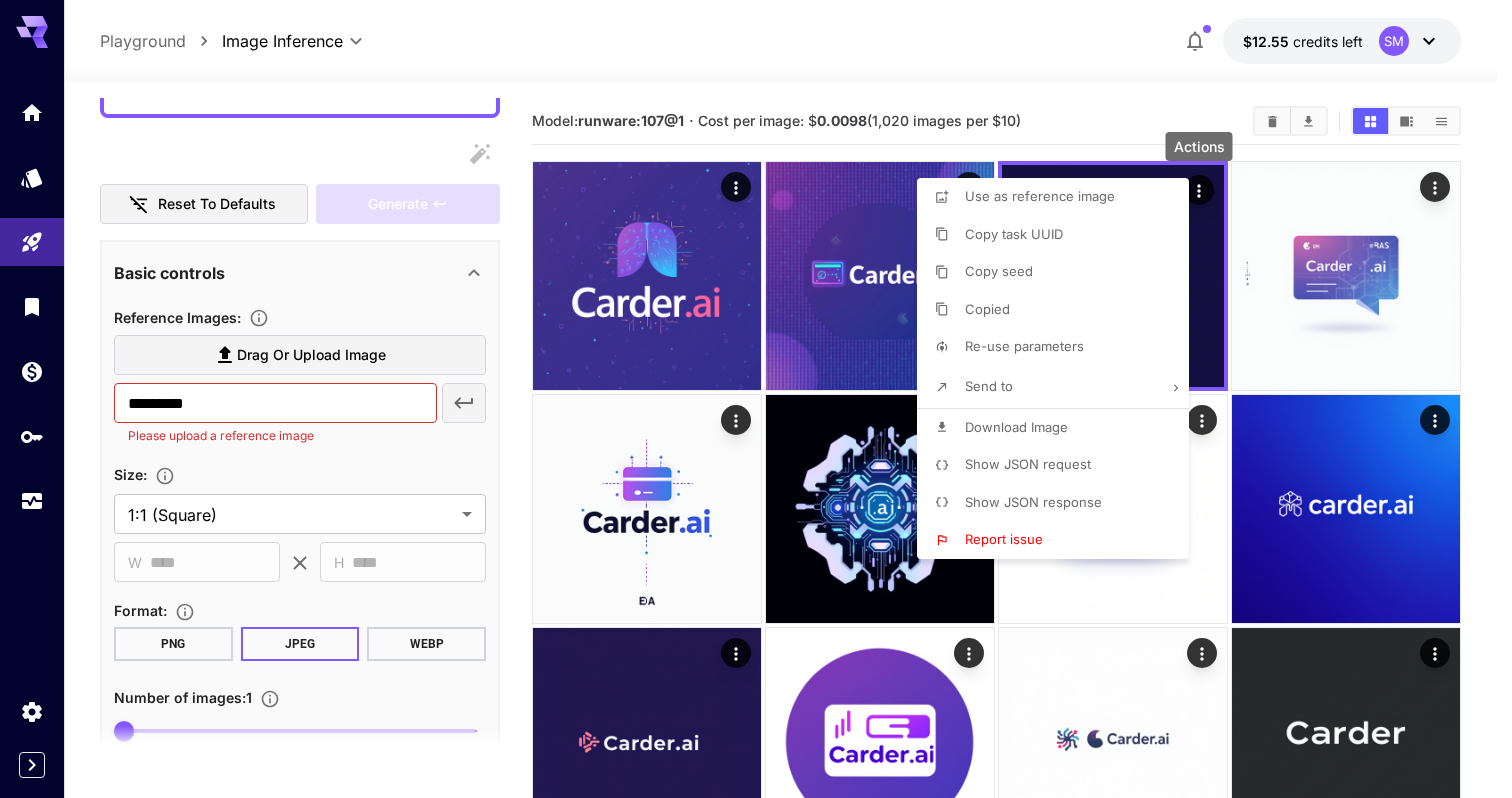 click at bounding box center [756, 399] 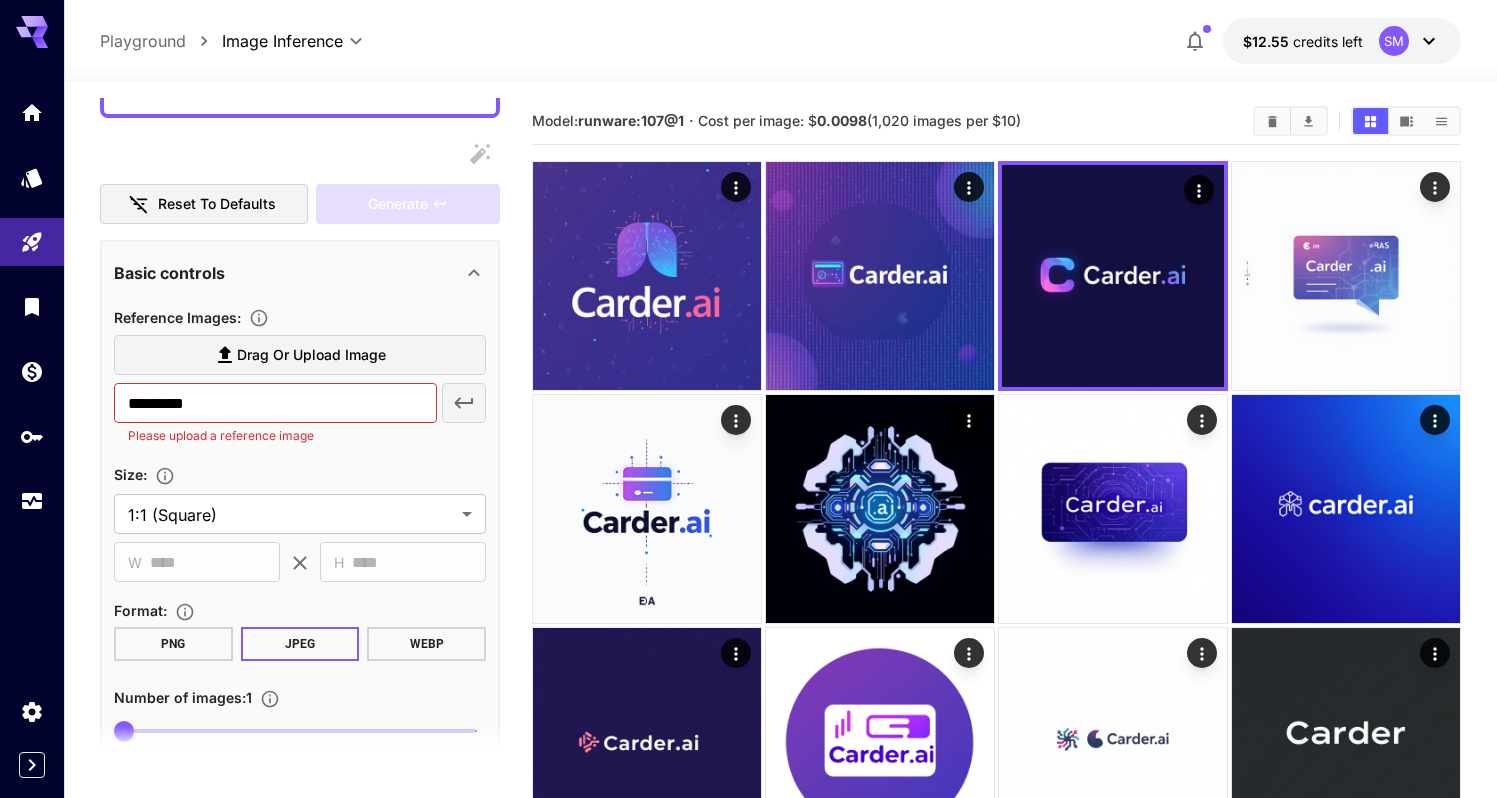 click on "Use as reference image Copy task UUID Copy seed Copied Re-use parameters Send to Download Image Show JSON request Show JSON response Report issue" at bounding box center [152, 399] 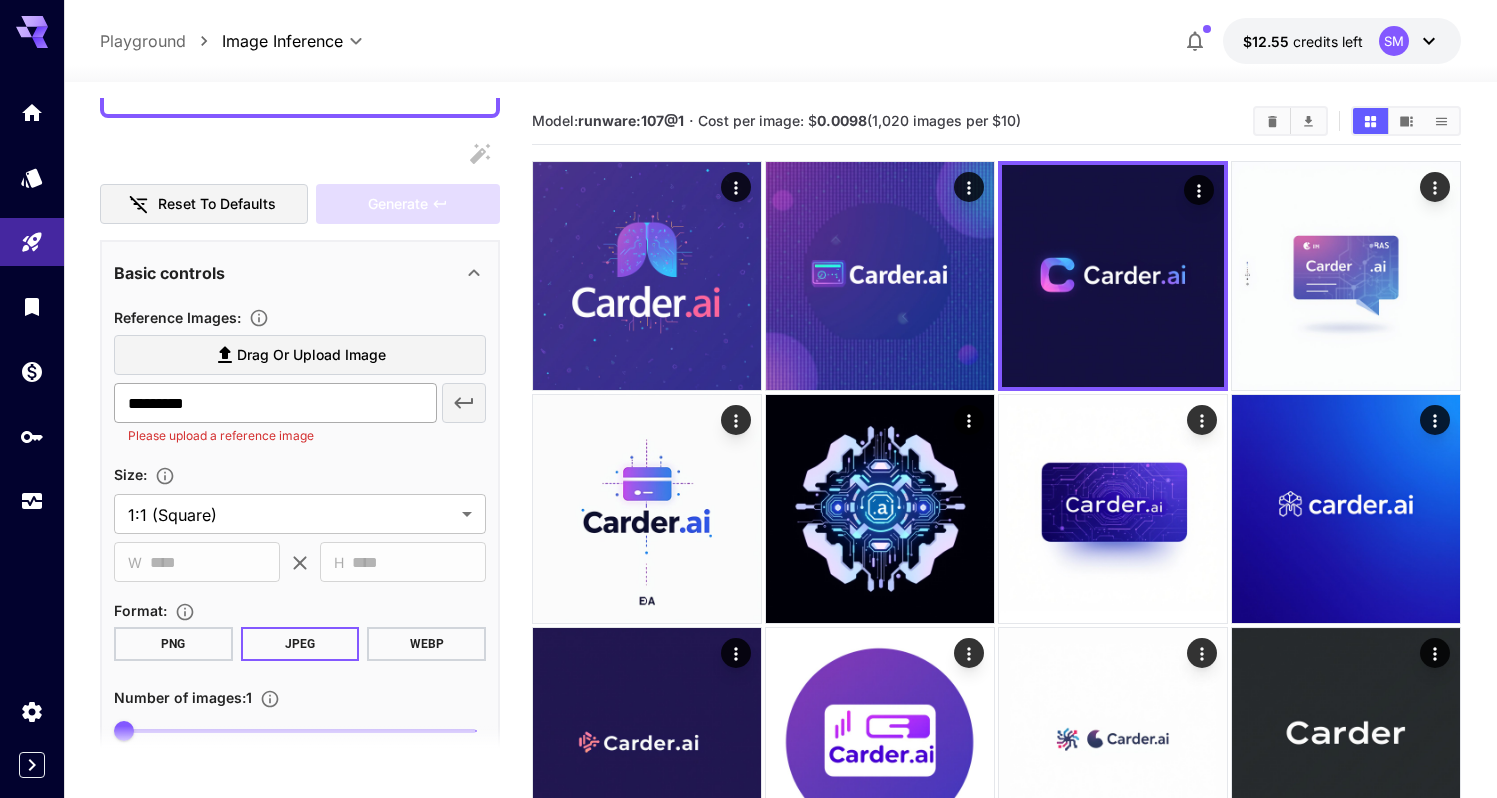 click on "*********" at bounding box center (275, 403) 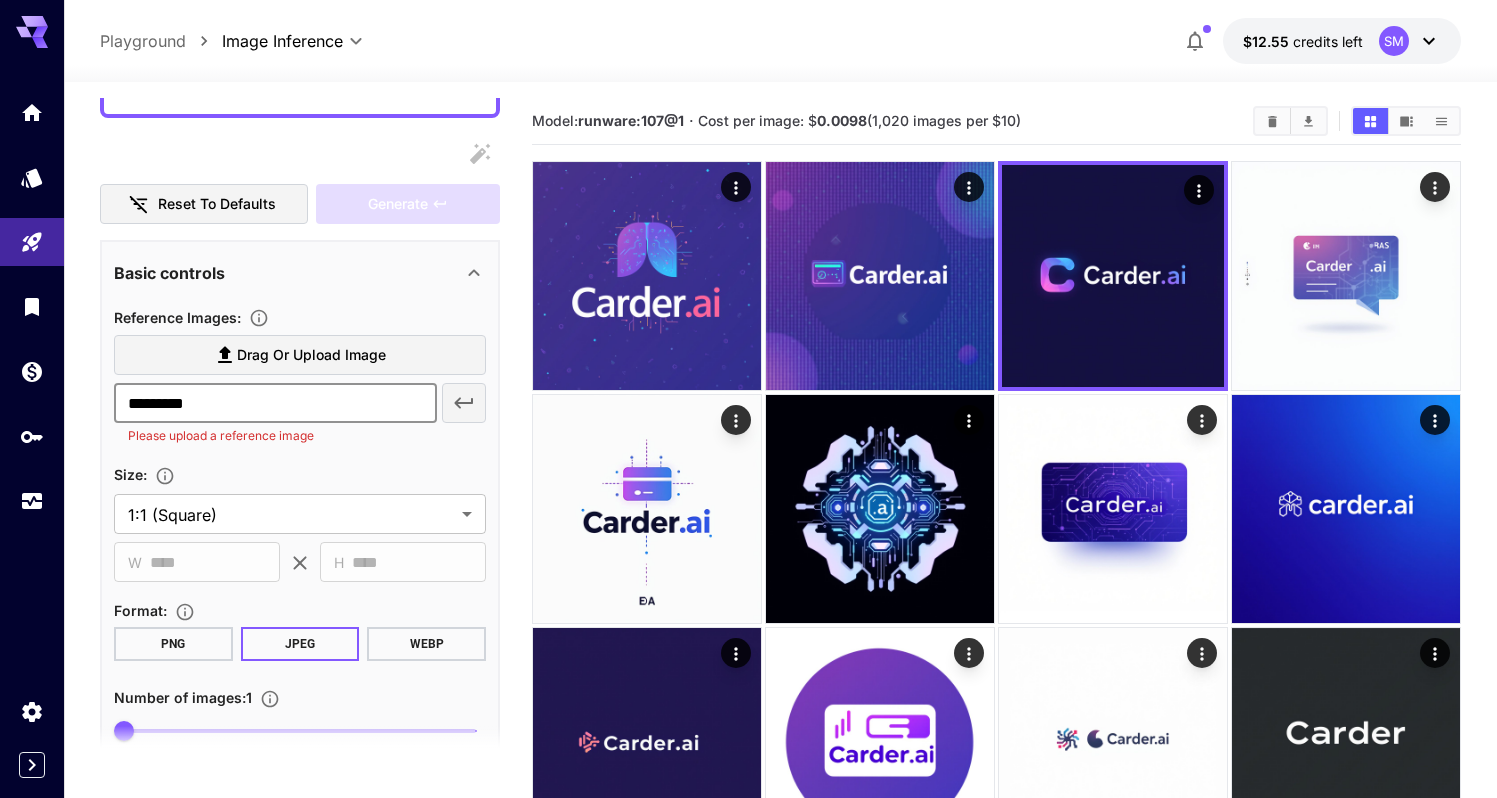 click on "*********" at bounding box center [275, 403] 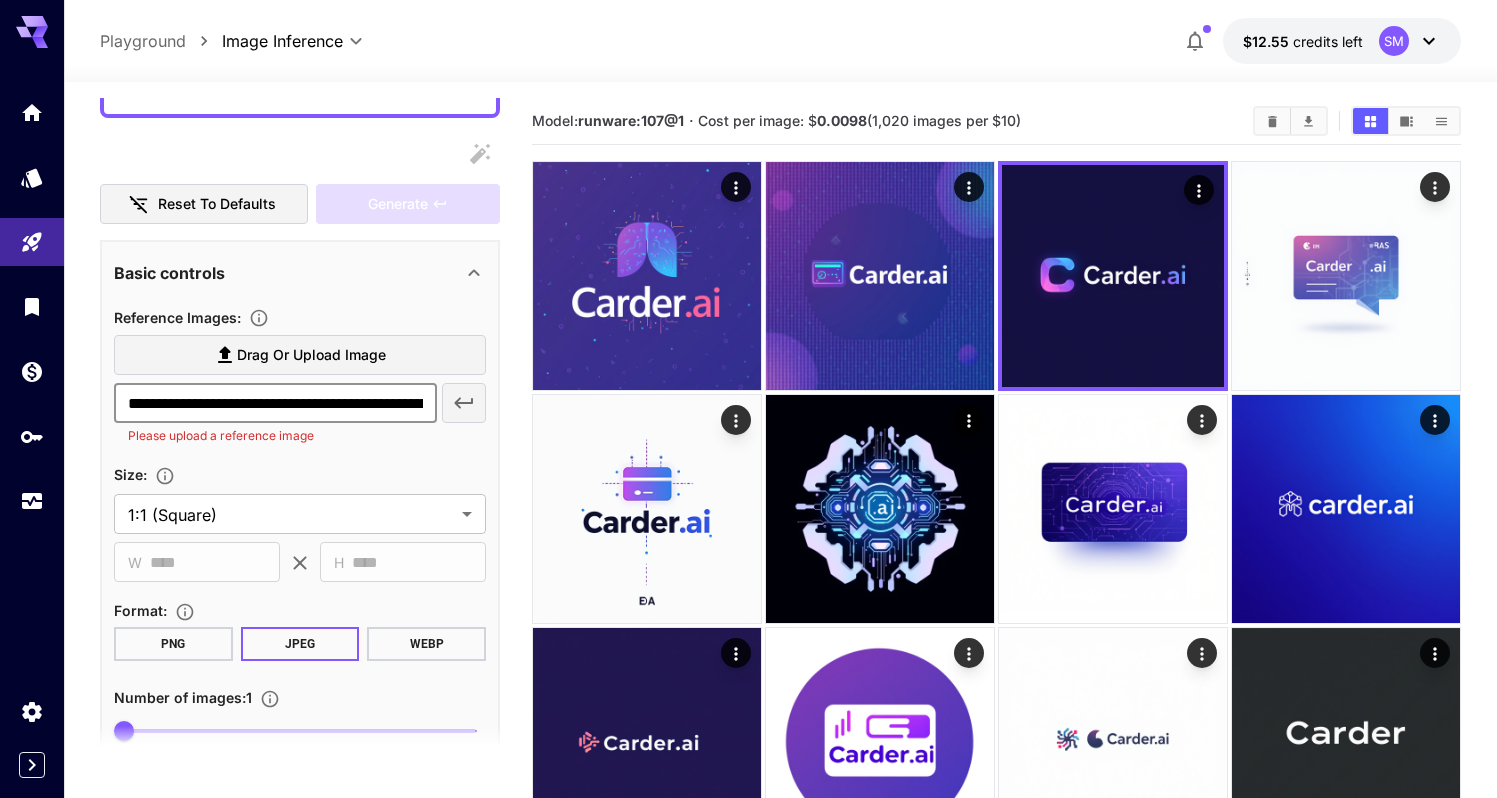 scroll, scrollTop: 0, scrollLeft: 329, axis: horizontal 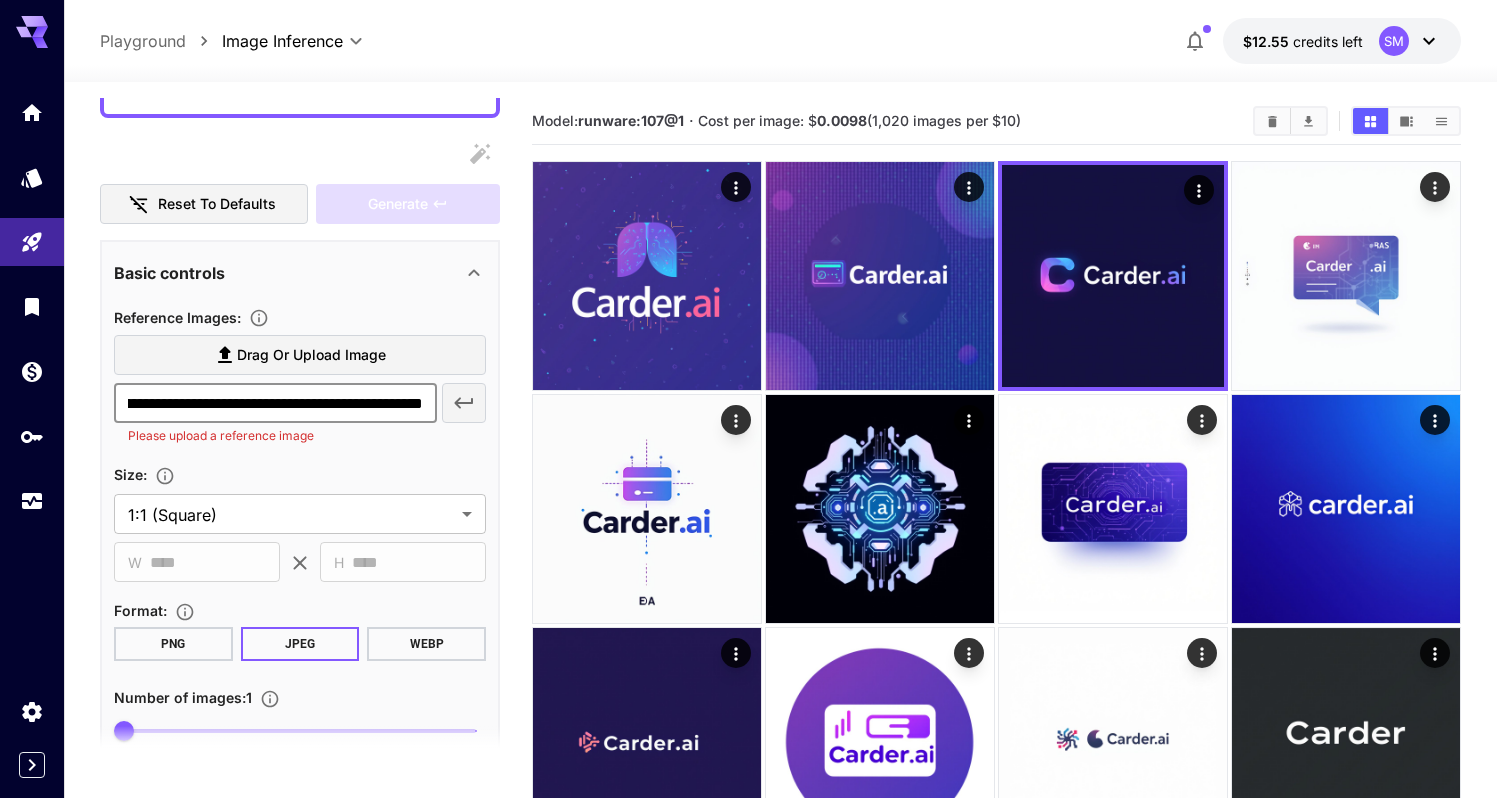type on "**********" 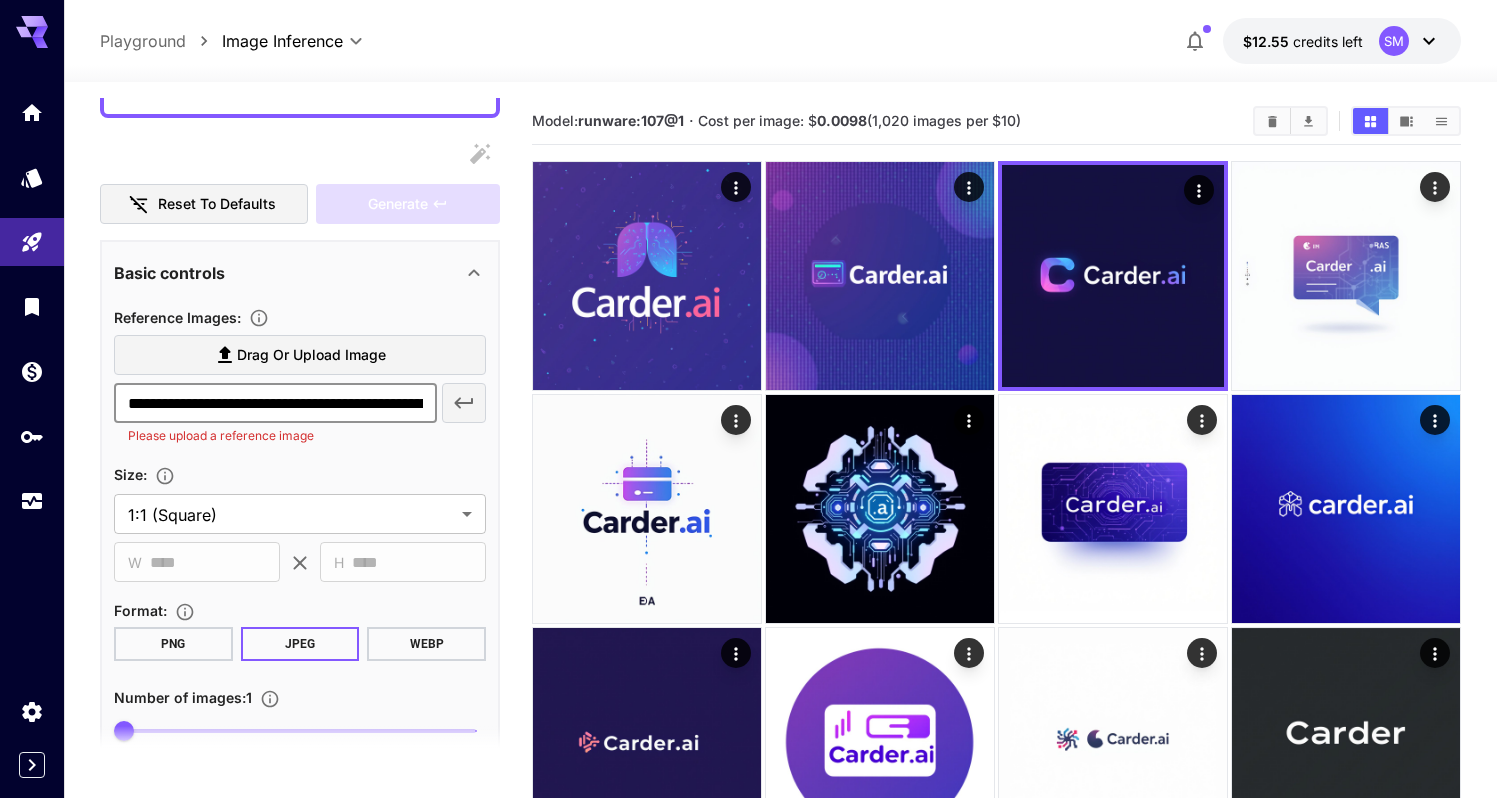 click on "Please upload a reference image" at bounding box center (275, 436) 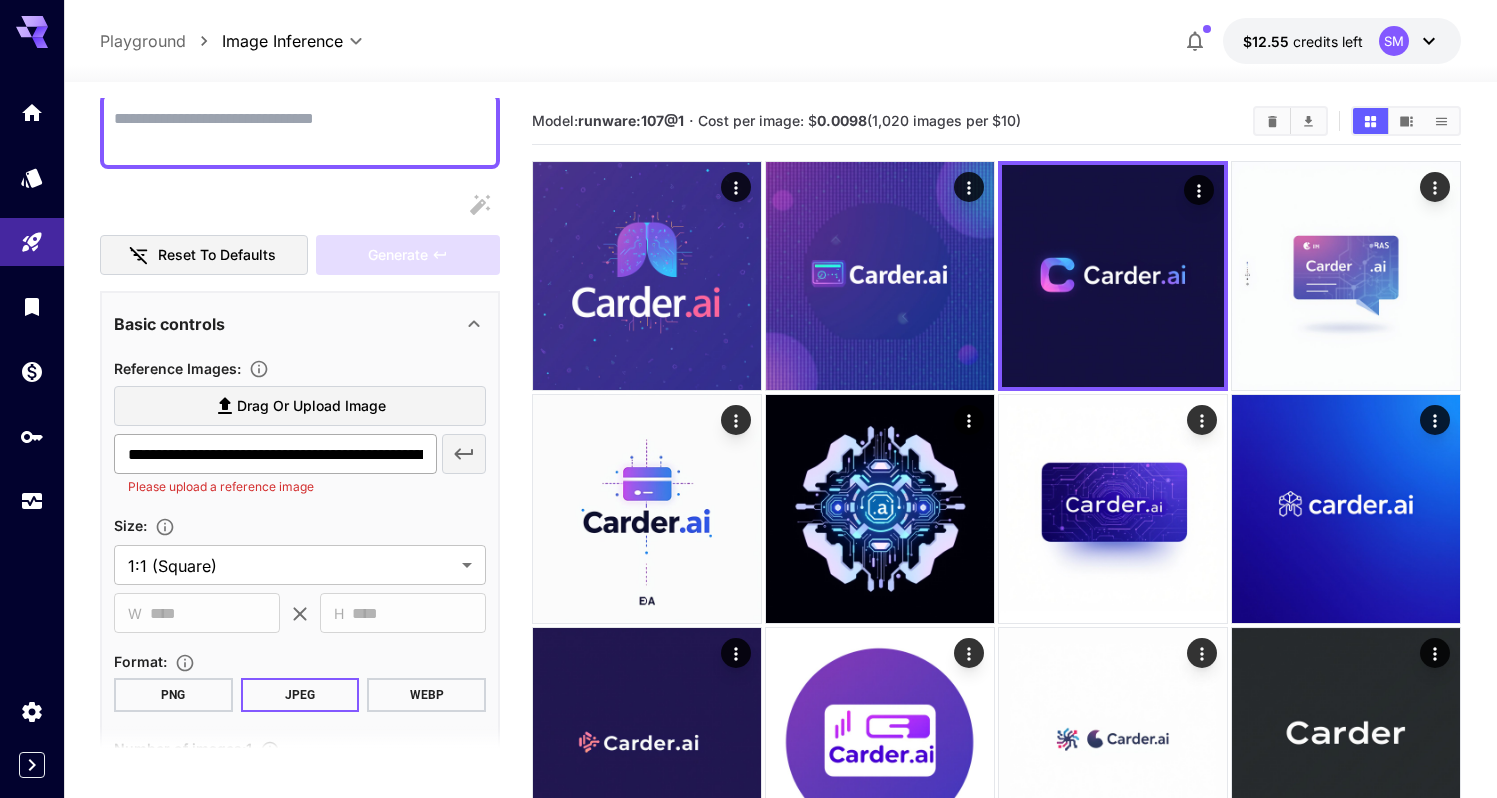 scroll, scrollTop: 166, scrollLeft: 0, axis: vertical 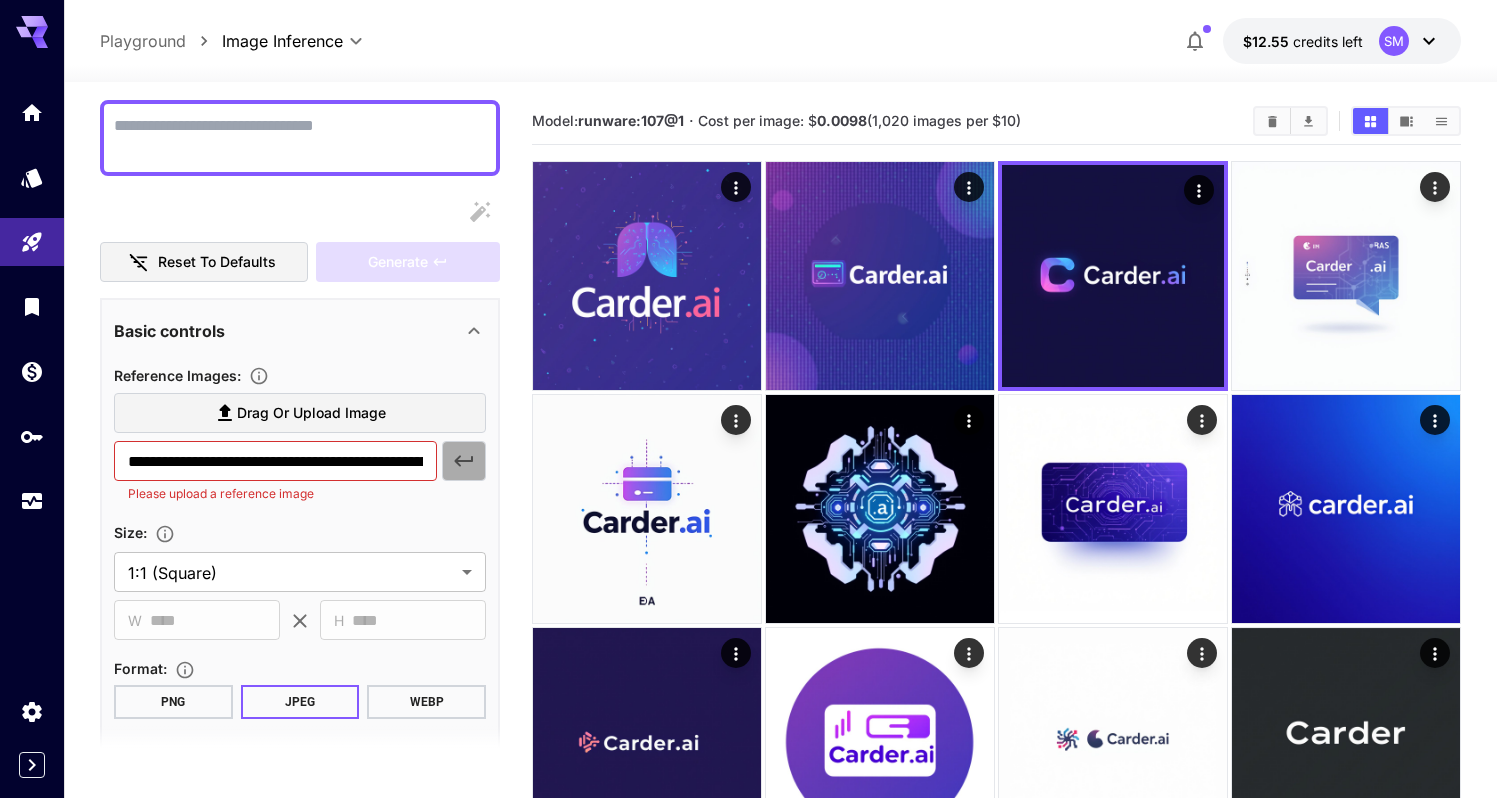 click 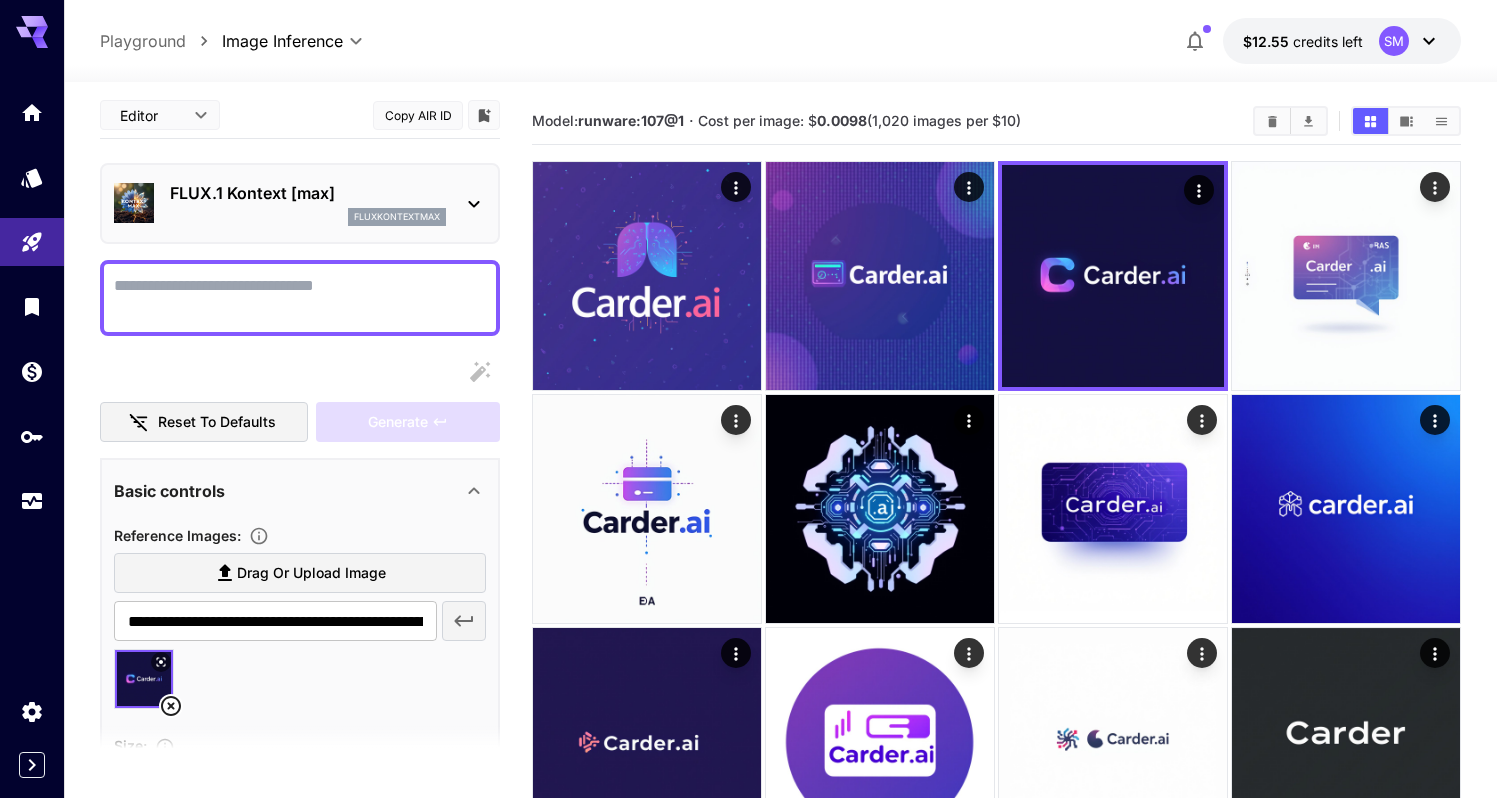 scroll, scrollTop: 0, scrollLeft: 0, axis: both 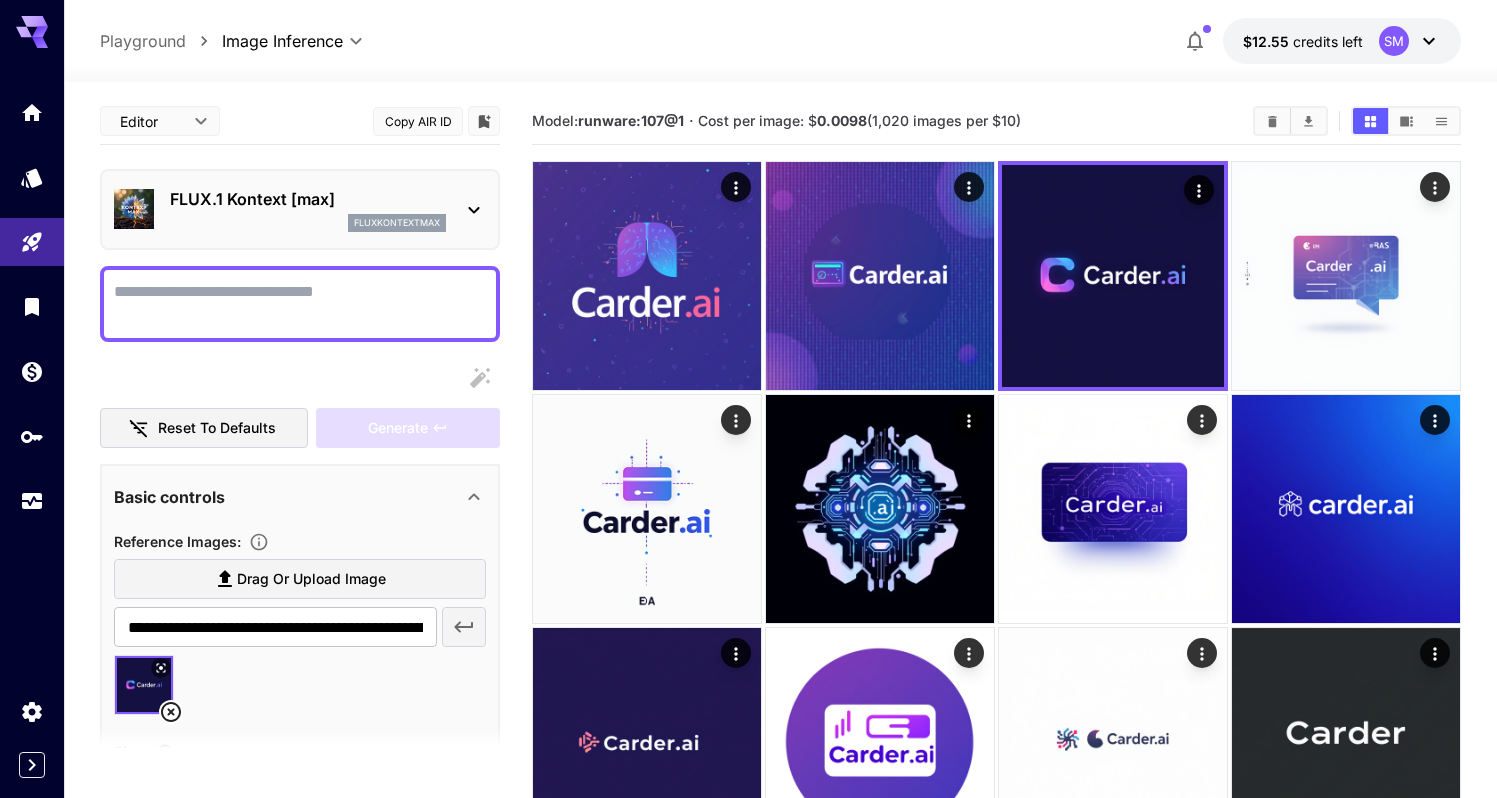 click on "Display cost in response" at bounding box center [300, 304] 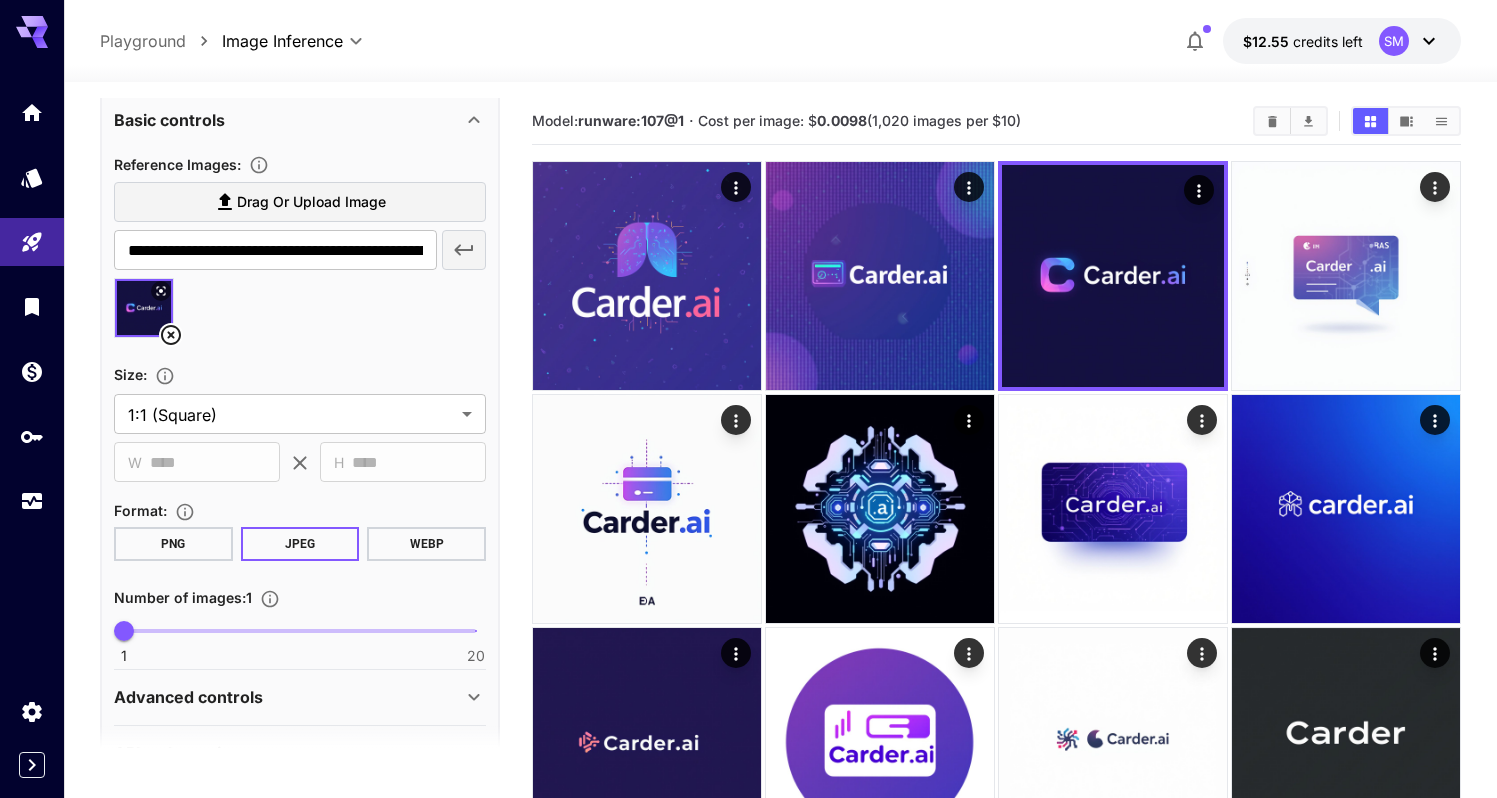 scroll, scrollTop: 432, scrollLeft: 0, axis: vertical 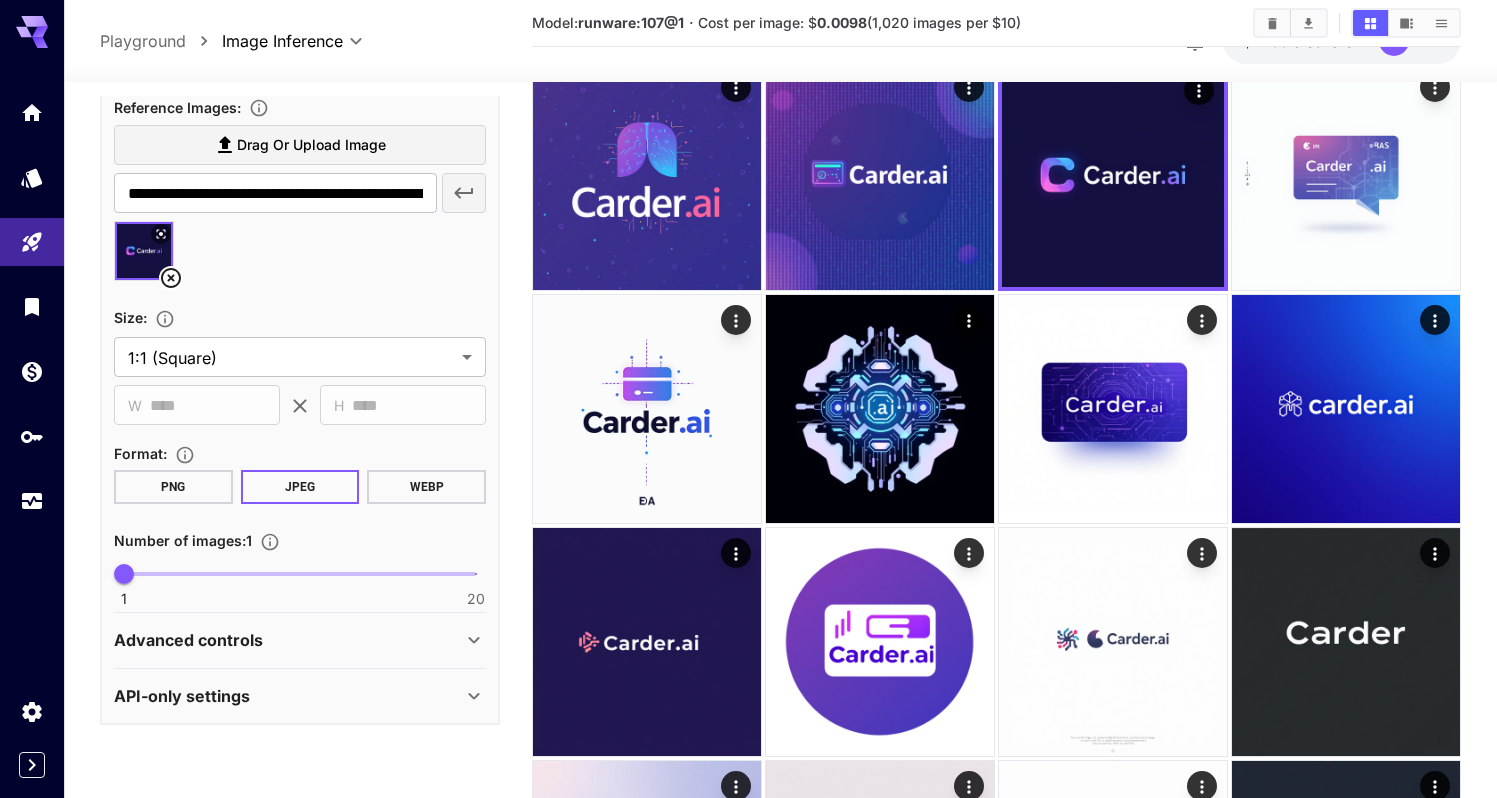 type on "**********" 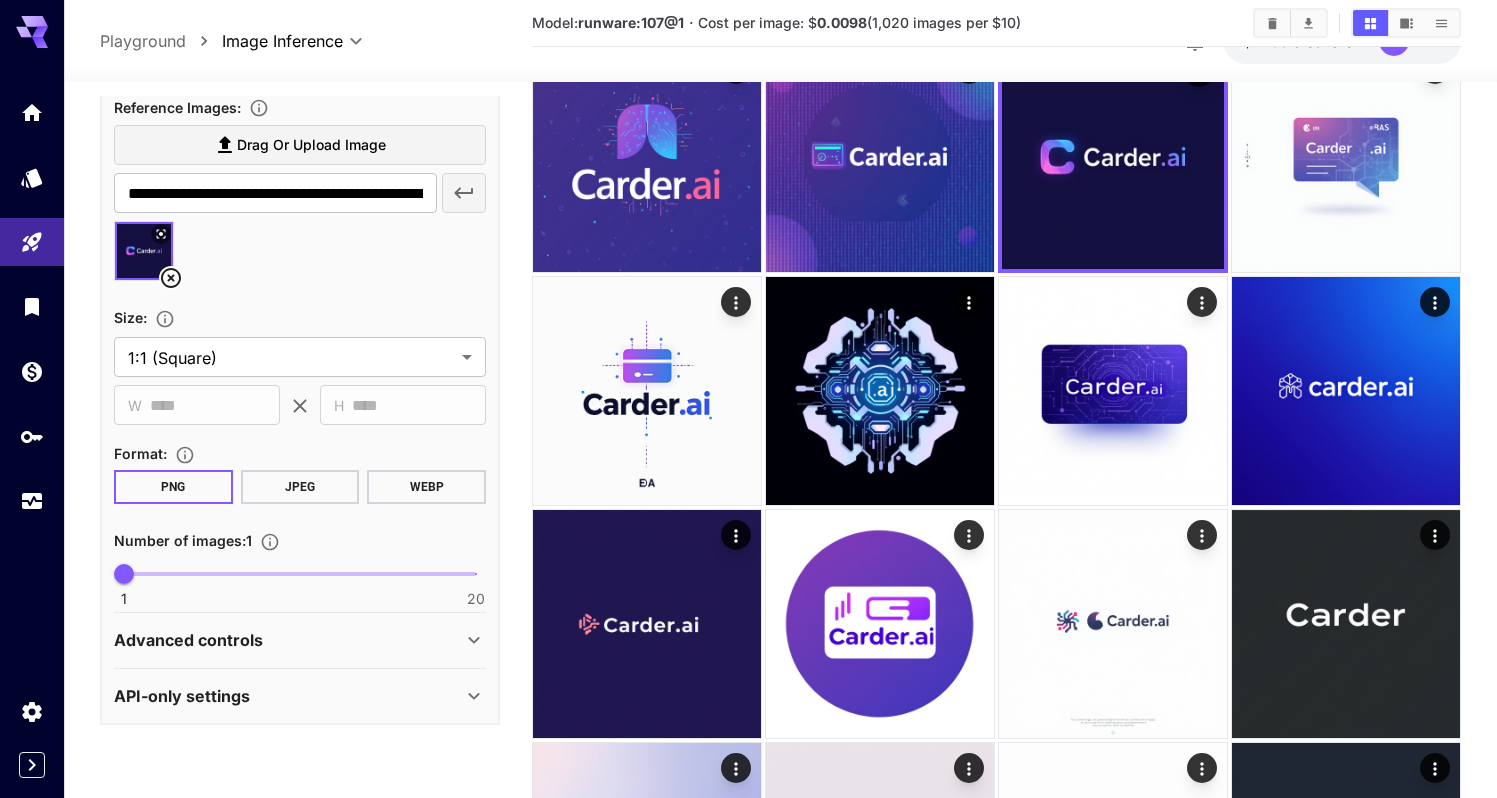 scroll, scrollTop: 273, scrollLeft: 0, axis: vertical 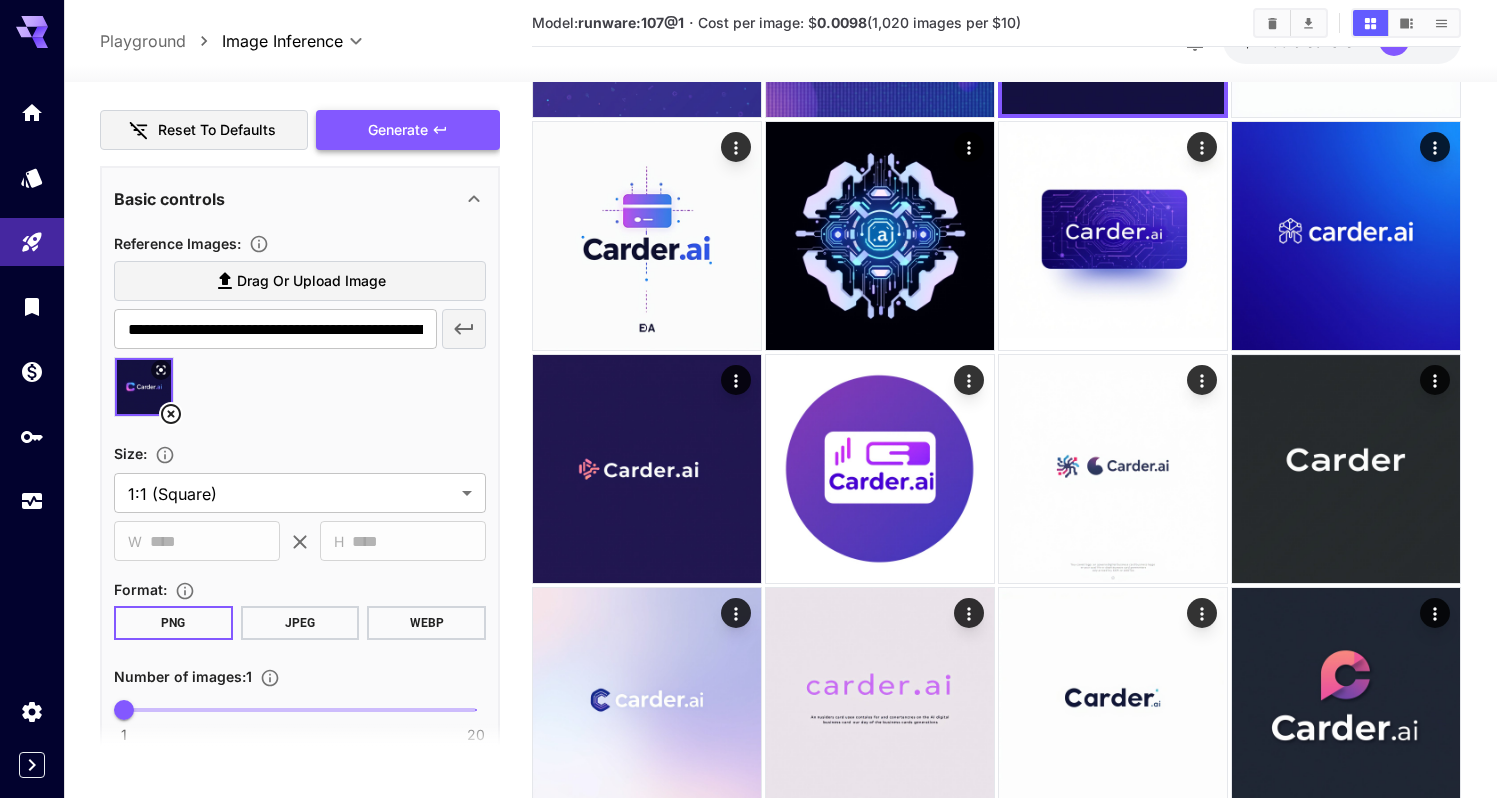 click on "Generate" at bounding box center [398, 130] 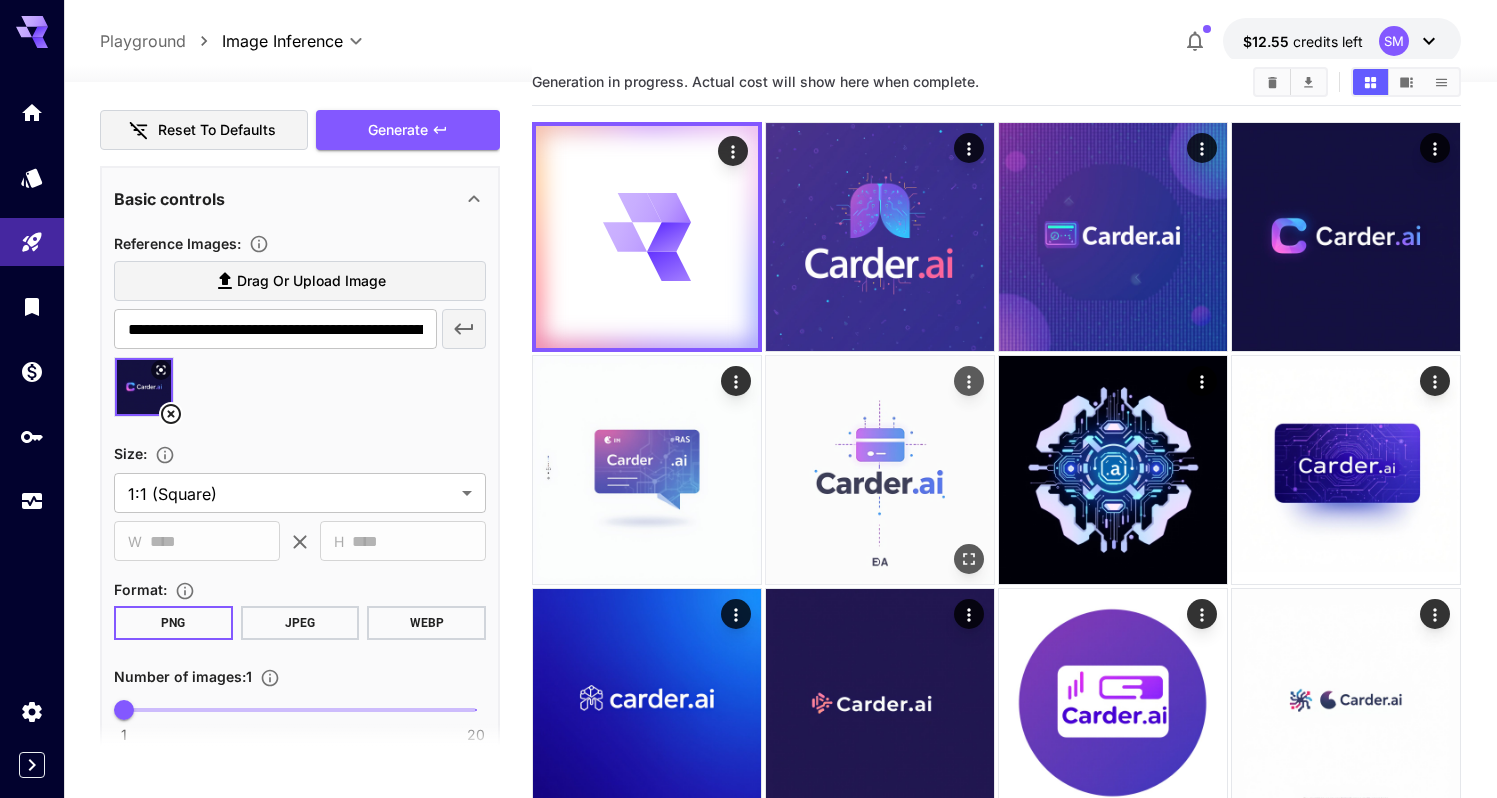 scroll, scrollTop: 0, scrollLeft: 0, axis: both 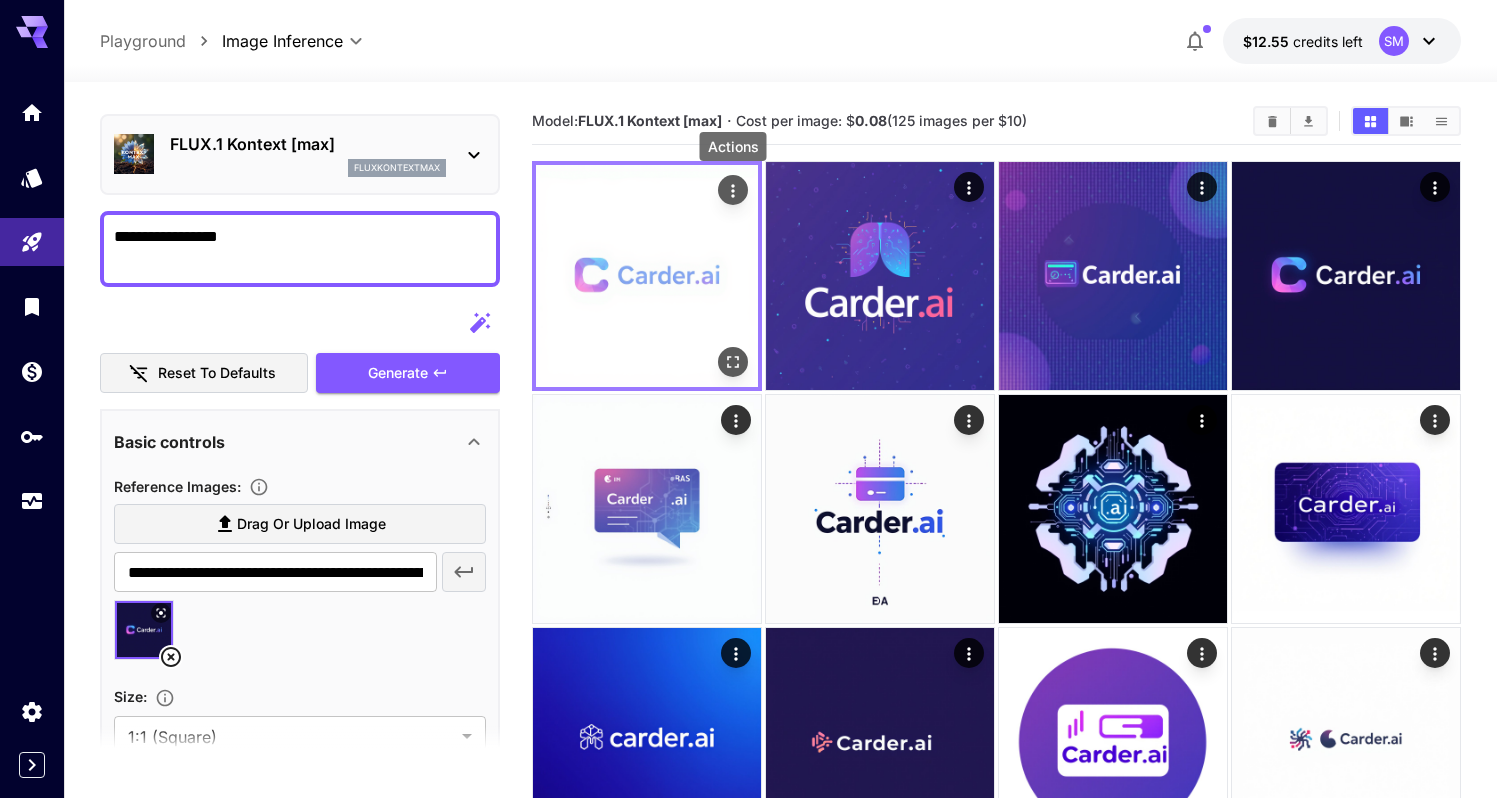 click at bounding box center [733, 190] 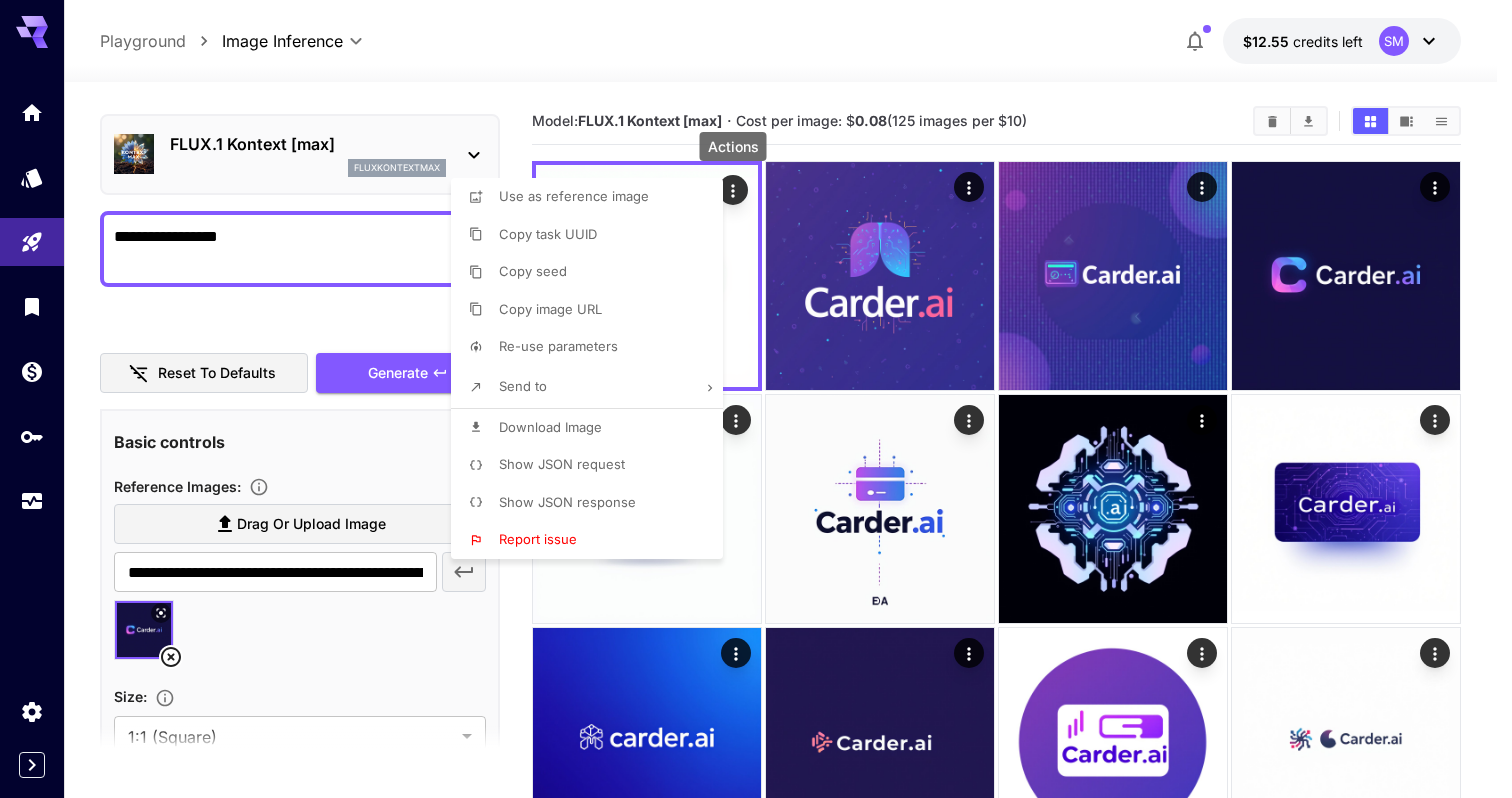 click on "Download Image" at bounding box center [593, 428] 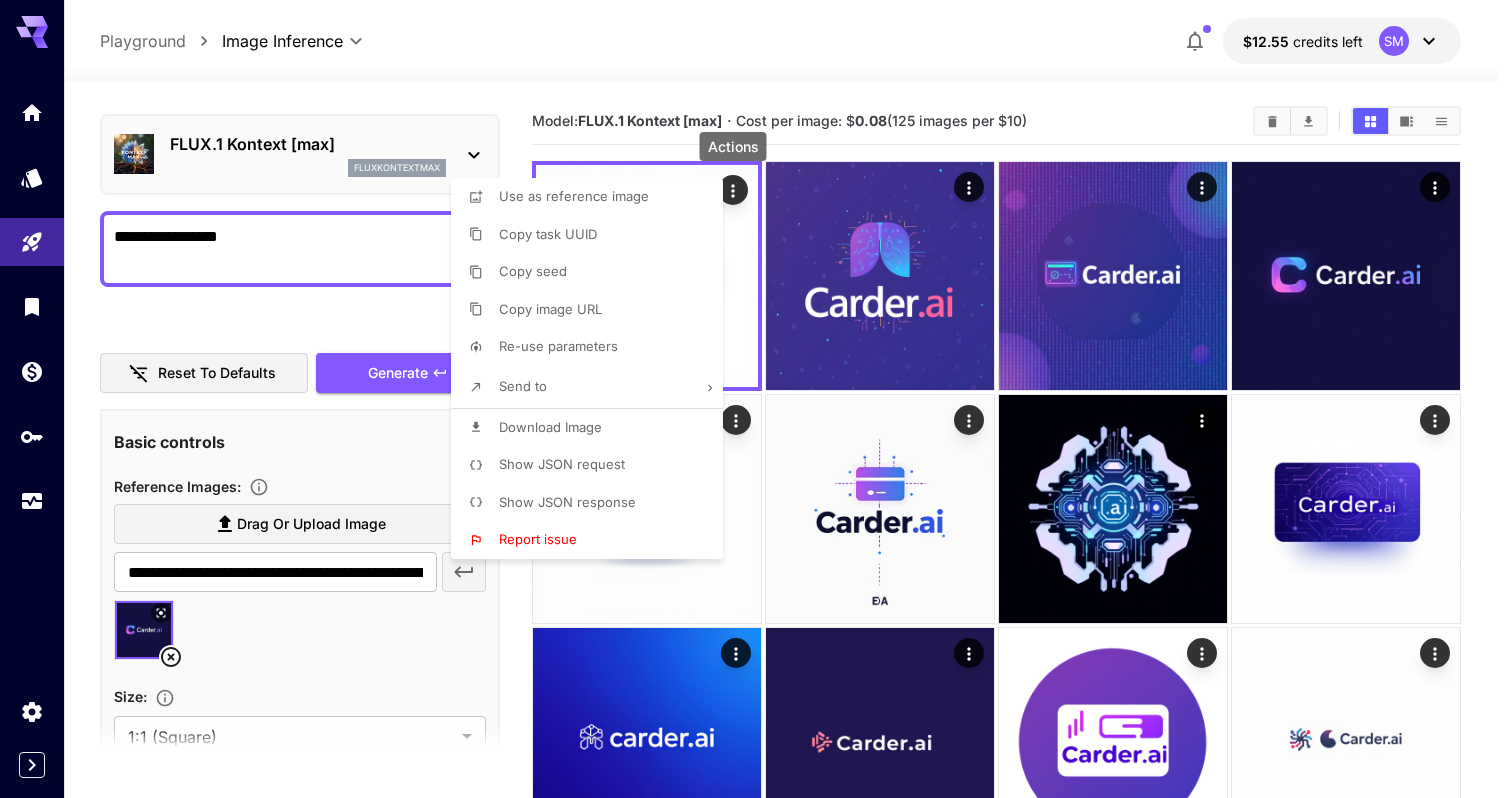 type 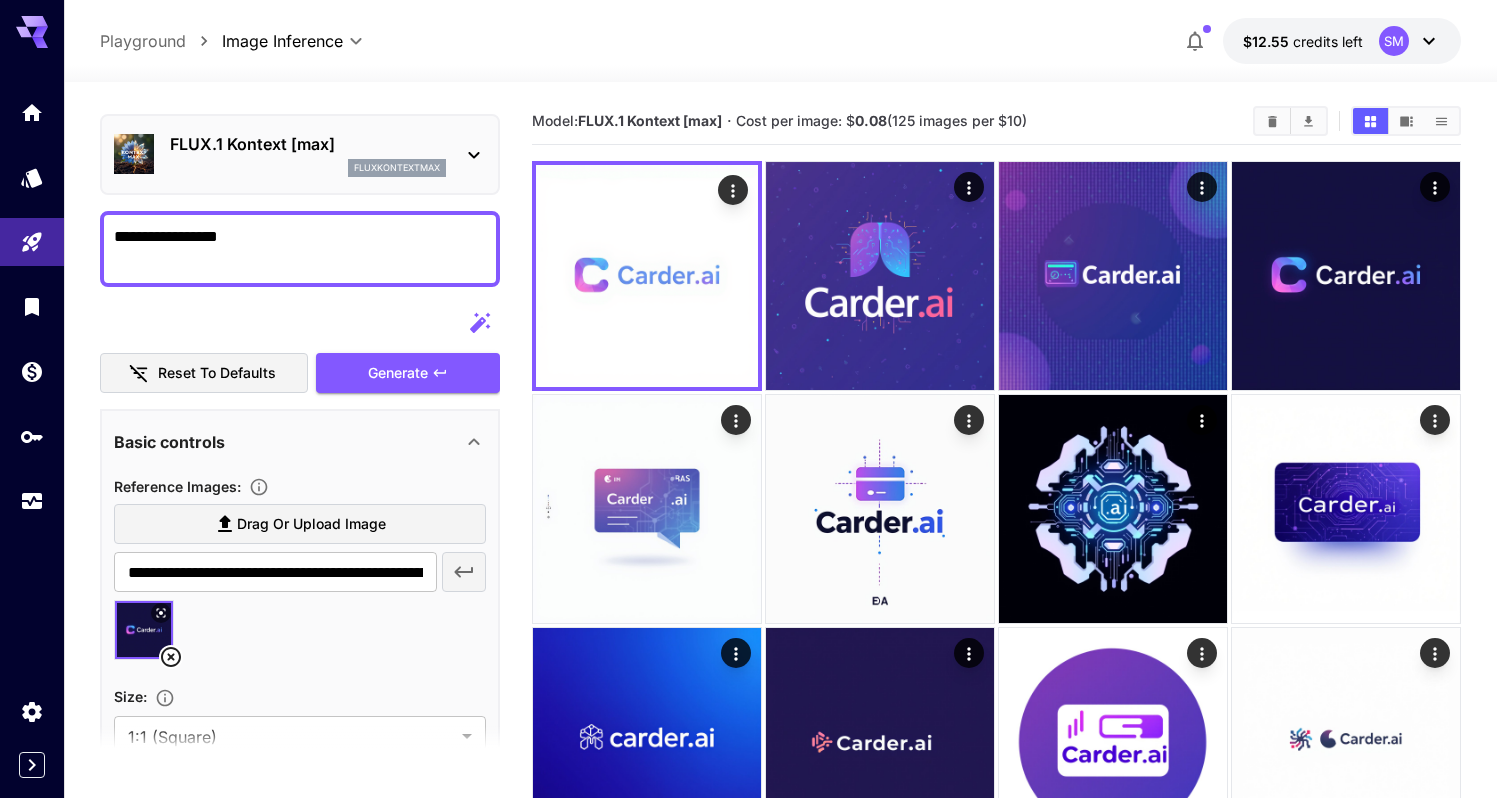 click on "FLUX.1 Kontext [max]" at bounding box center [308, 144] 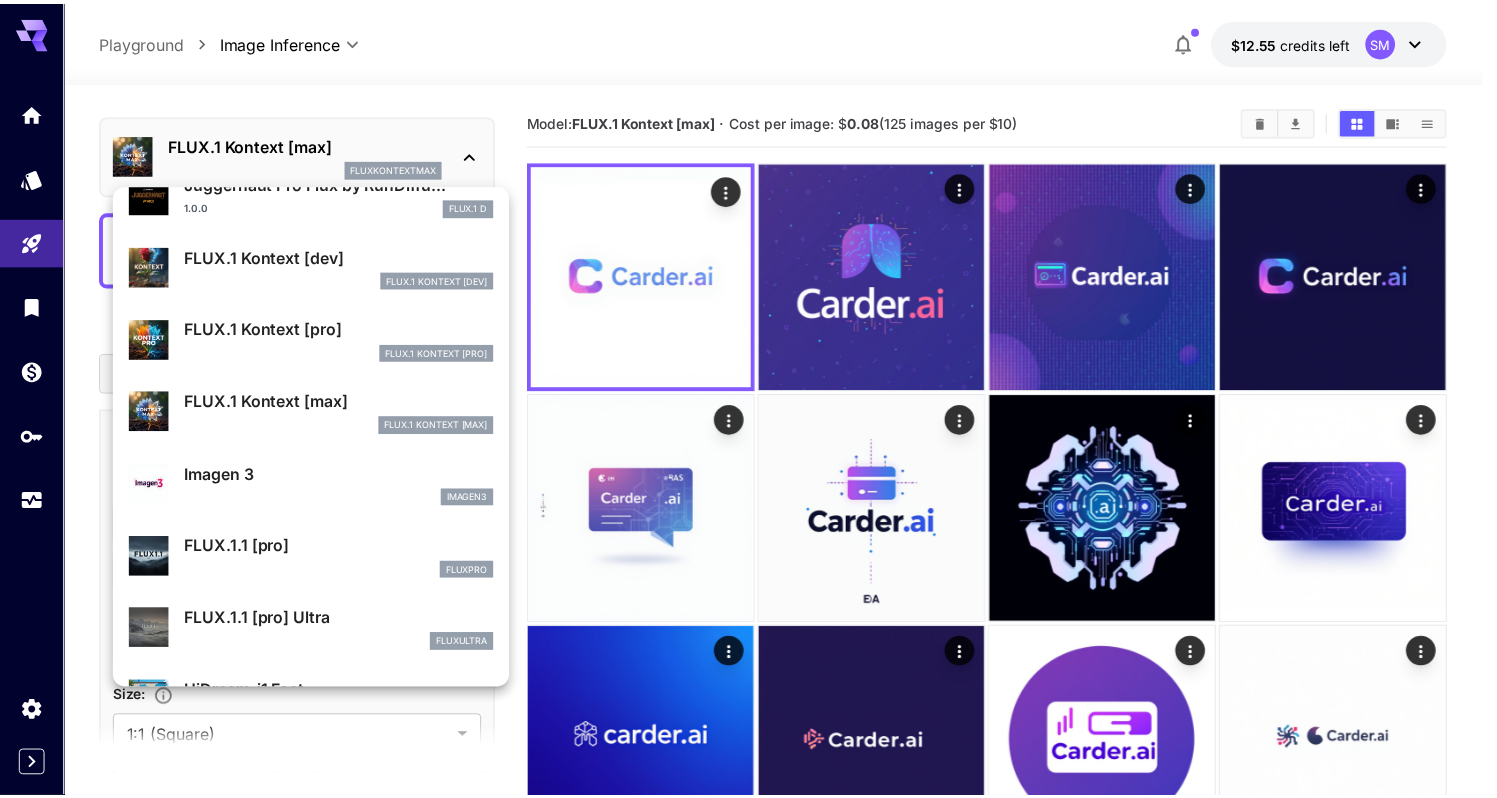 scroll, scrollTop: 735, scrollLeft: 0, axis: vertical 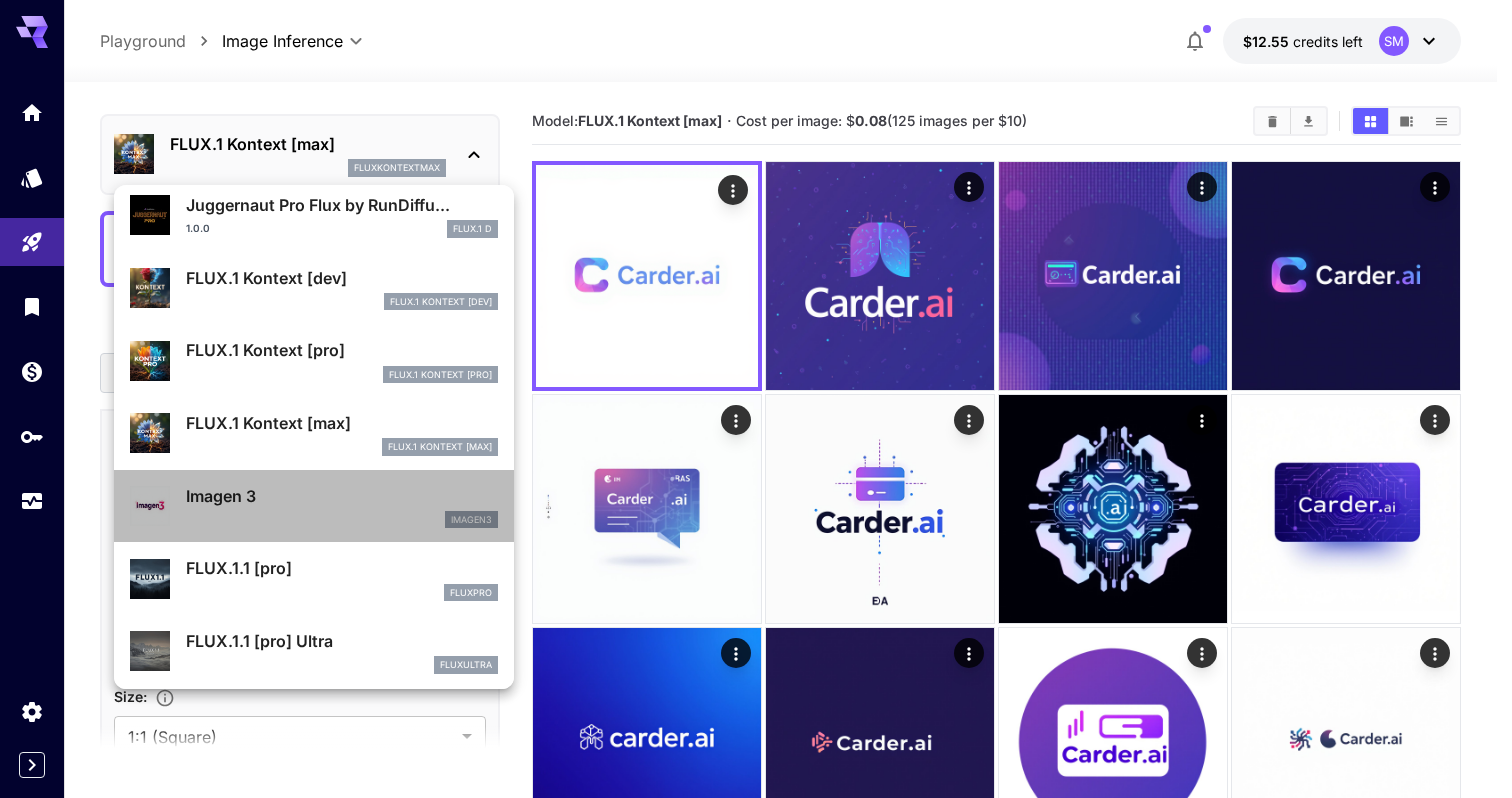 click on "imagen3" at bounding box center (342, 520) 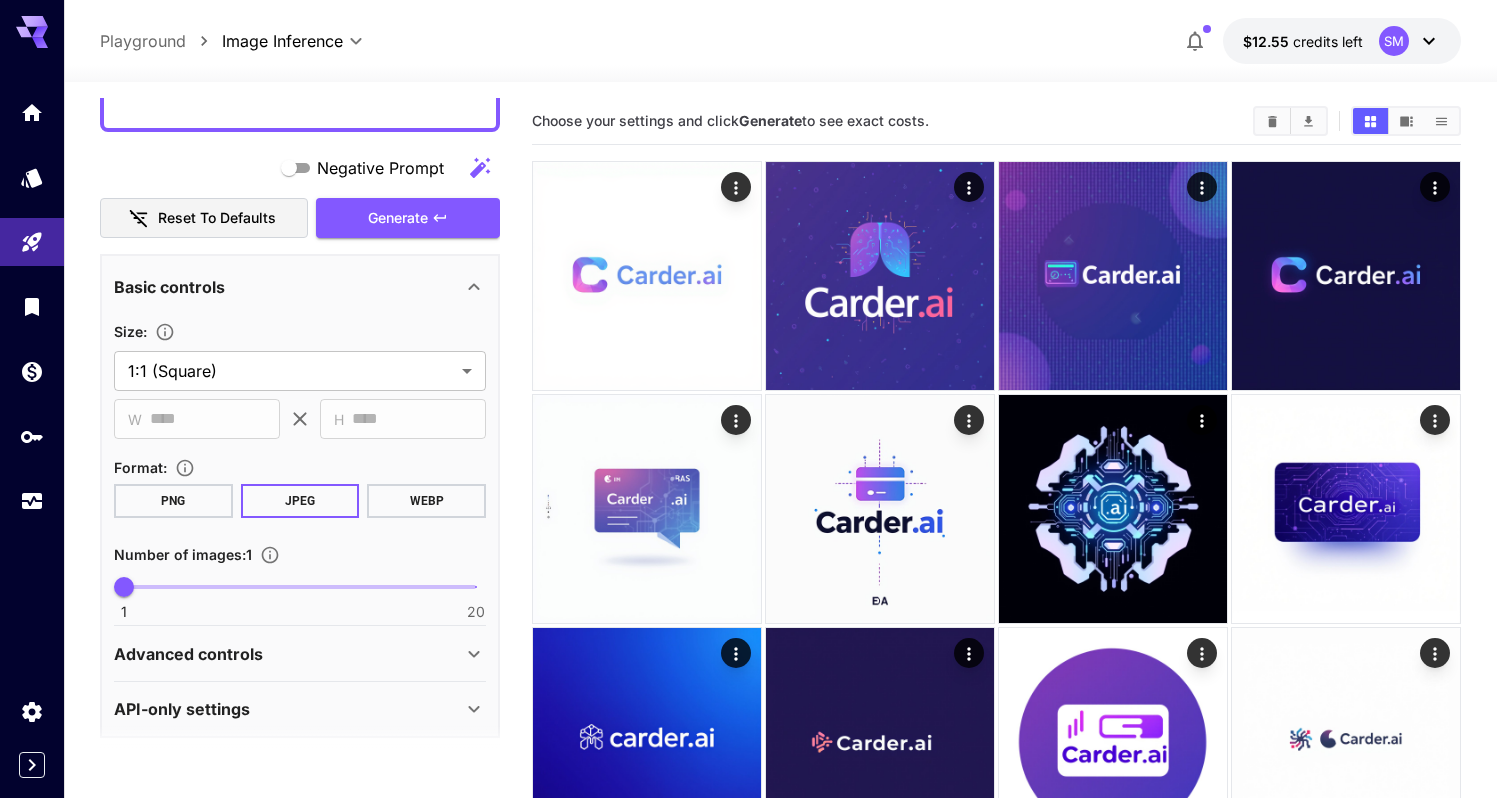 scroll, scrollTop: 221, scrollLeft: 0, axis: vertical 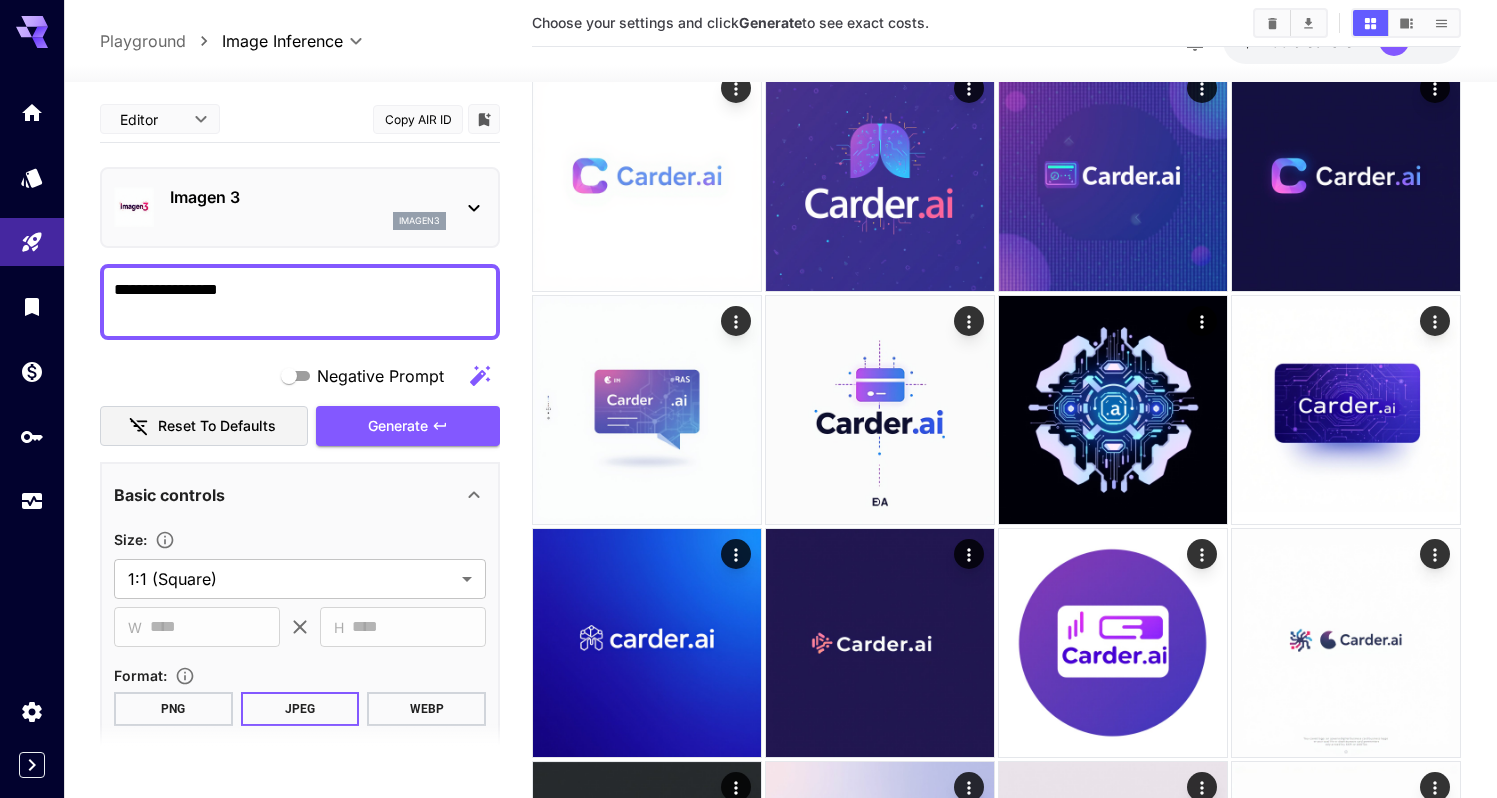 click on "imagen3" at bounding box center (308, 221) 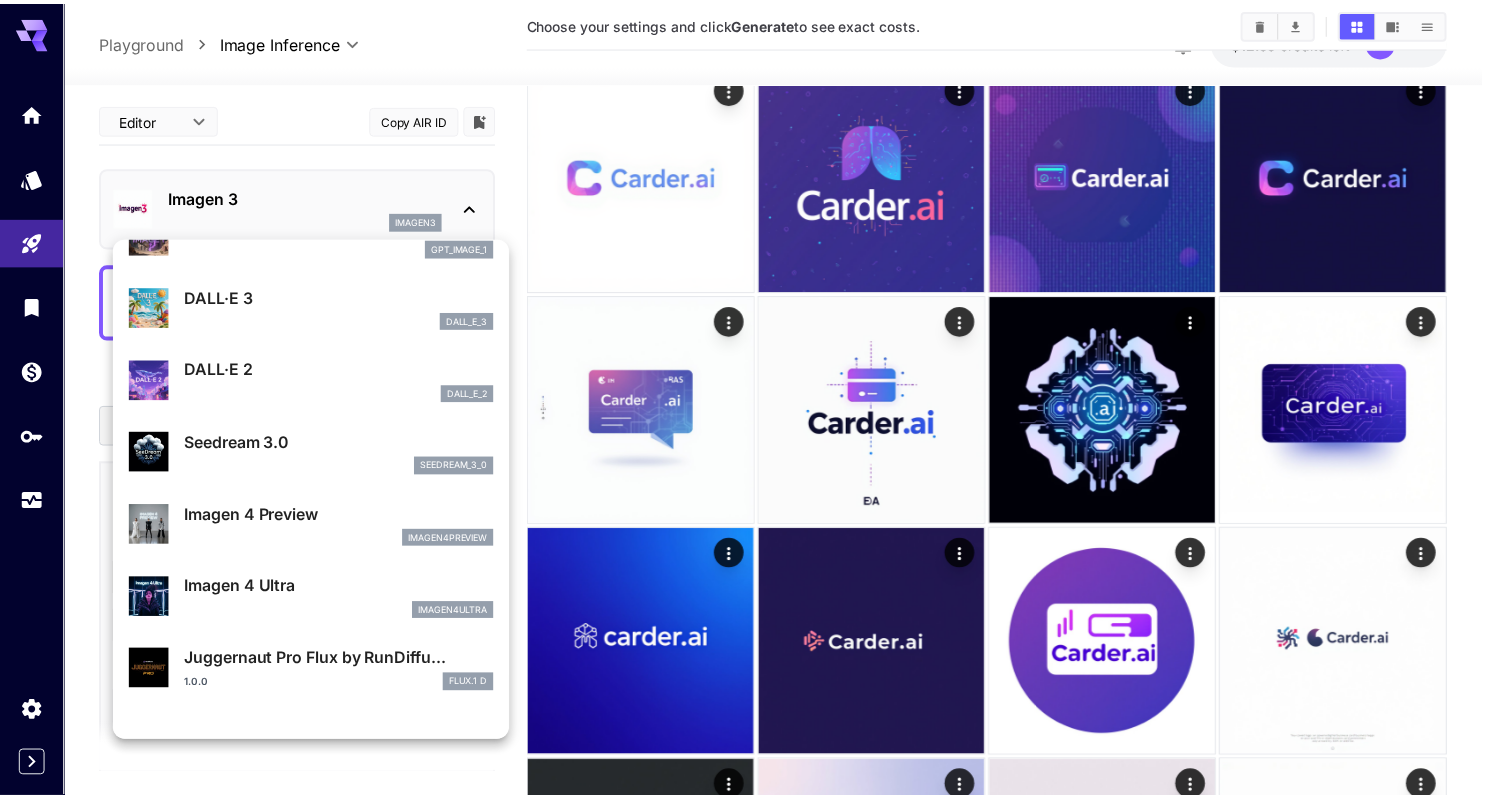 scroll, scrollTop: 411, scrollLeft: 0, axis: vertical 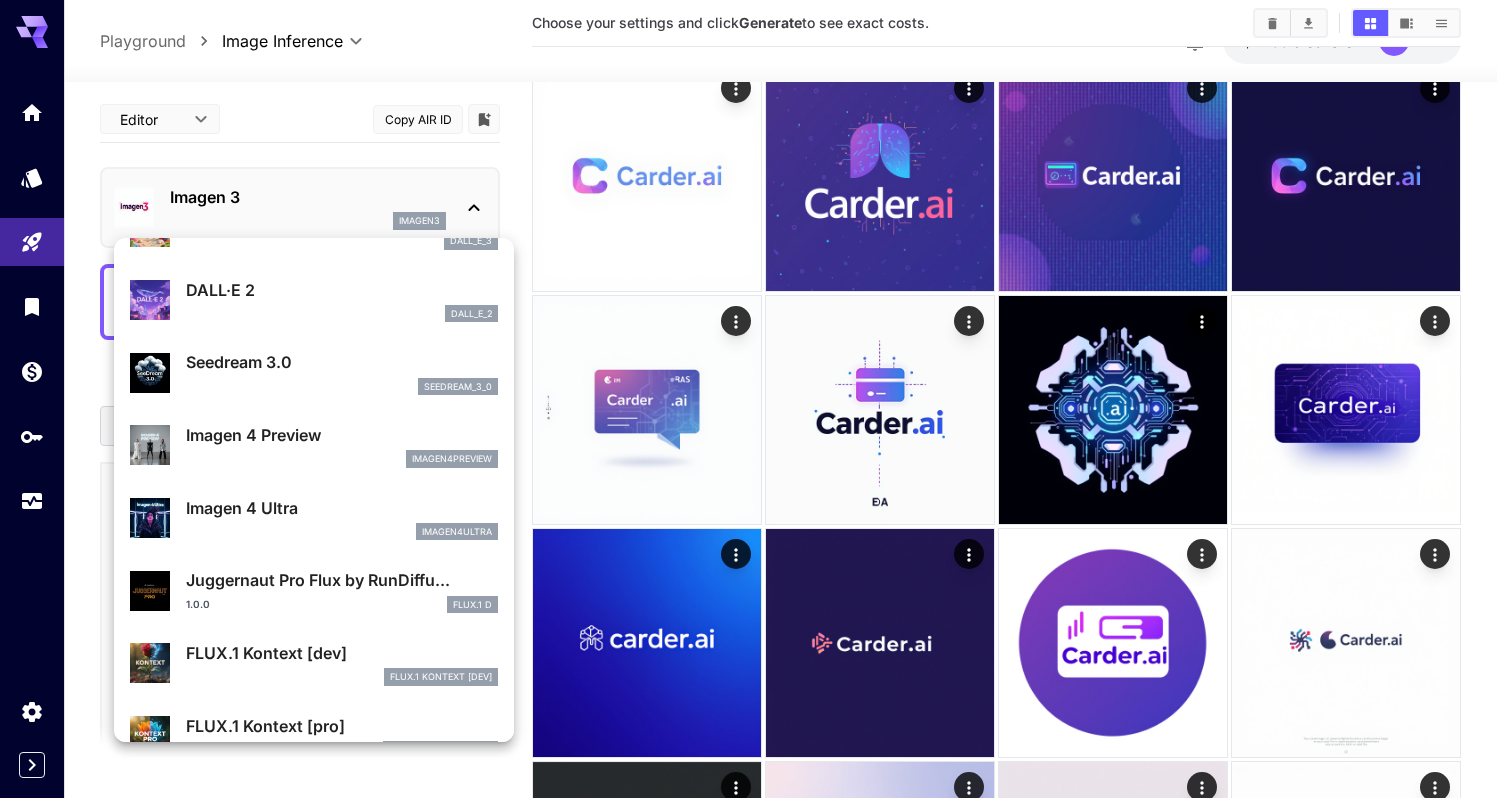 click on "dall_e_2" at bounding box center (342, 314) 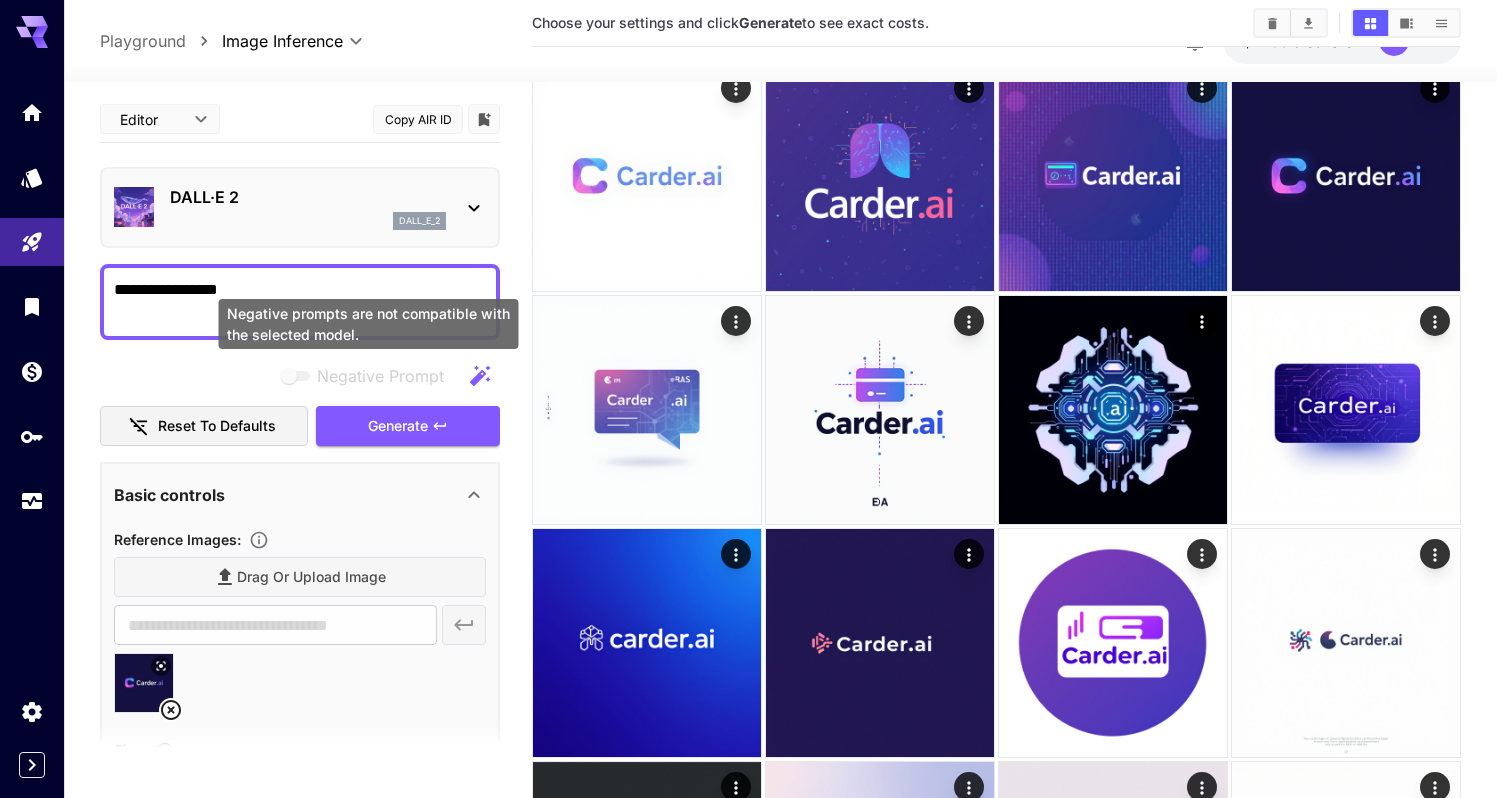 click on "Negative prompts are not compatible with the selected model." at bounding box center [369, 324] 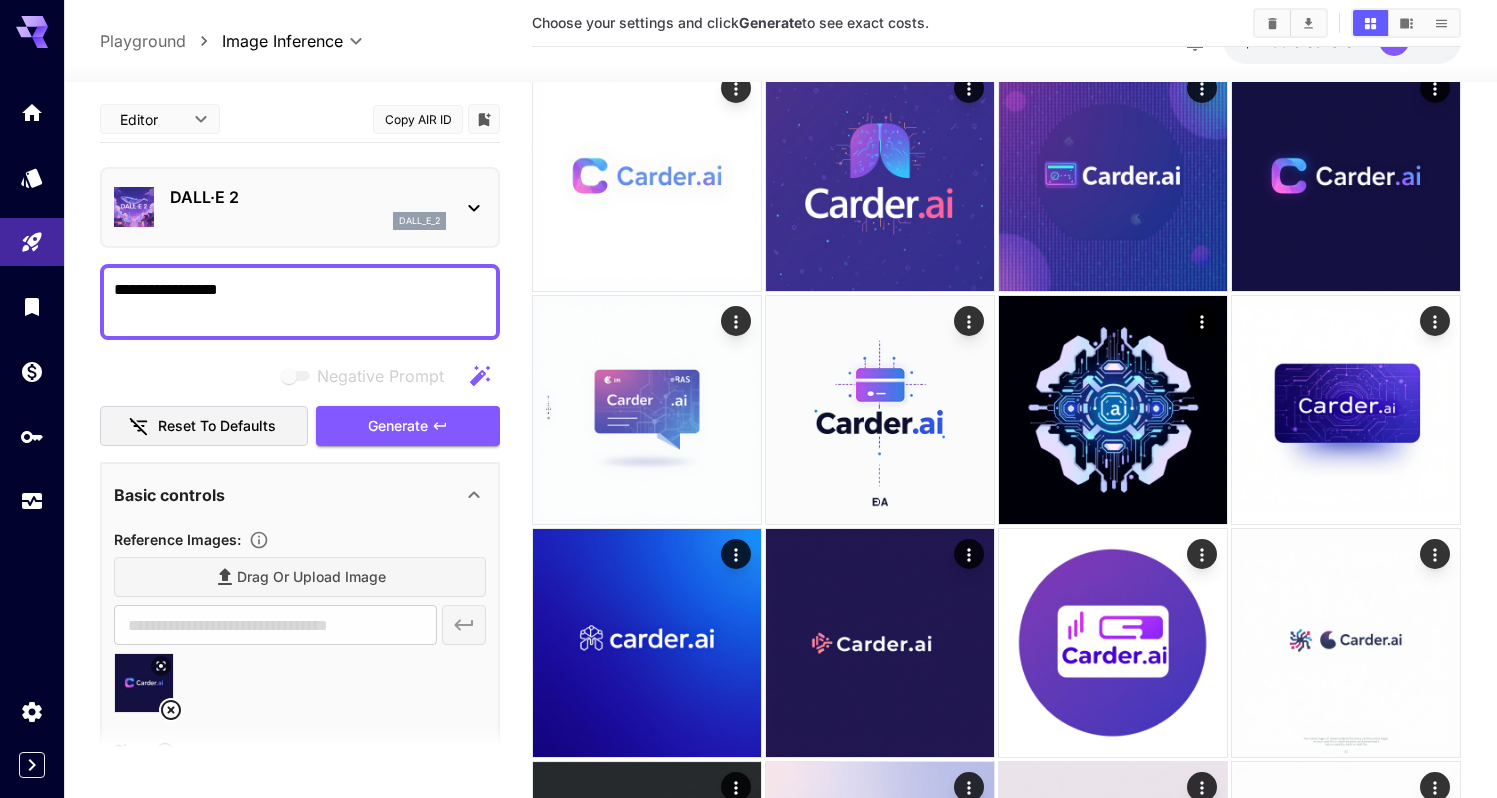 click on "**********" at bounding box center [300, 302] 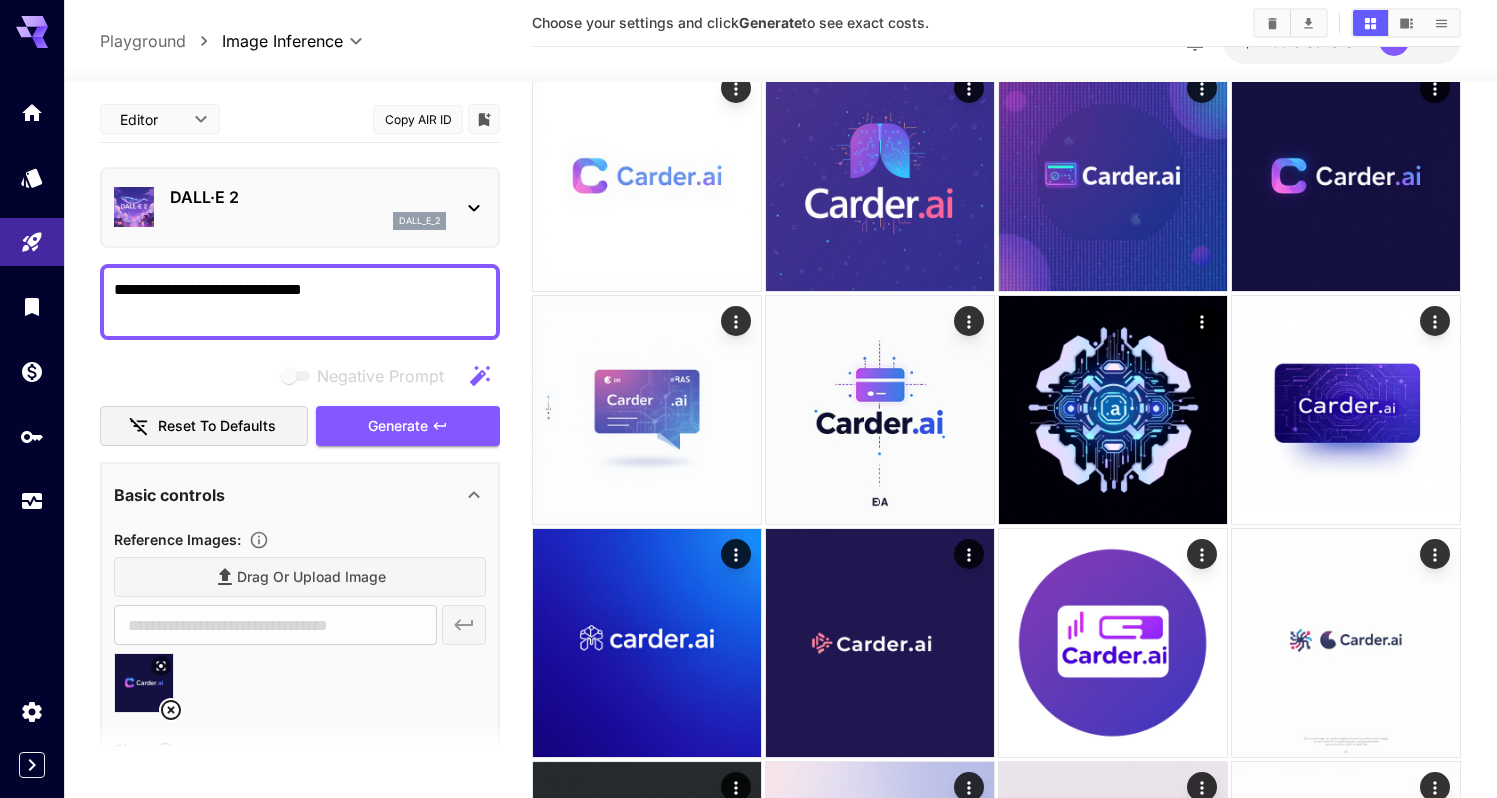 click on "**********" at bounding box center (300, 302) 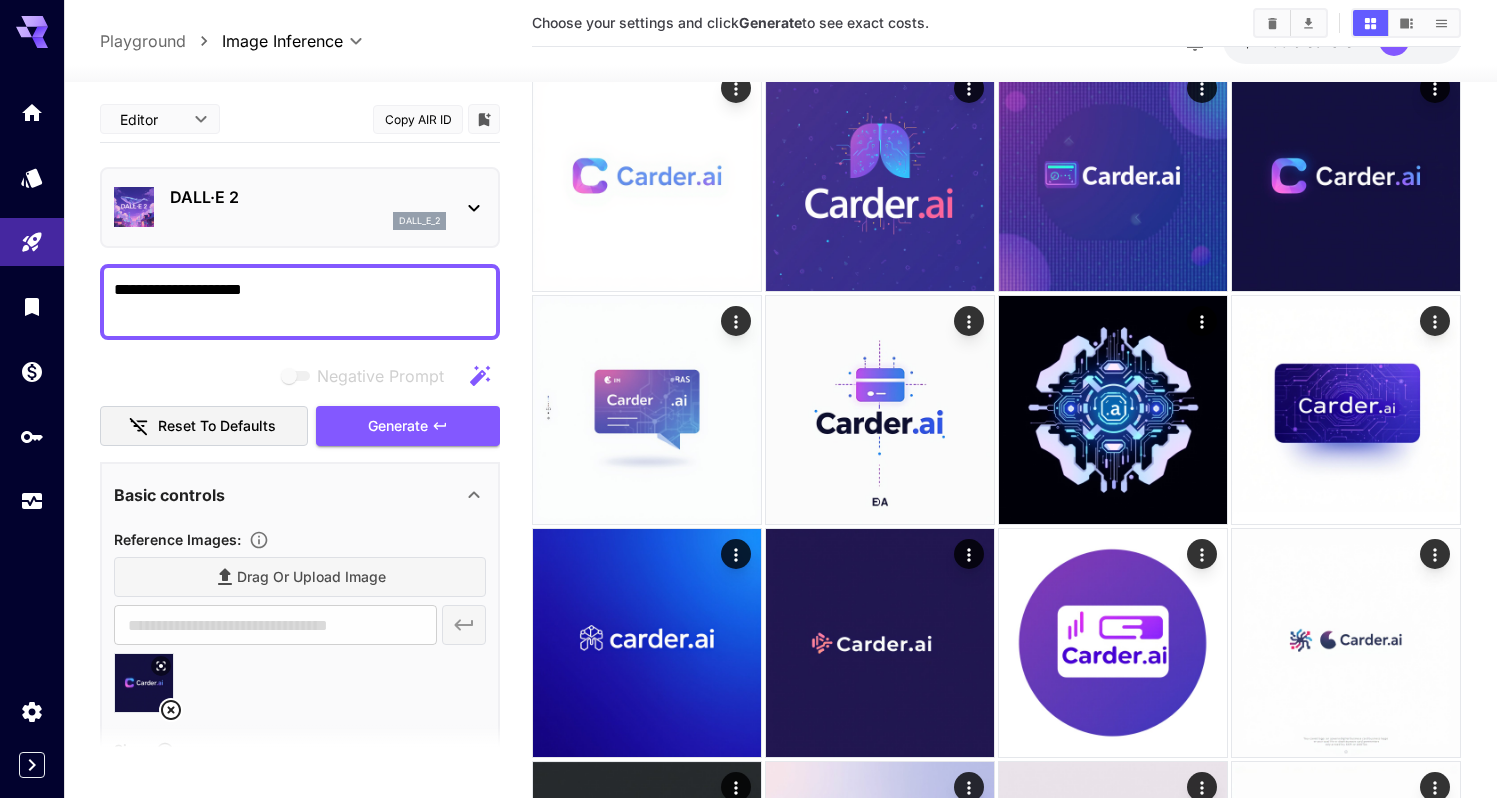 paste on "**********" 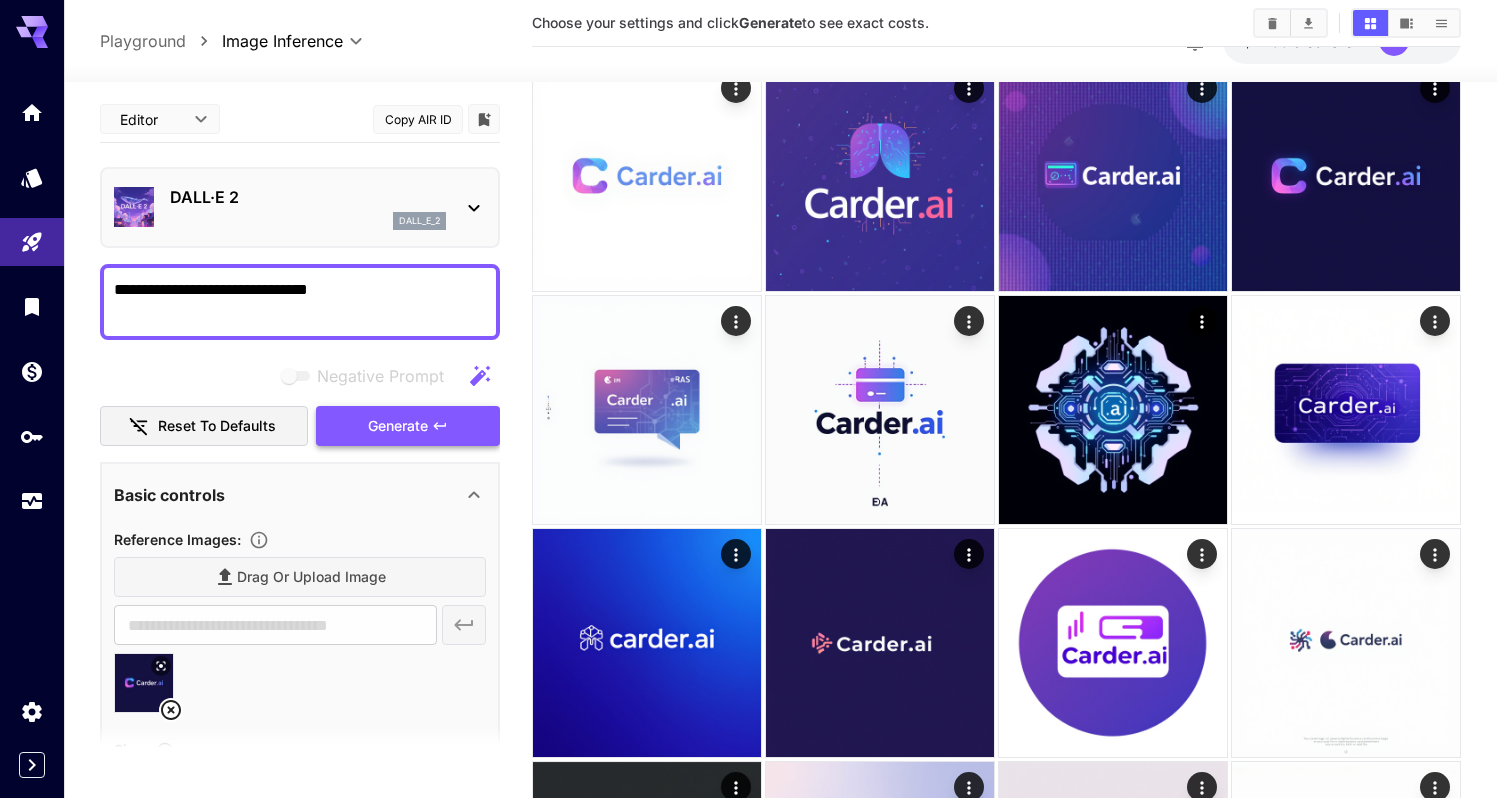 type on "**********" 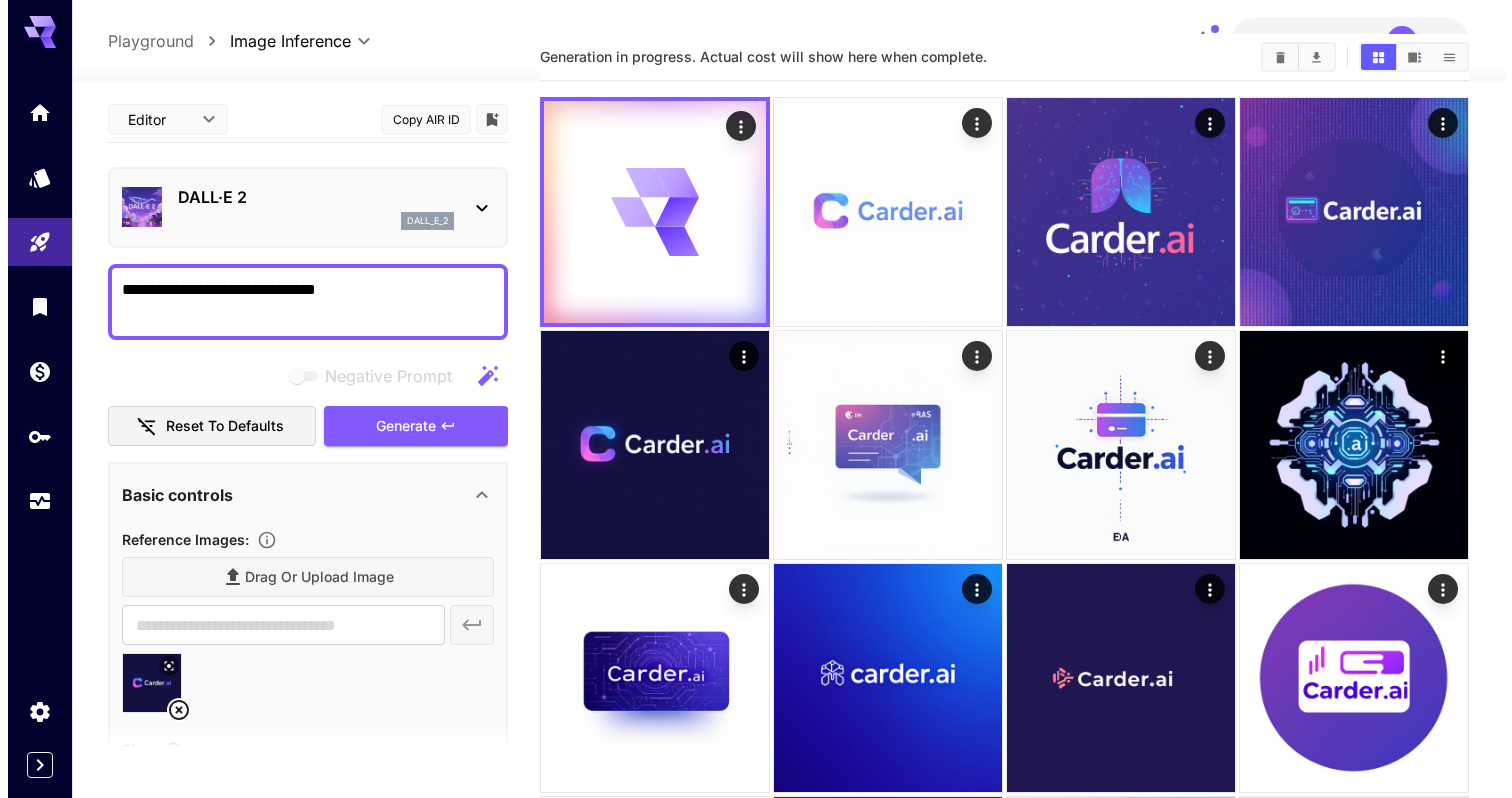 scroll, scrollTop: 0, scrollLeft: 0, axis: both 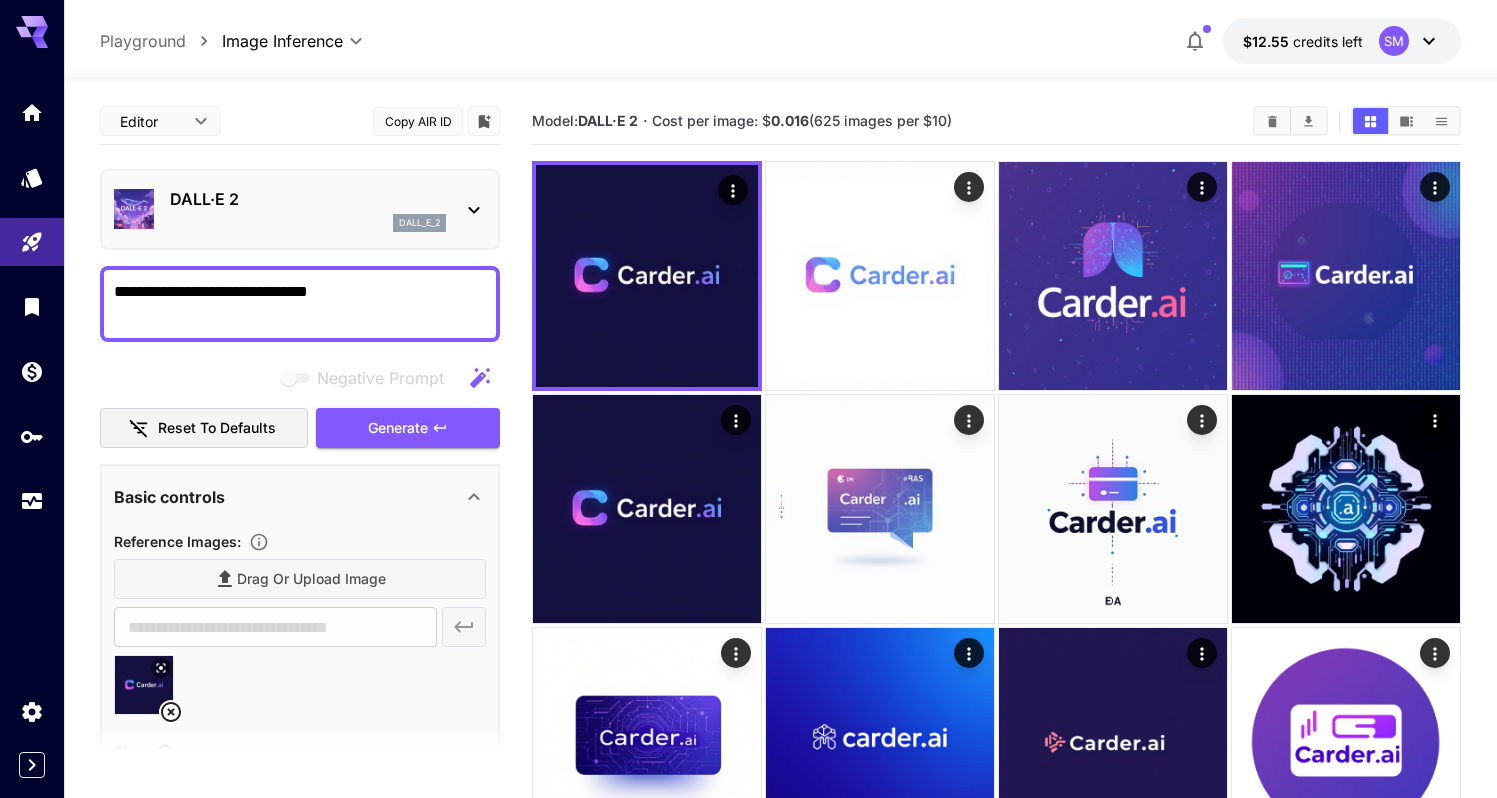 click on "dall_e_2" at bounding box center (308, 223) 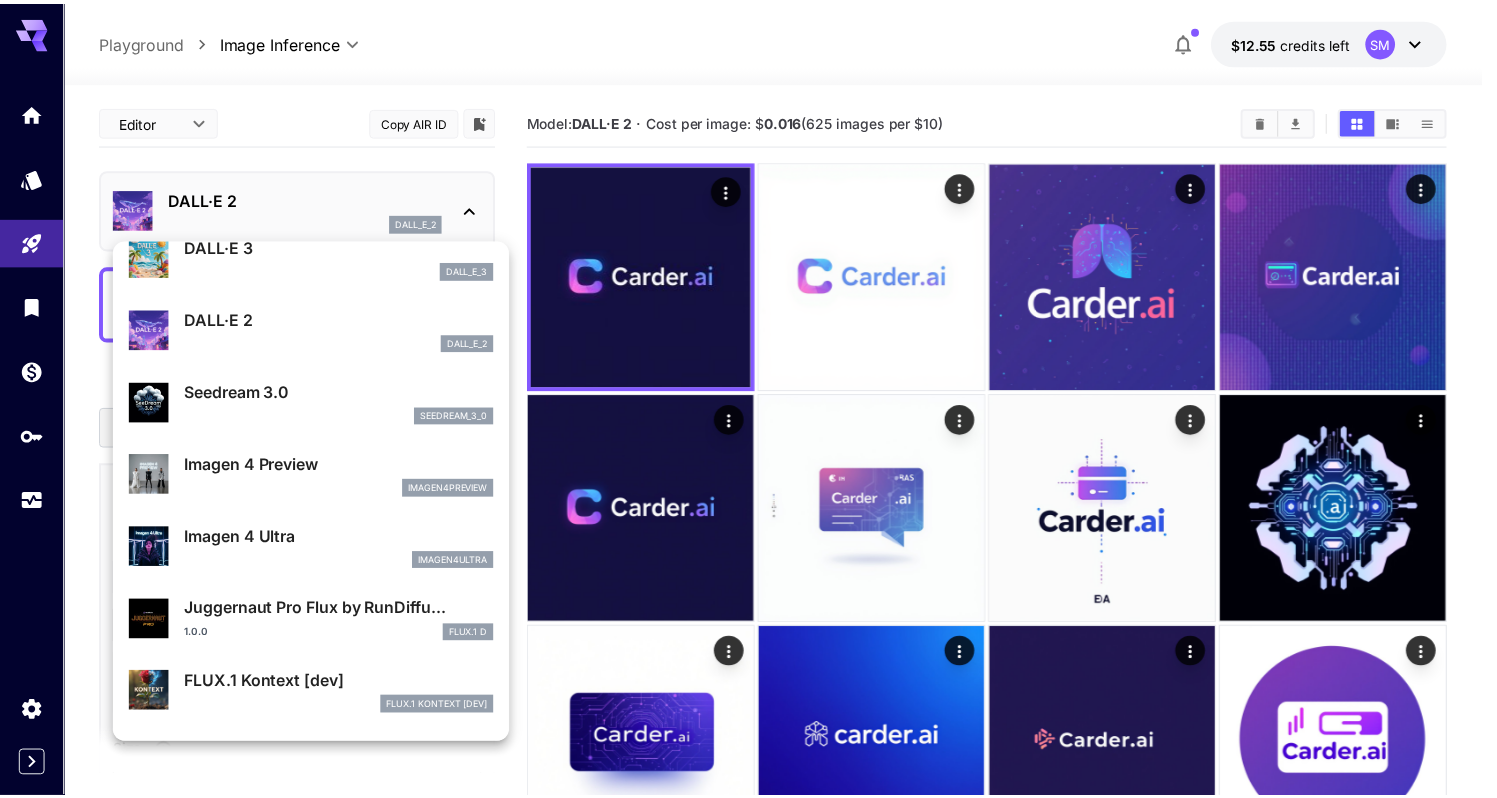 scroll, scrollTop: 442, scrollLeft: 0, axis: vertical 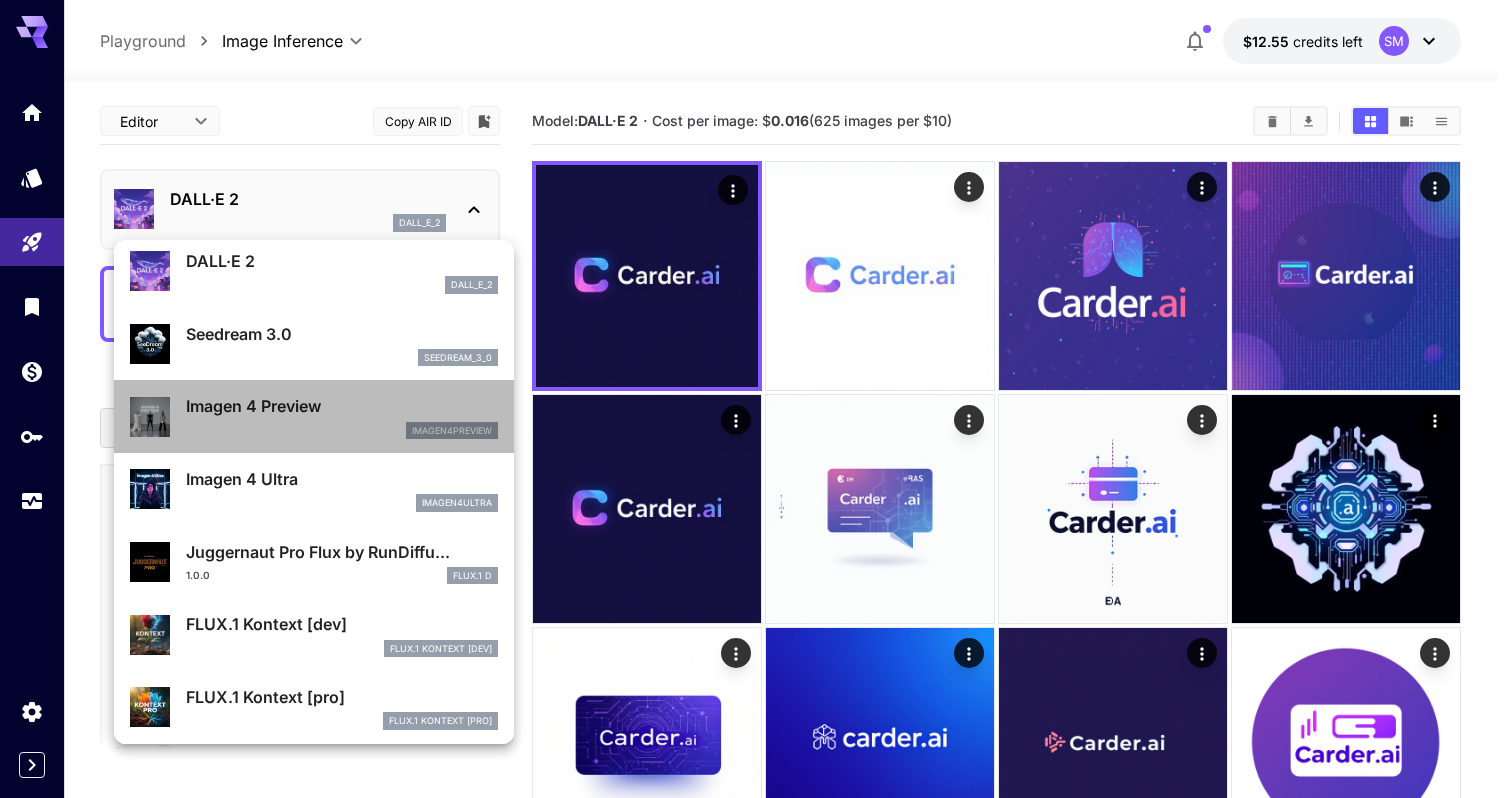 click on "imagen4preview" at bounding box center (342, 431) 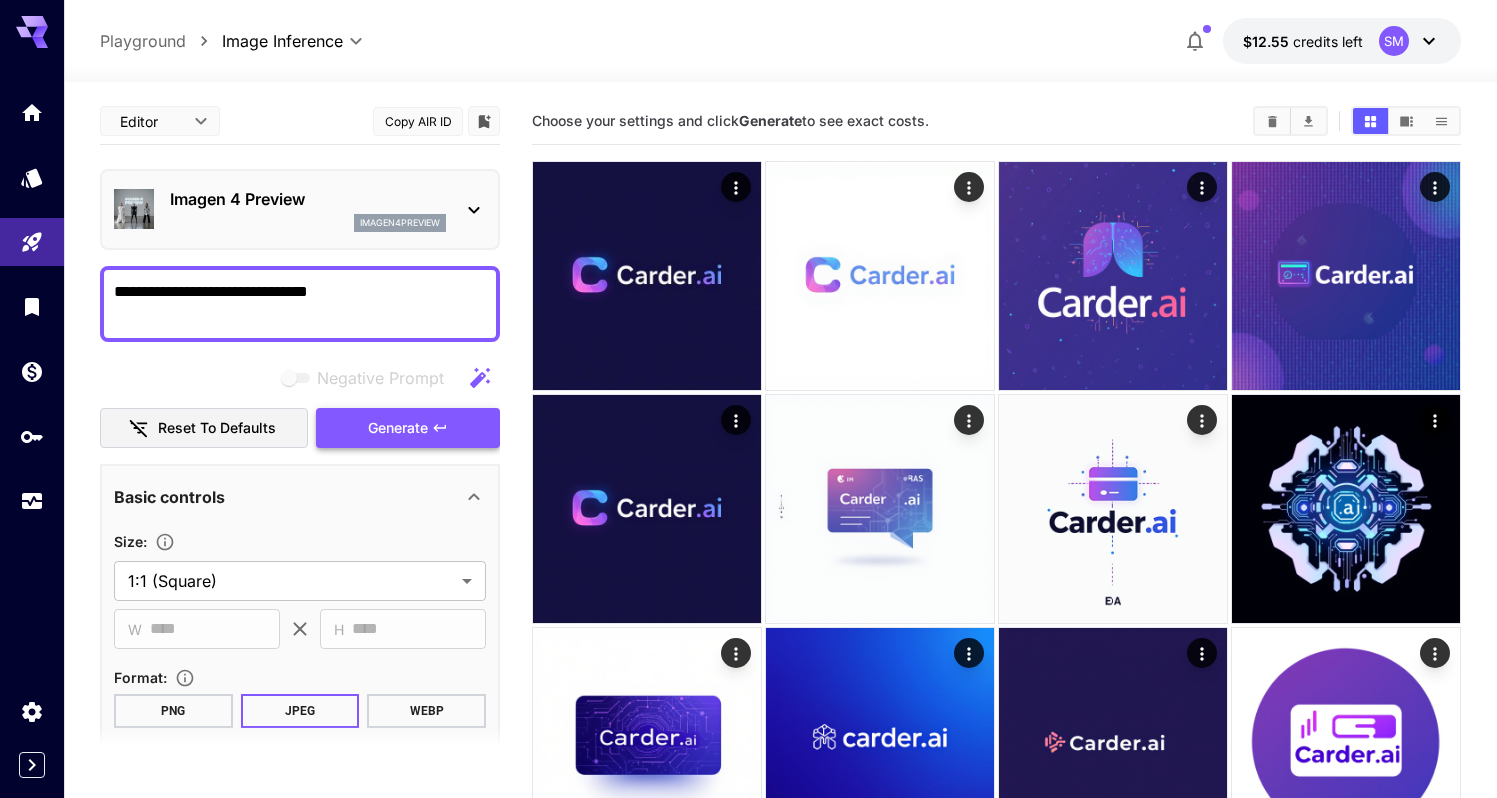 click on "Generate" at bounding box center [398, 428] 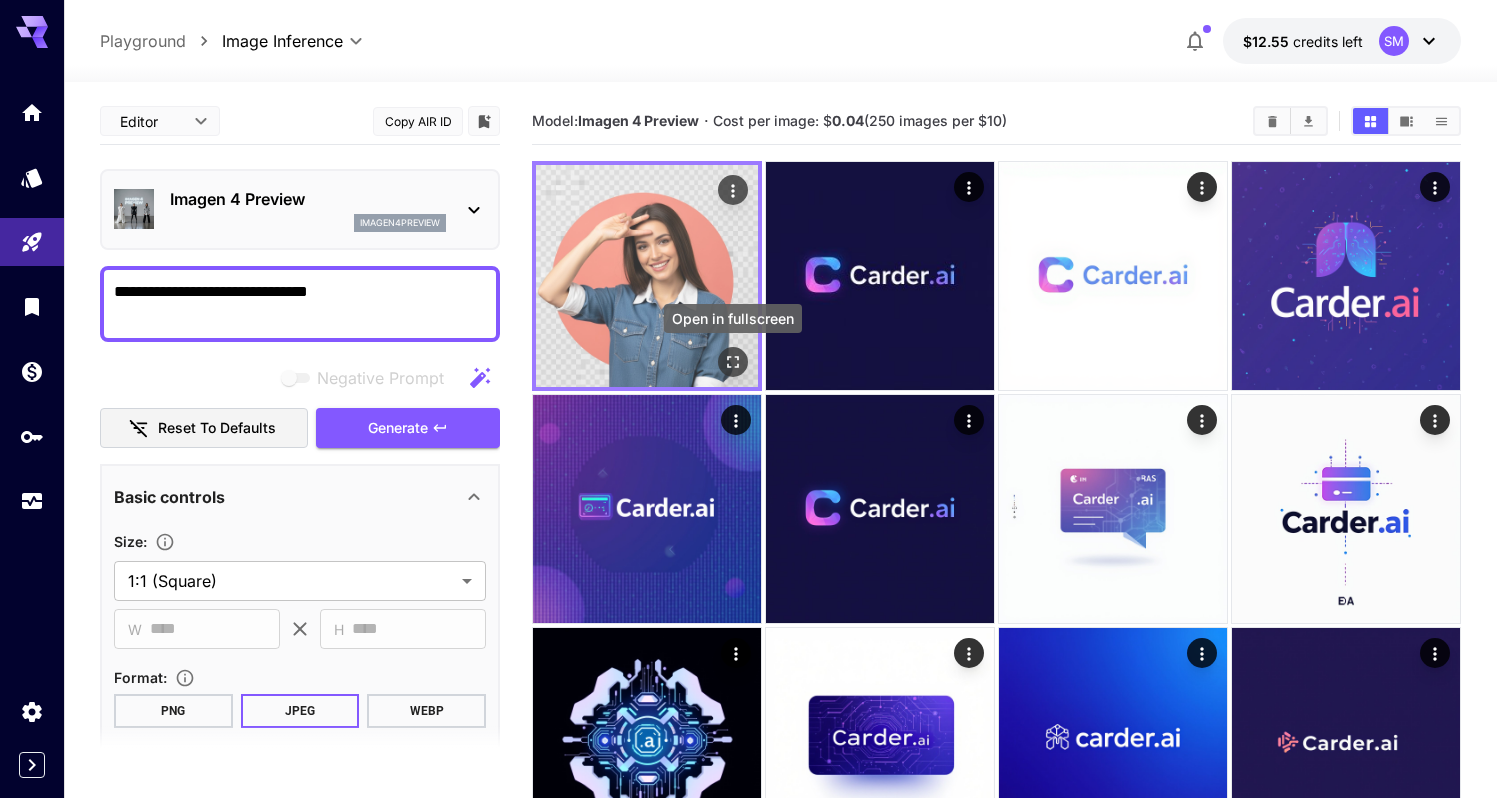 click 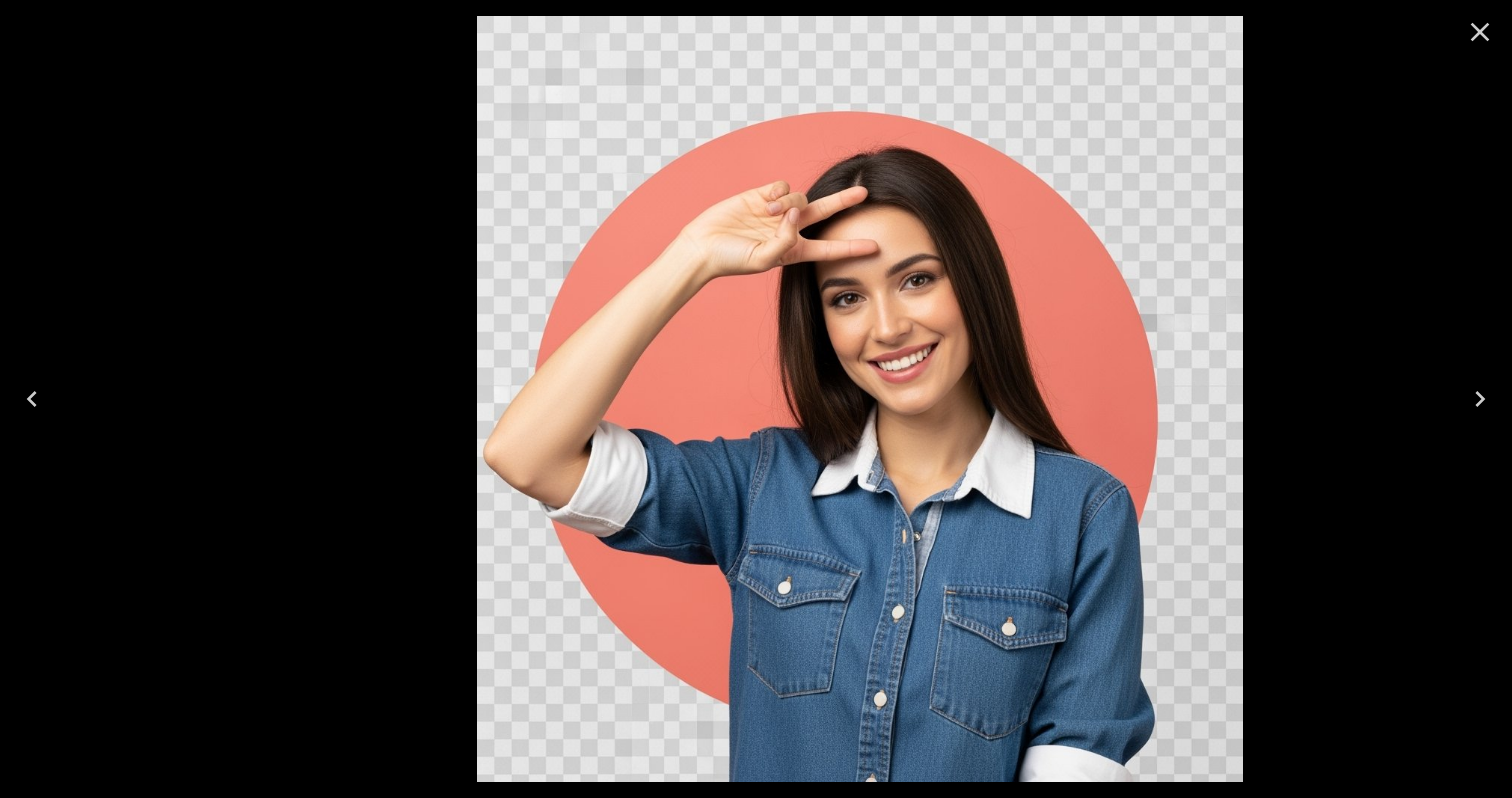 drag, startPoint x: 437, startPoint y: 623, endPoint x: 583, endPoint y: 639, distance: 146.8741 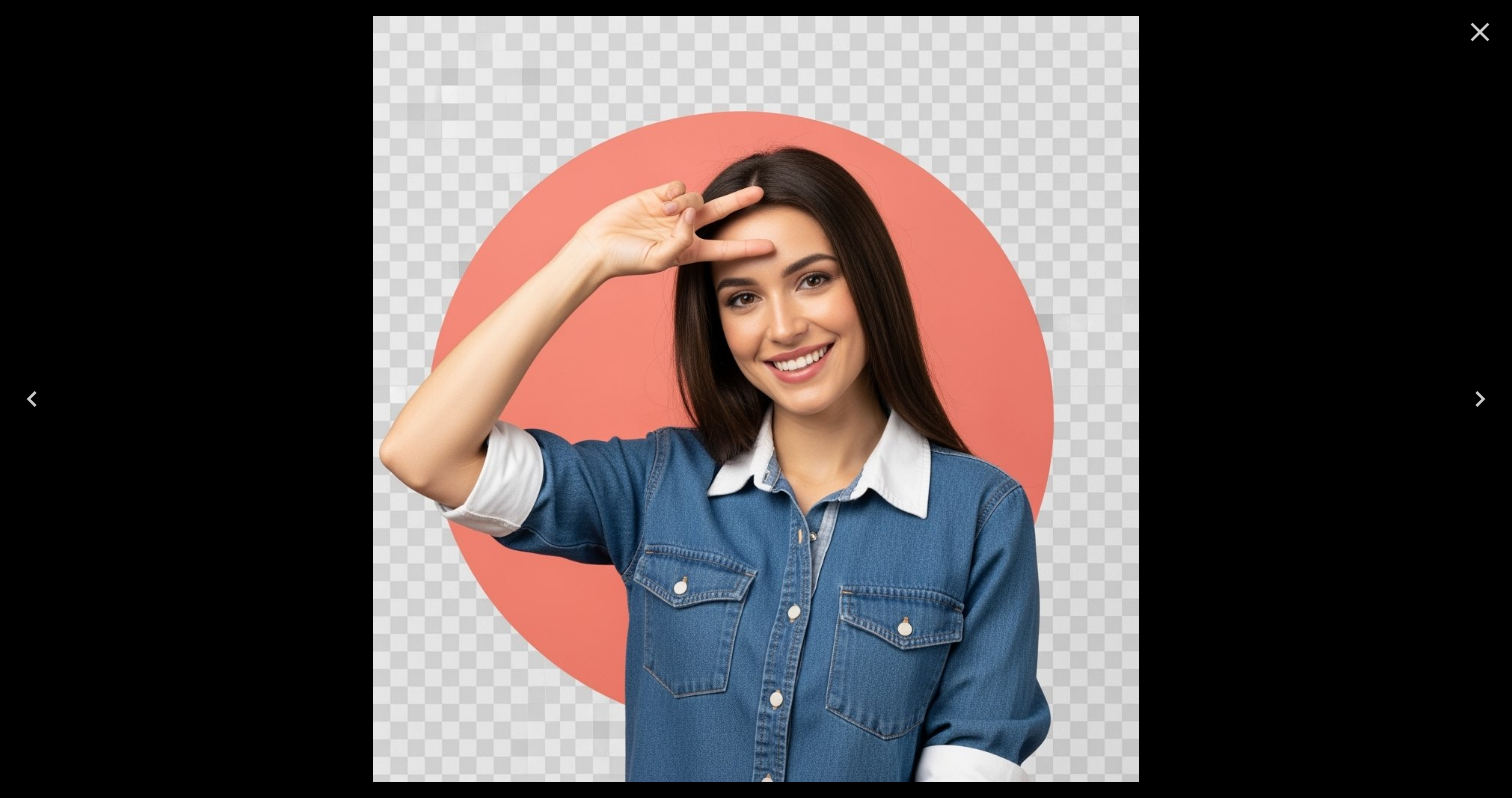 click at bounding box center [1480, 32] 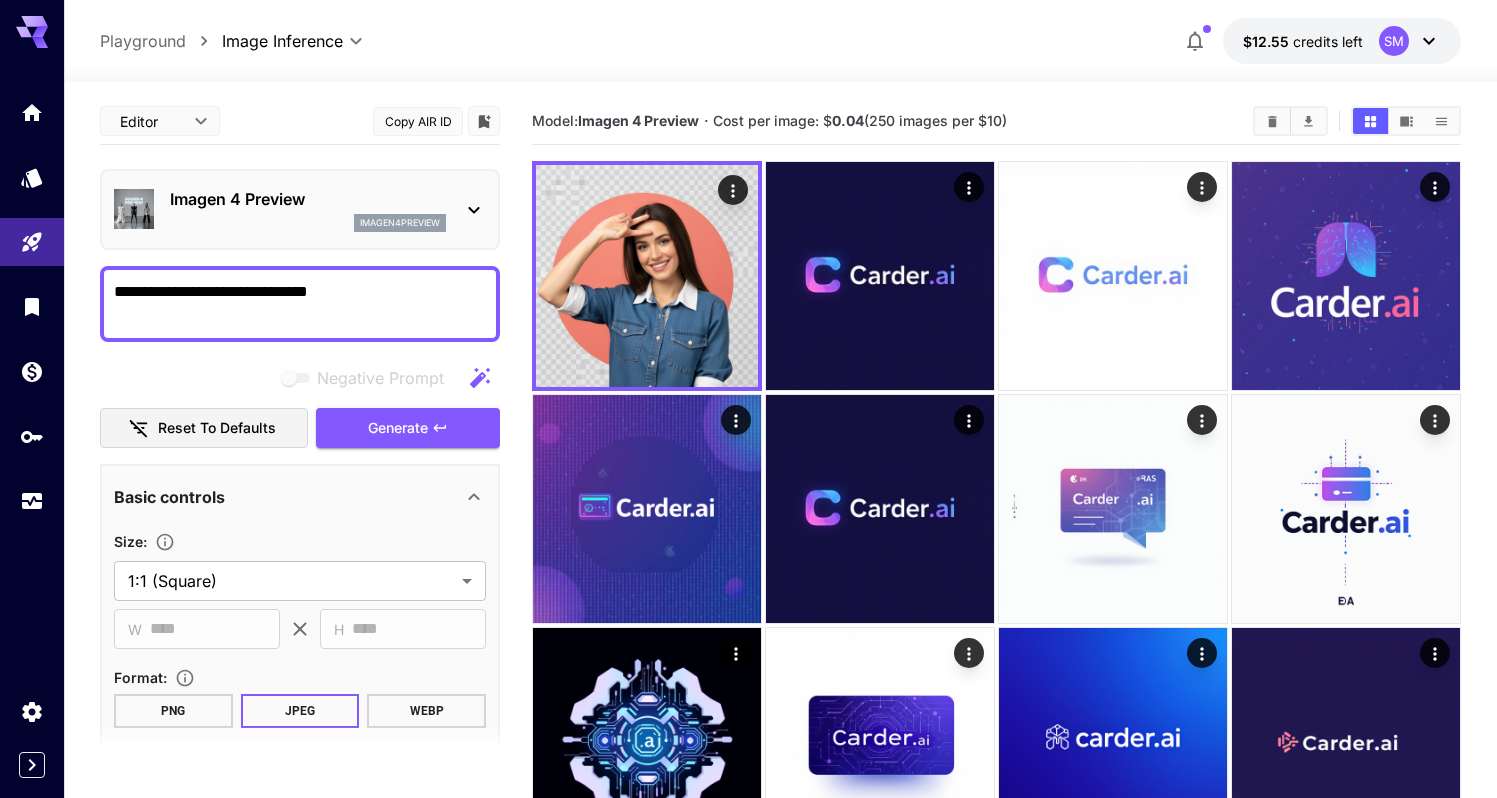 click on "**********" at bounding box center (300, 304) 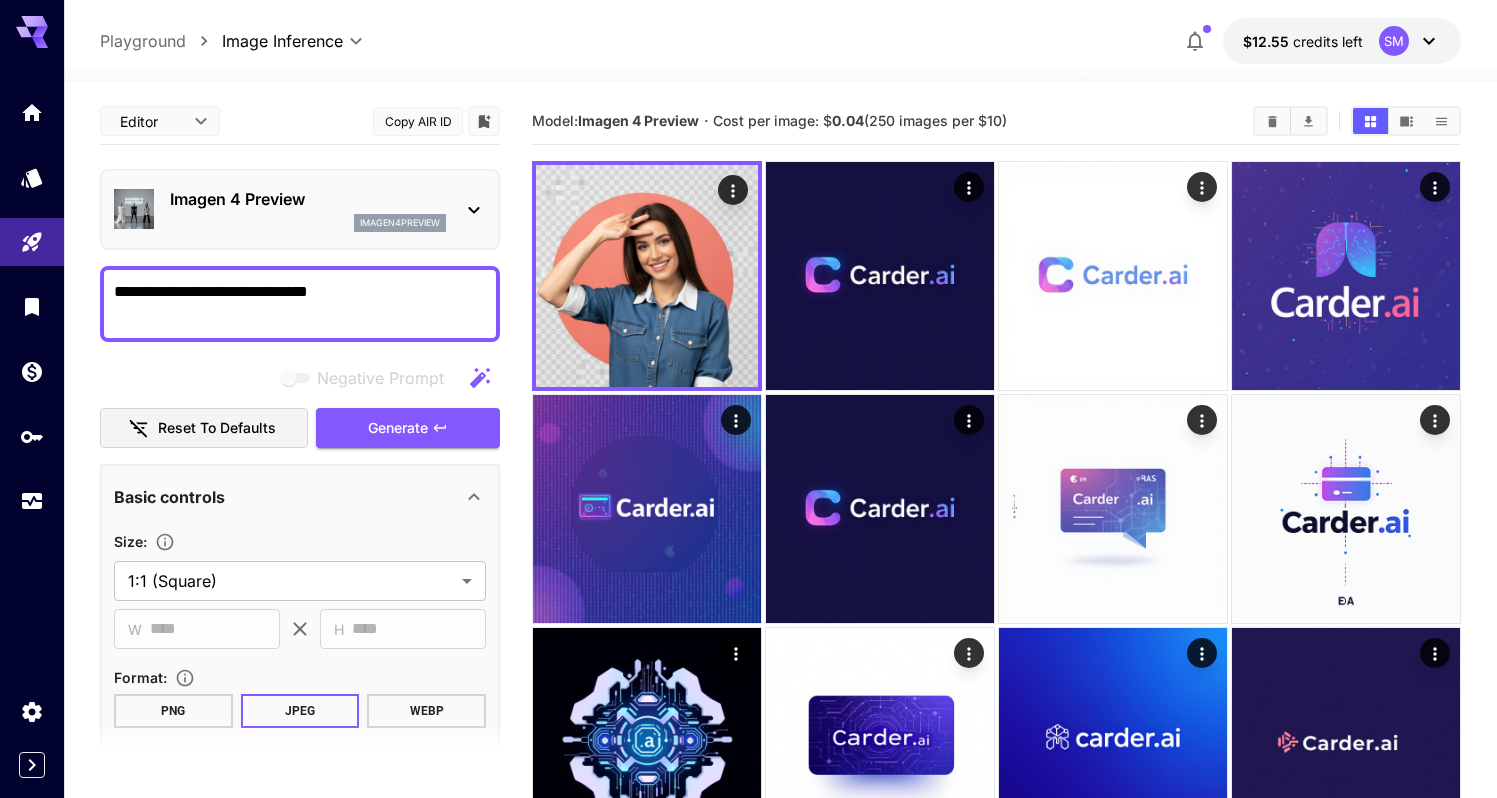 click on "Imagen 4 Preview imagen4preview" at bounding box center (308, 209) 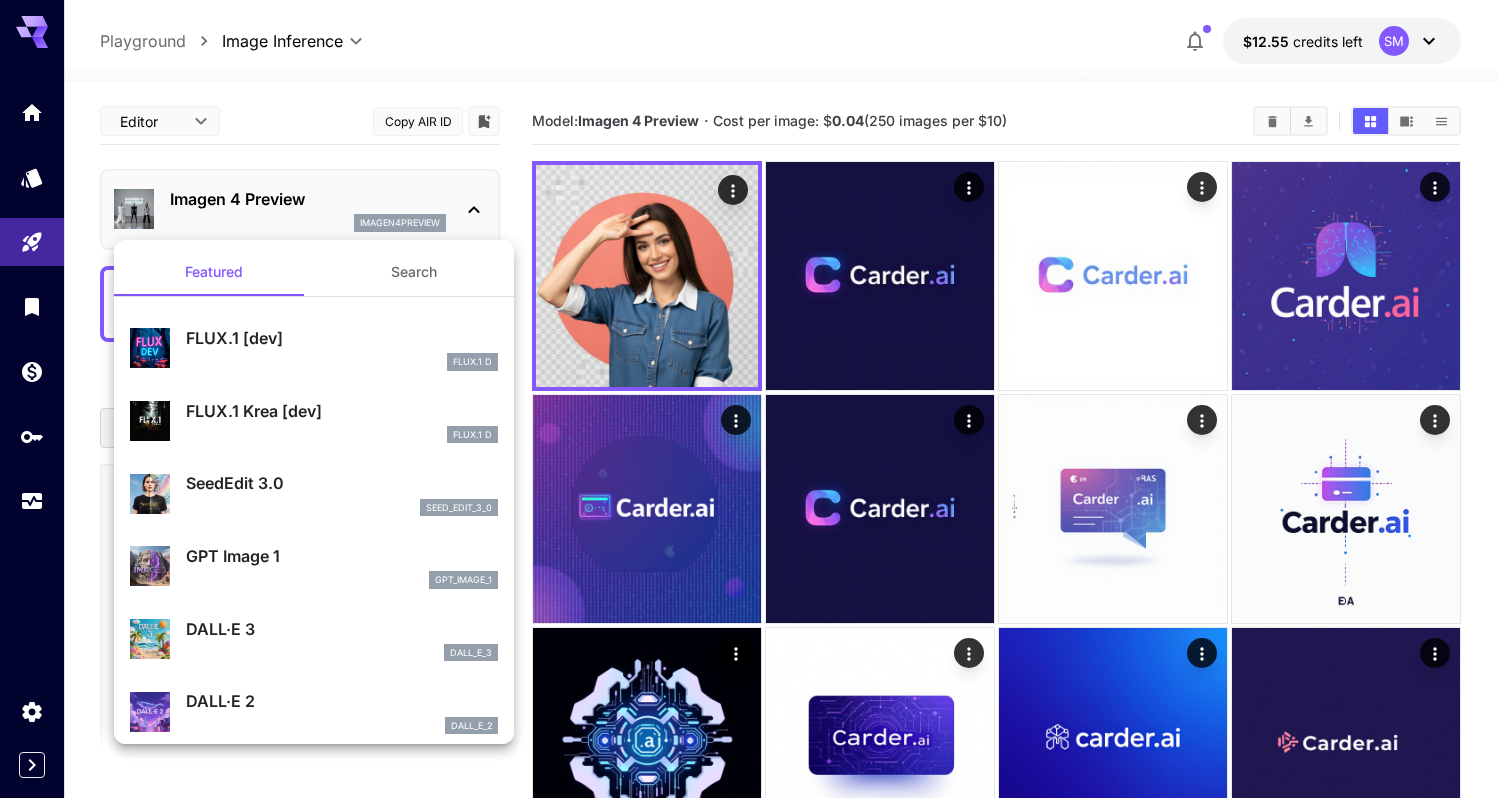click at bounding box center [756, 399] 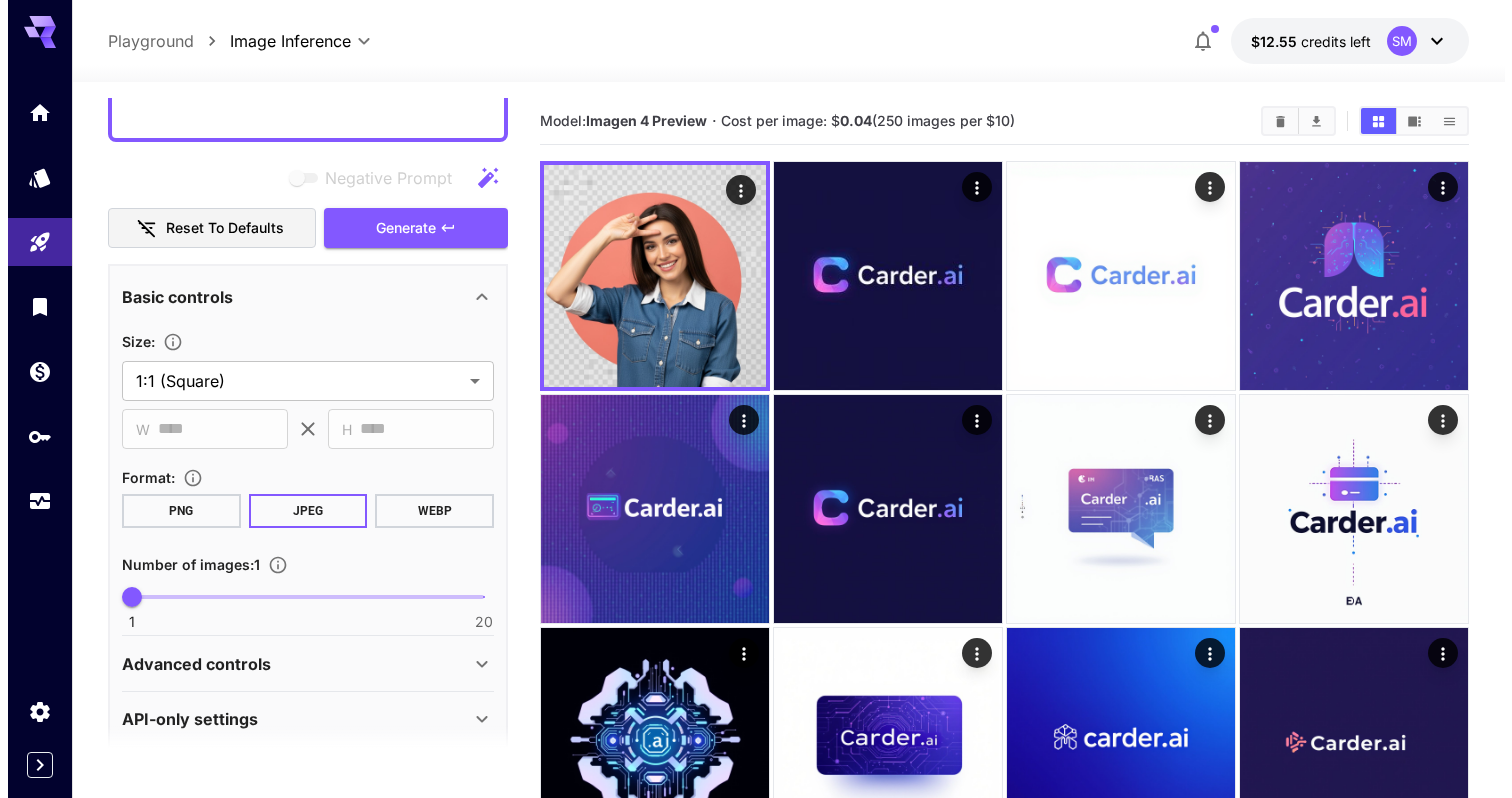scroll, scrollTop: 0, scrollLeft: 0, axis: both 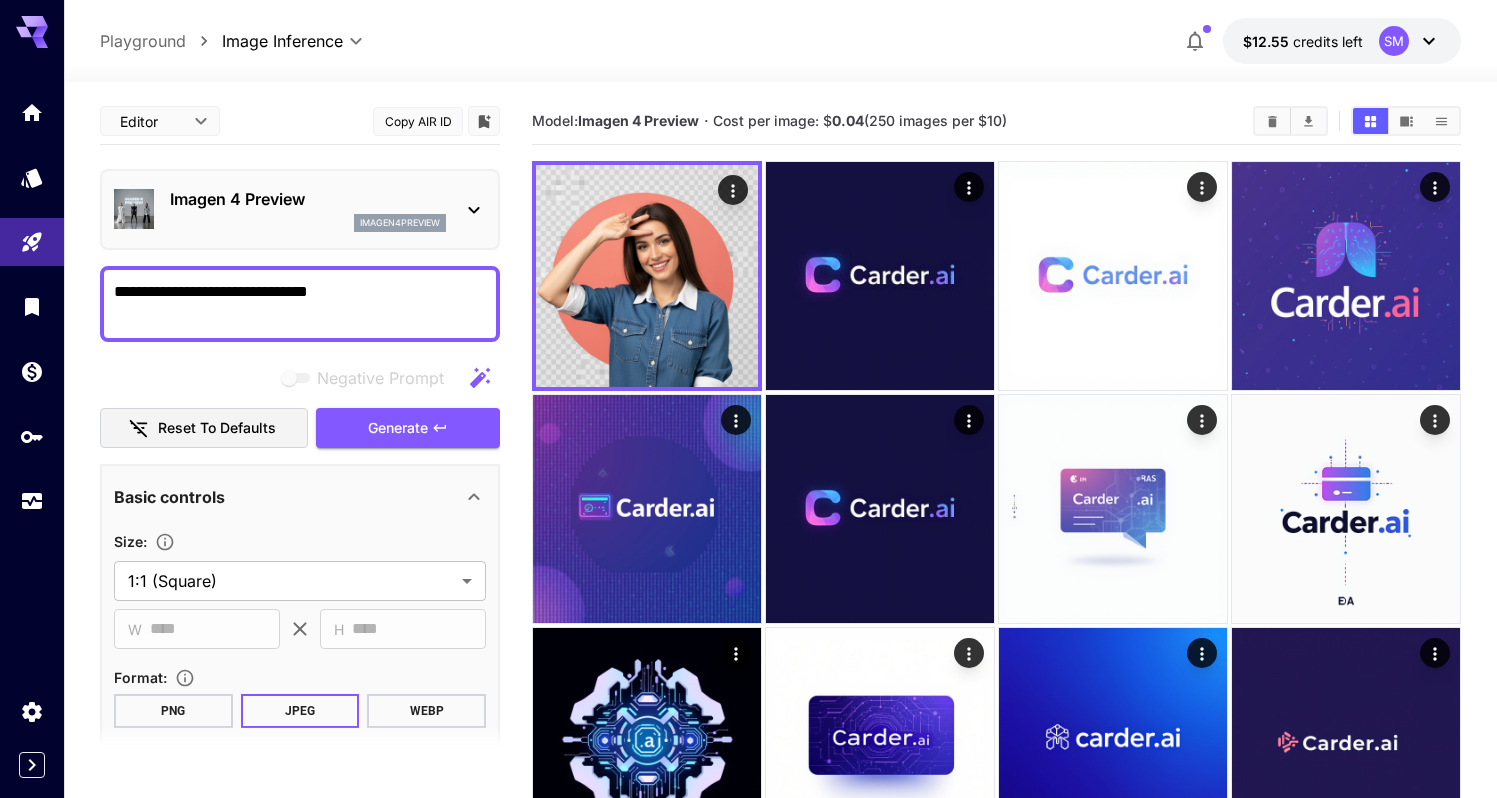 click on "Imagen 4 Preview imagen4preview" at bounding box center (308, 209) 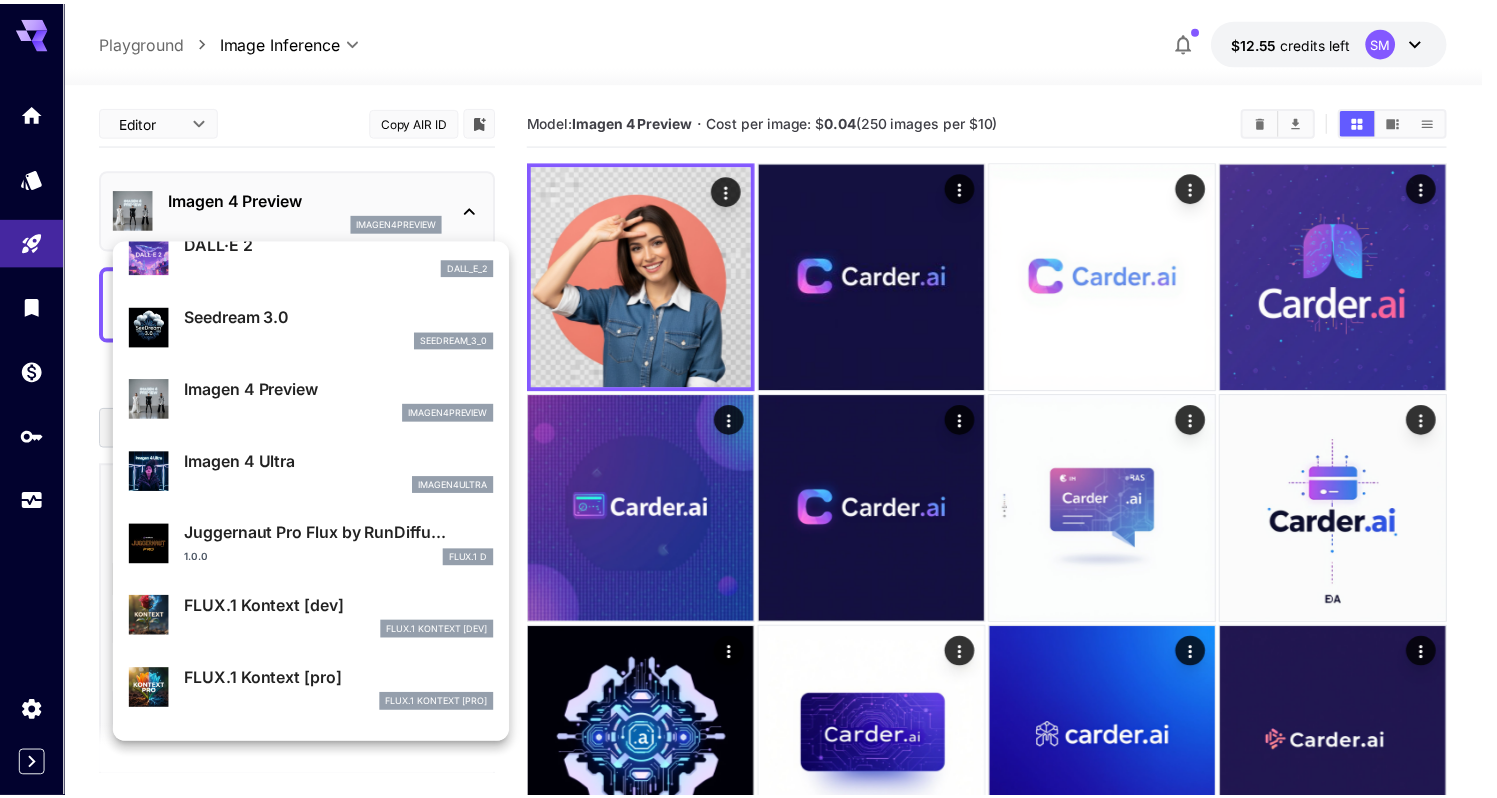 scroll, scrollTop: 508, scrollLeft: 0, axis: vertical 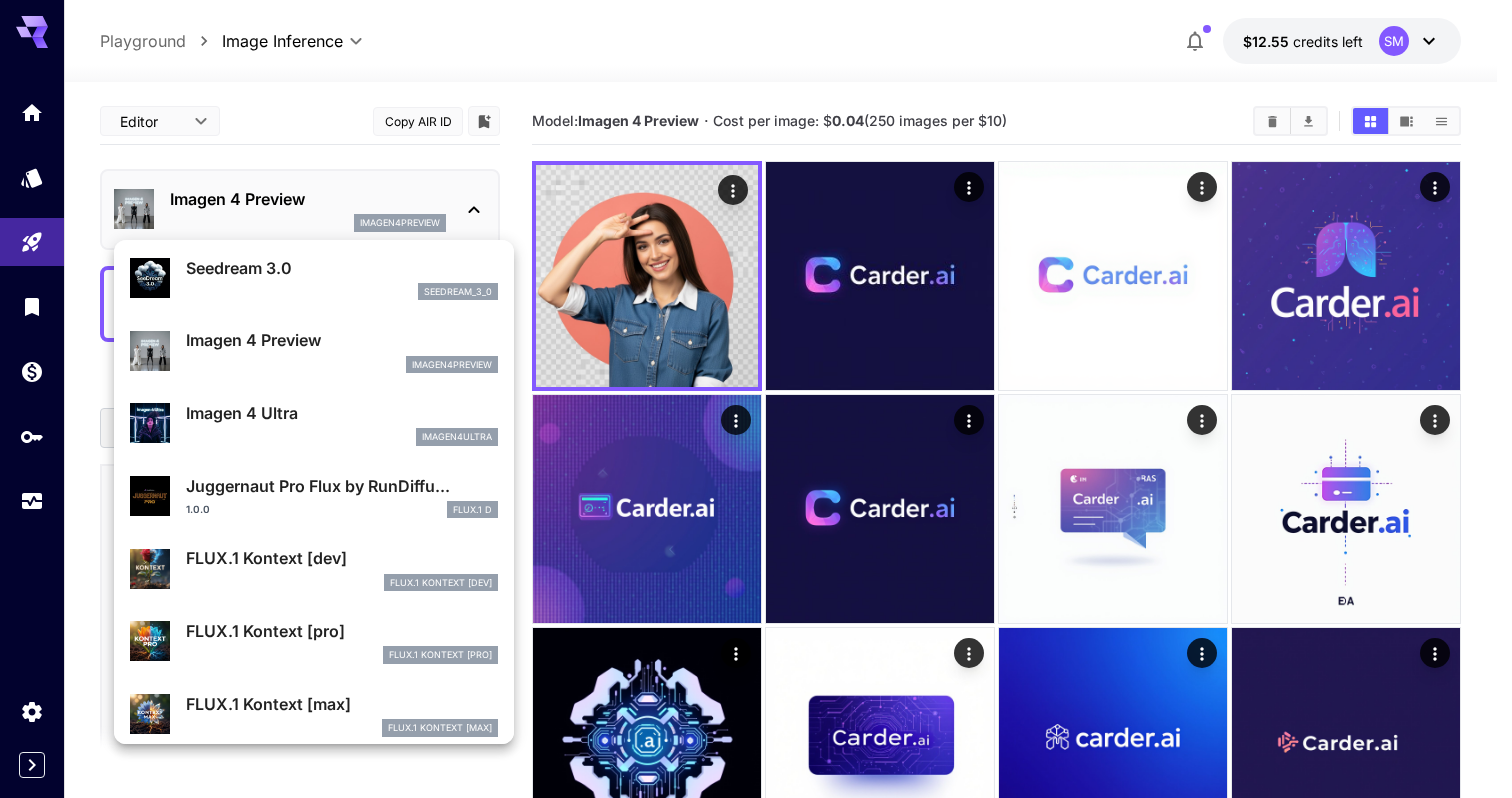 click on "imagen4ultra" at bounding box center (342, 437) 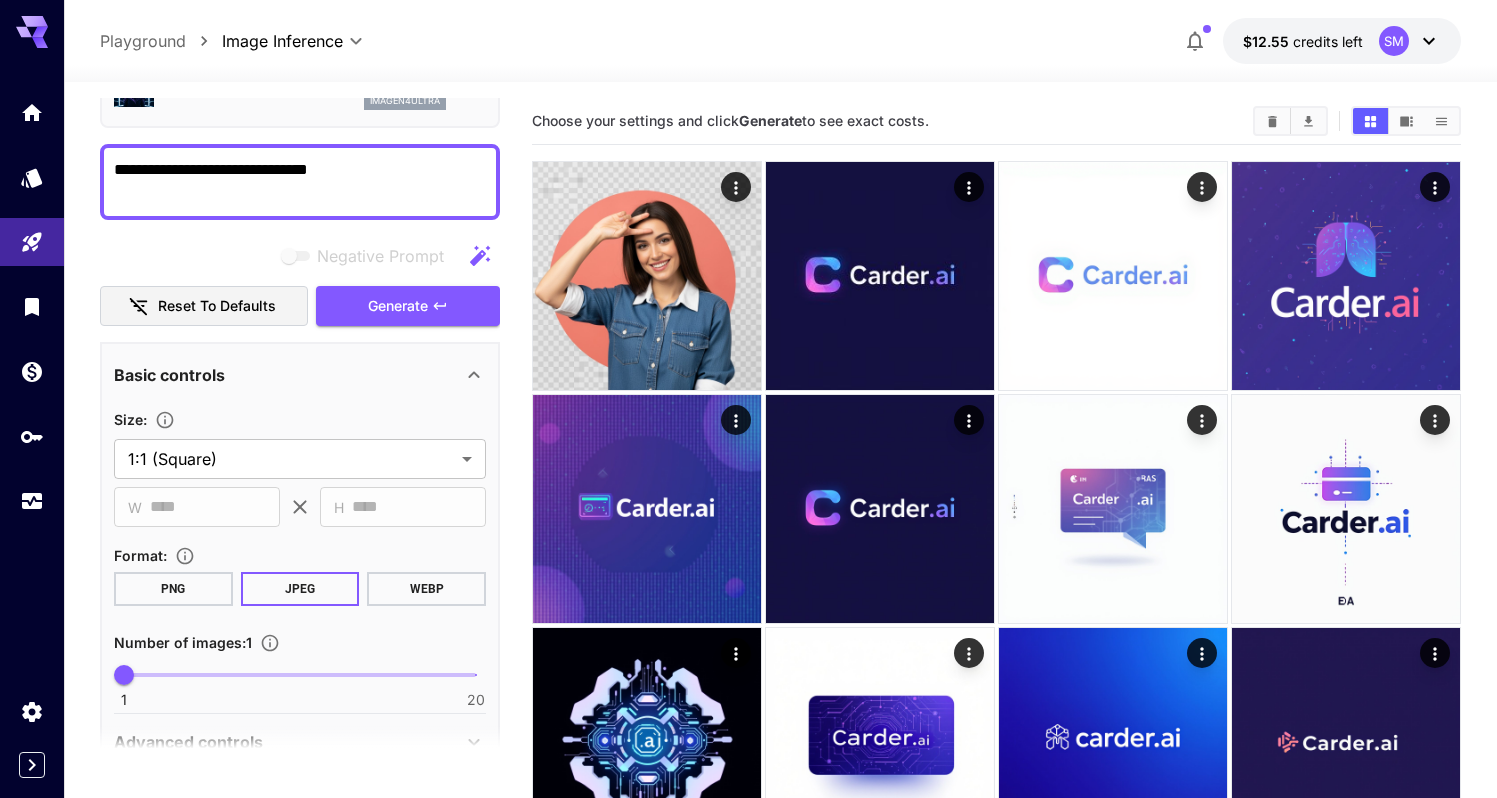 scroll, scrollTop: 221, scrollLeft: 0, axis: vertical 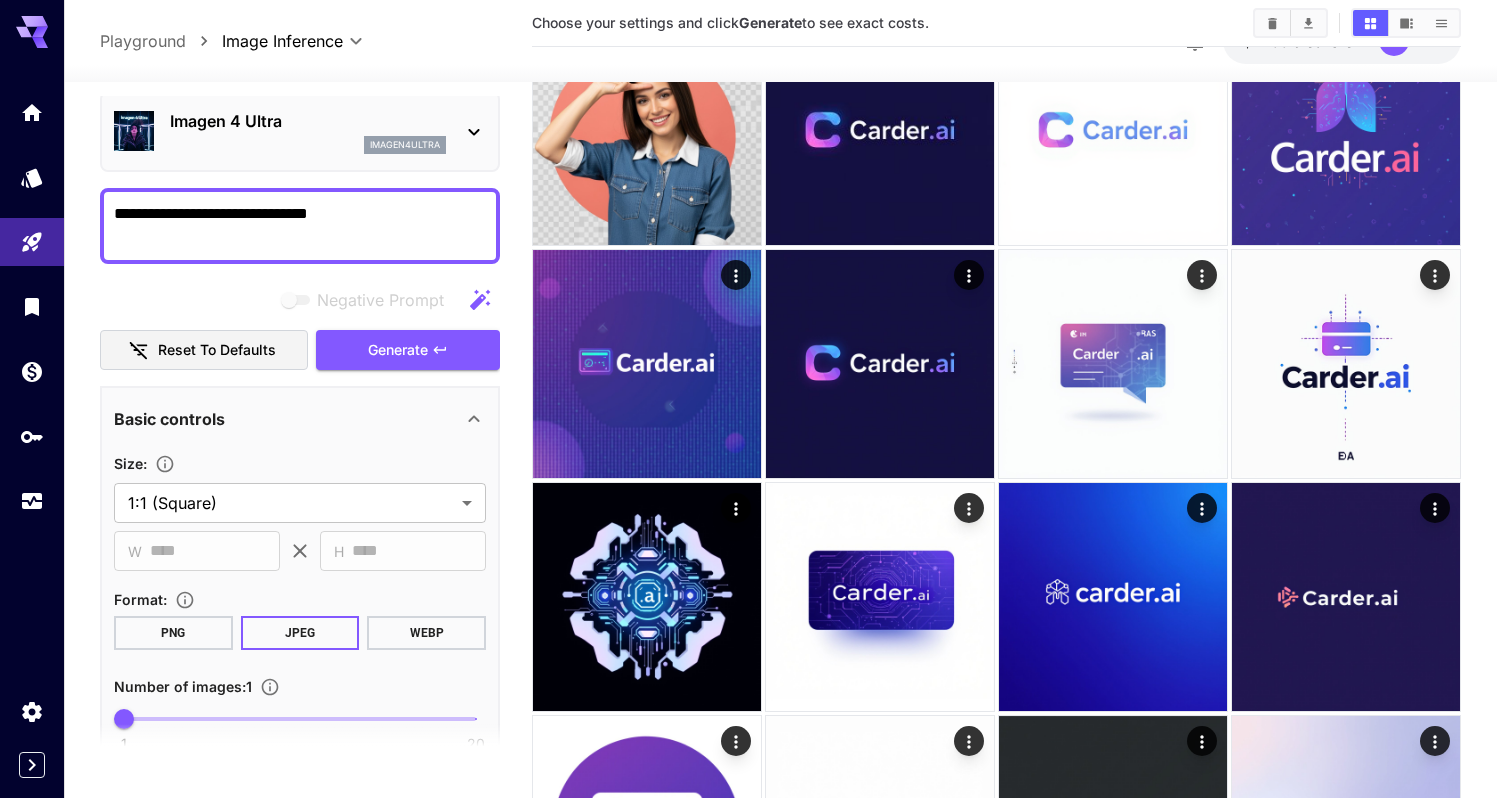 click on "**********" at bounding box center [300, 226] 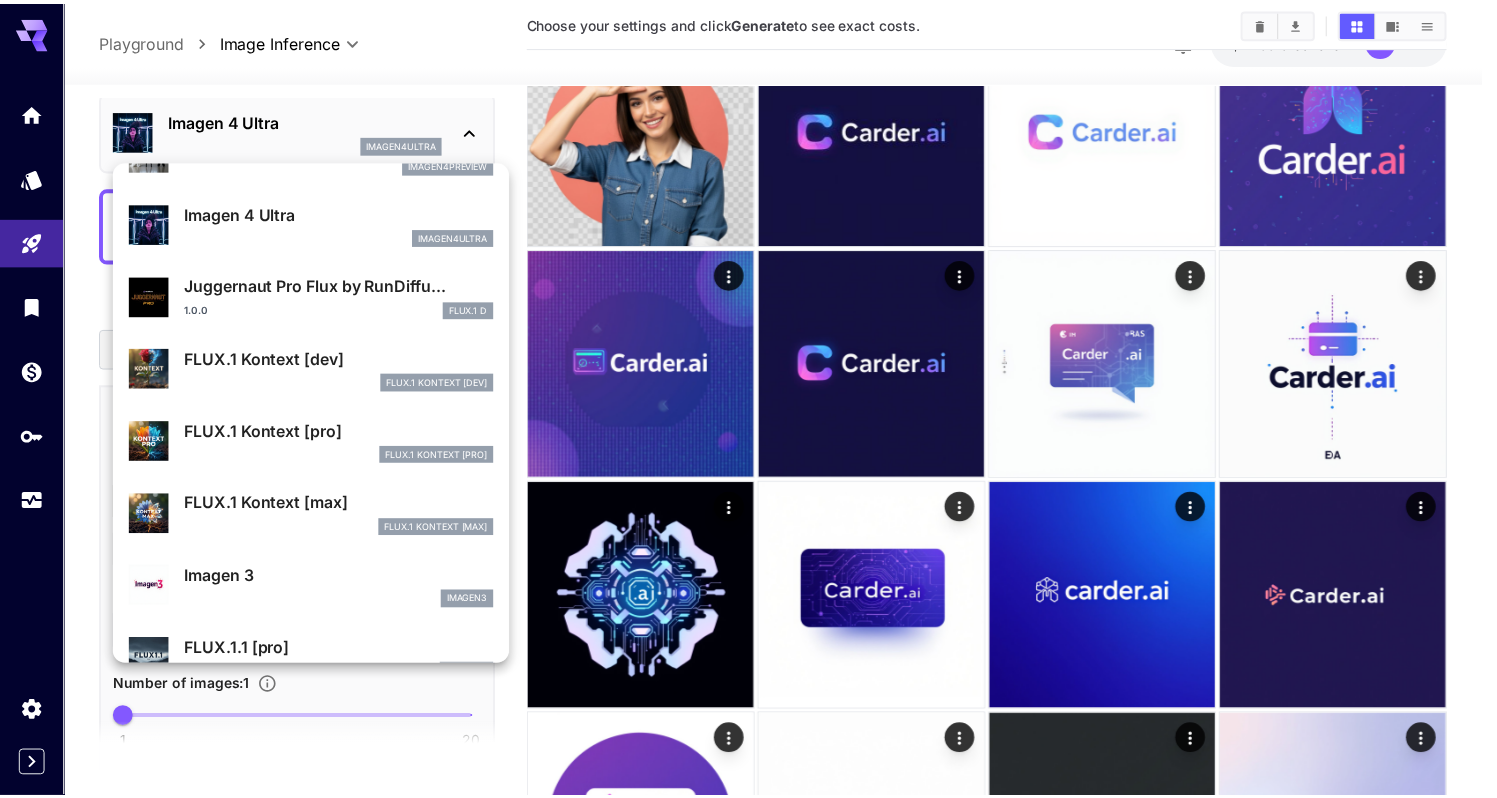 scroll, scrollTop: 637, scrollLeft: 0, axis: vertical 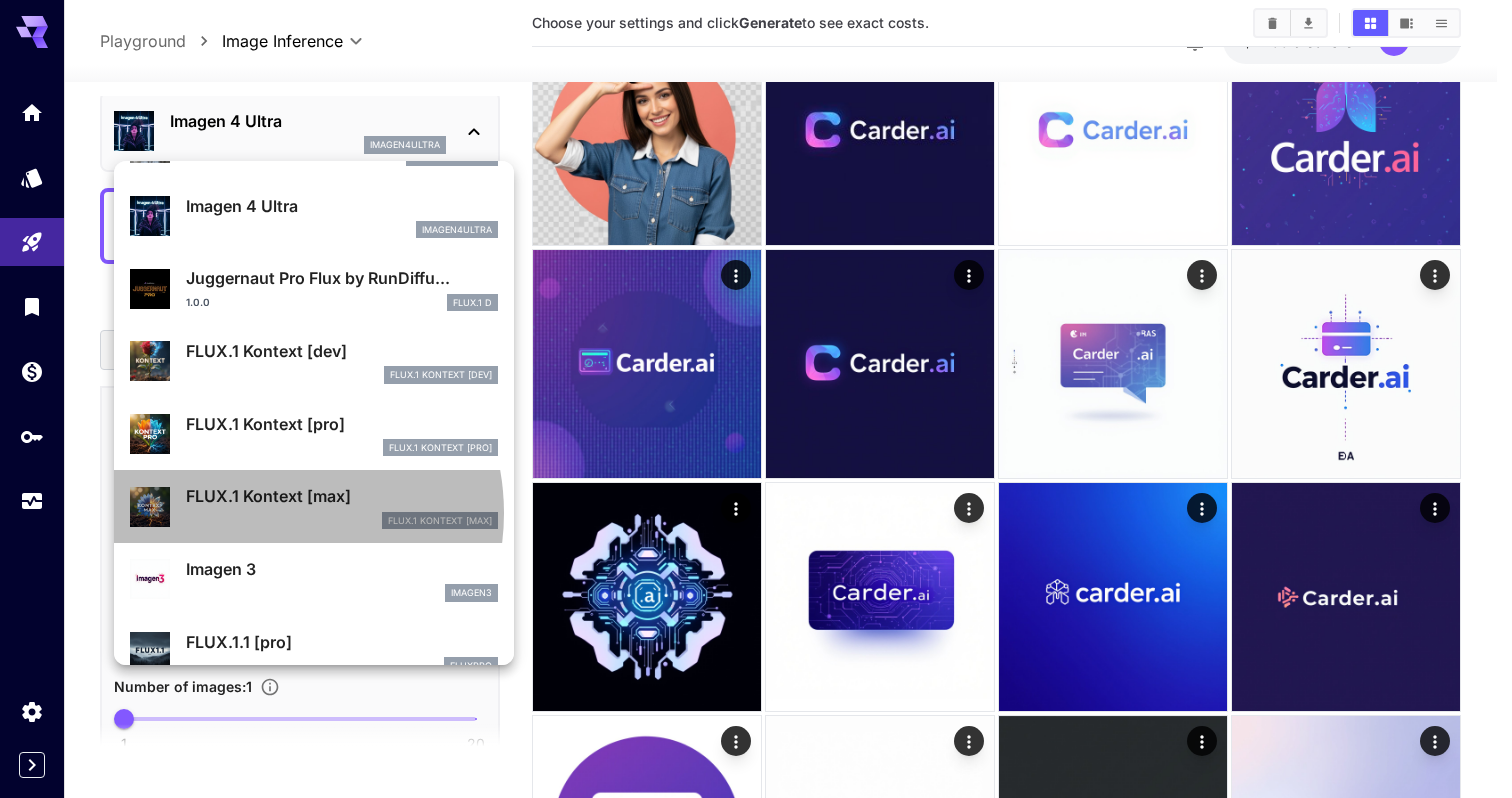 click on "FlUX.1 Kontext [max]" at bounding box center (342, 521) 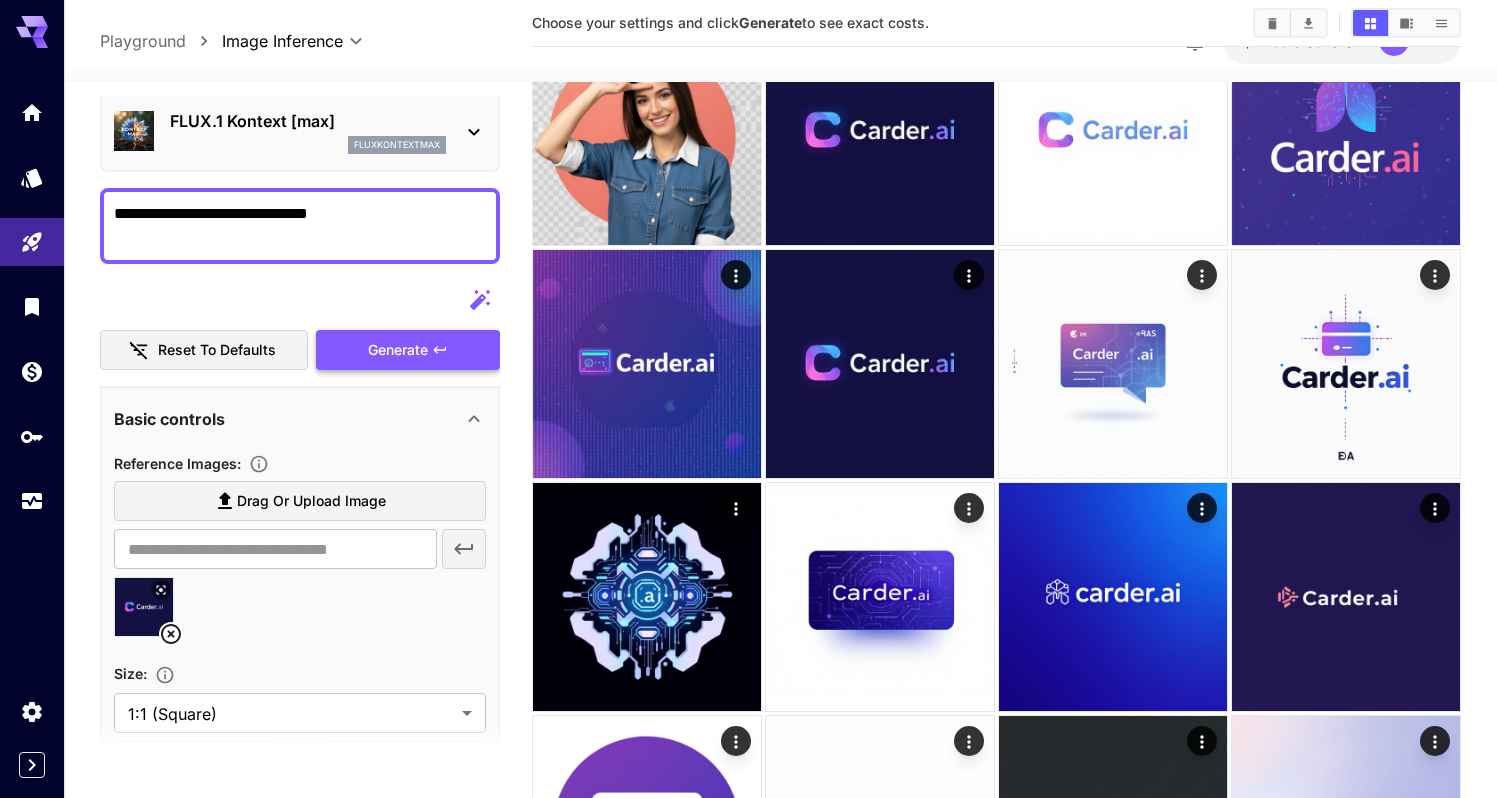click on "Generate" at bounding box center [398, 350] 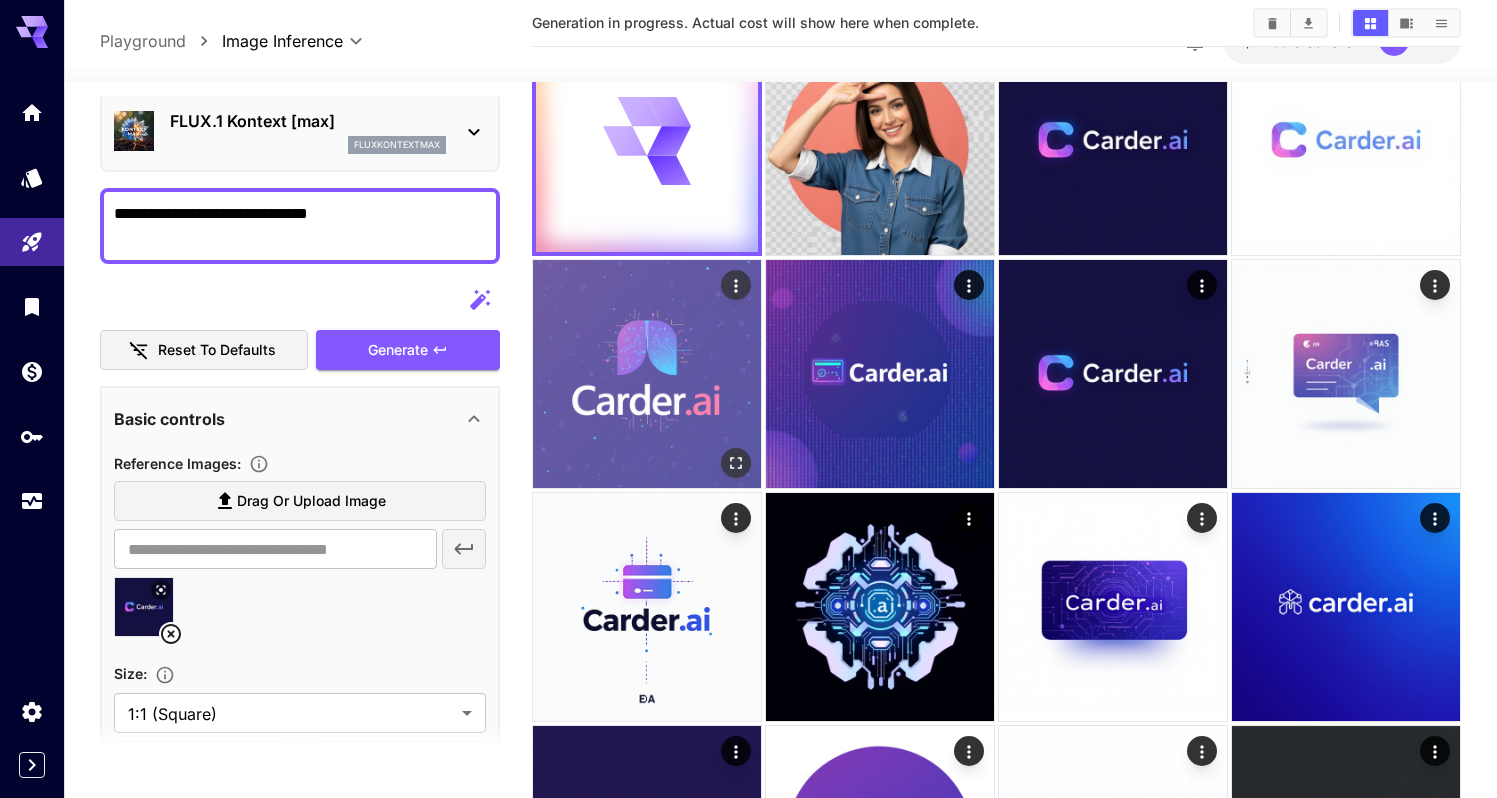 scroll, scrollTop: 5, scrollLeft: 0, axis: vertical 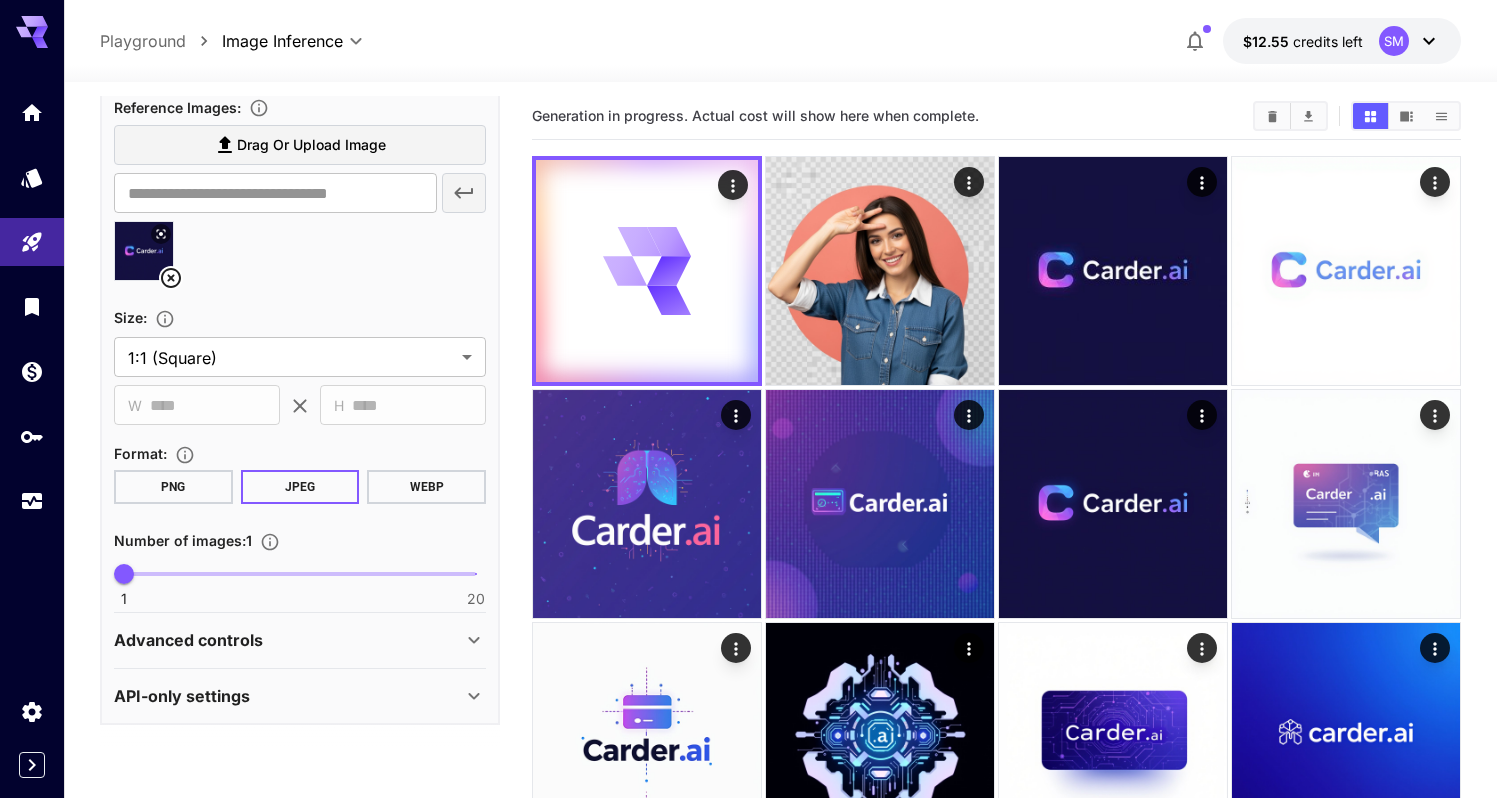click on "PNG" at bounding box center (173, 487) 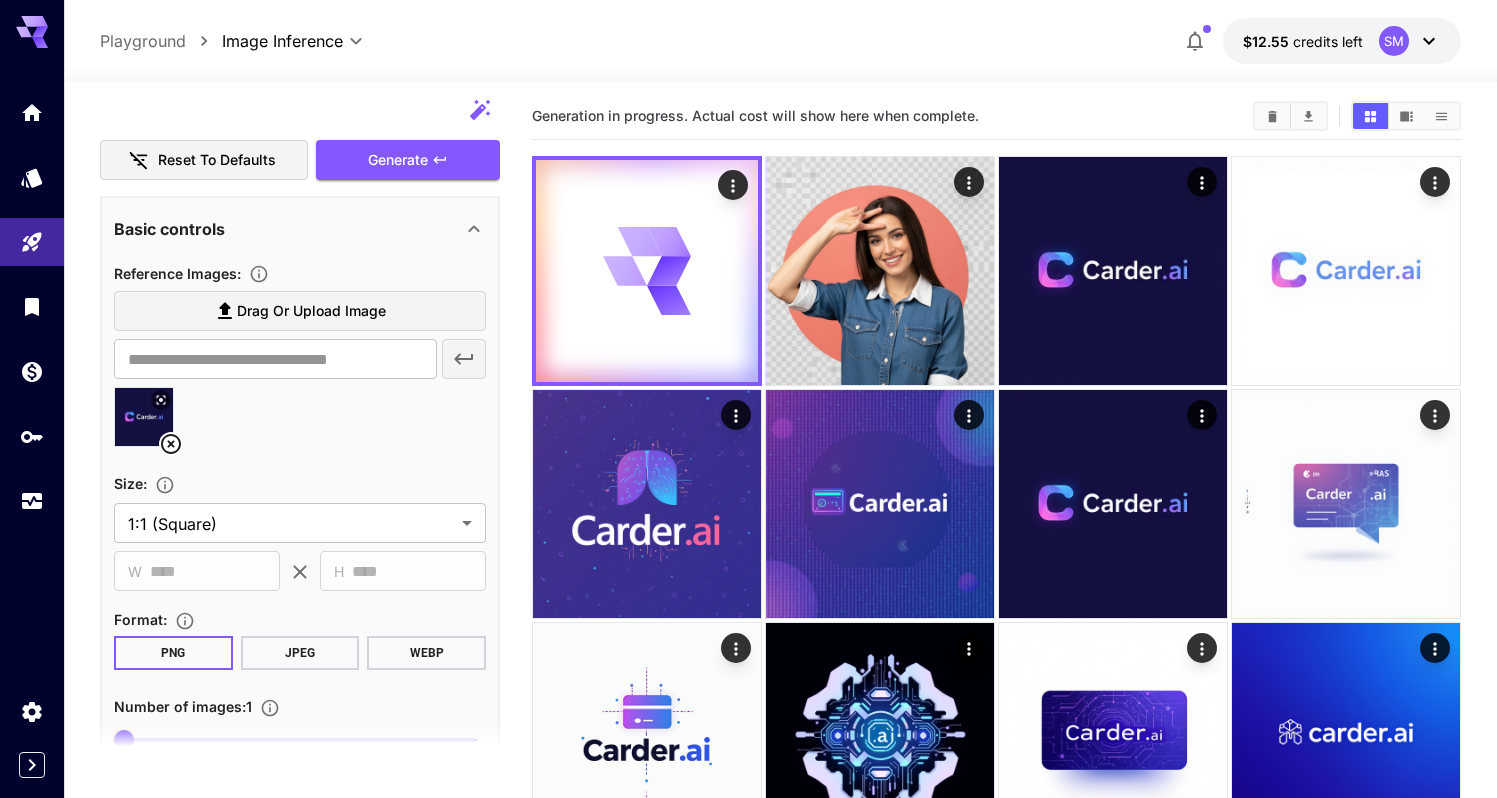 scroll, scrollTop: 265, scrollLeft: 0, axis: vertical 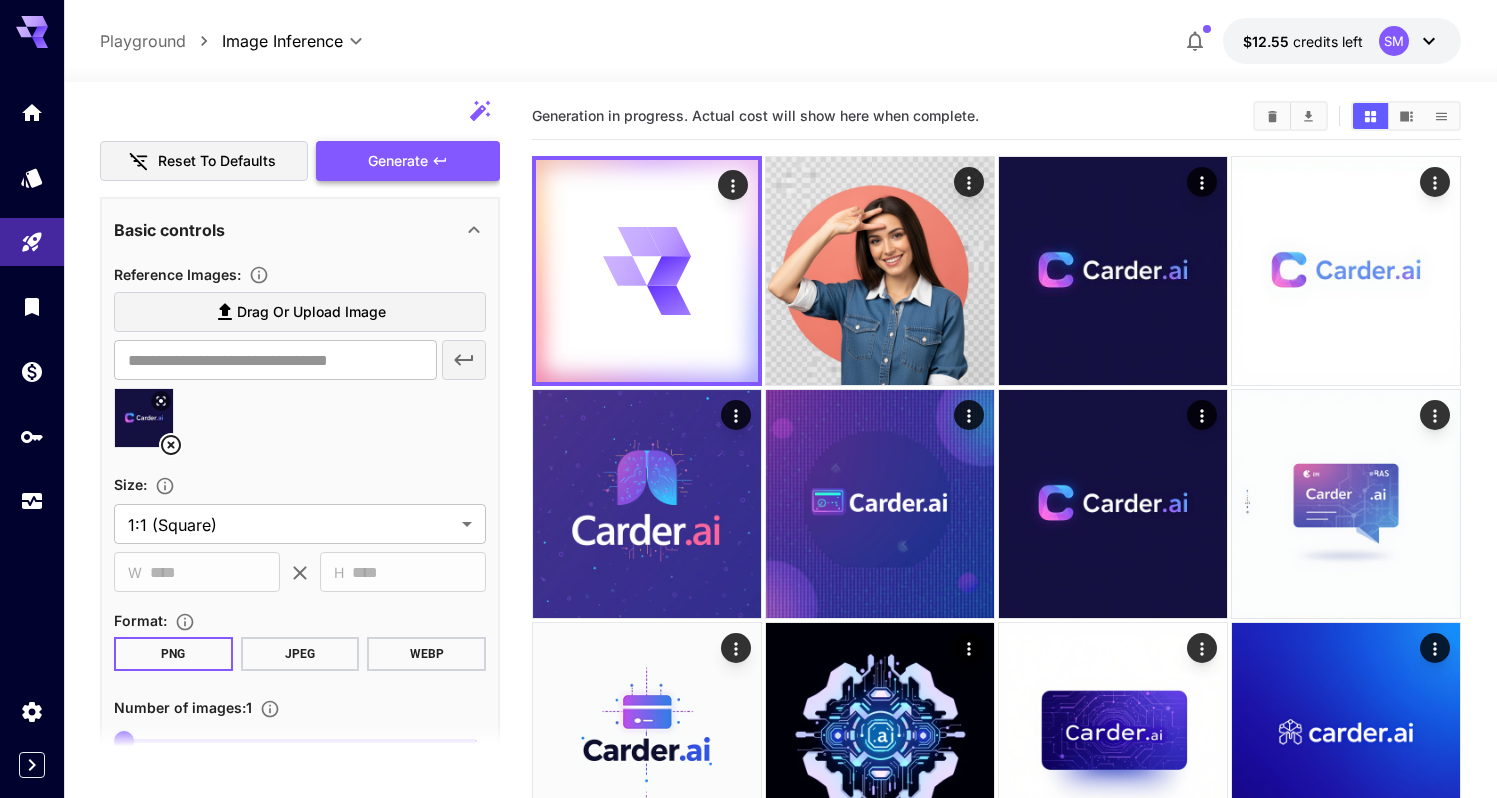 click 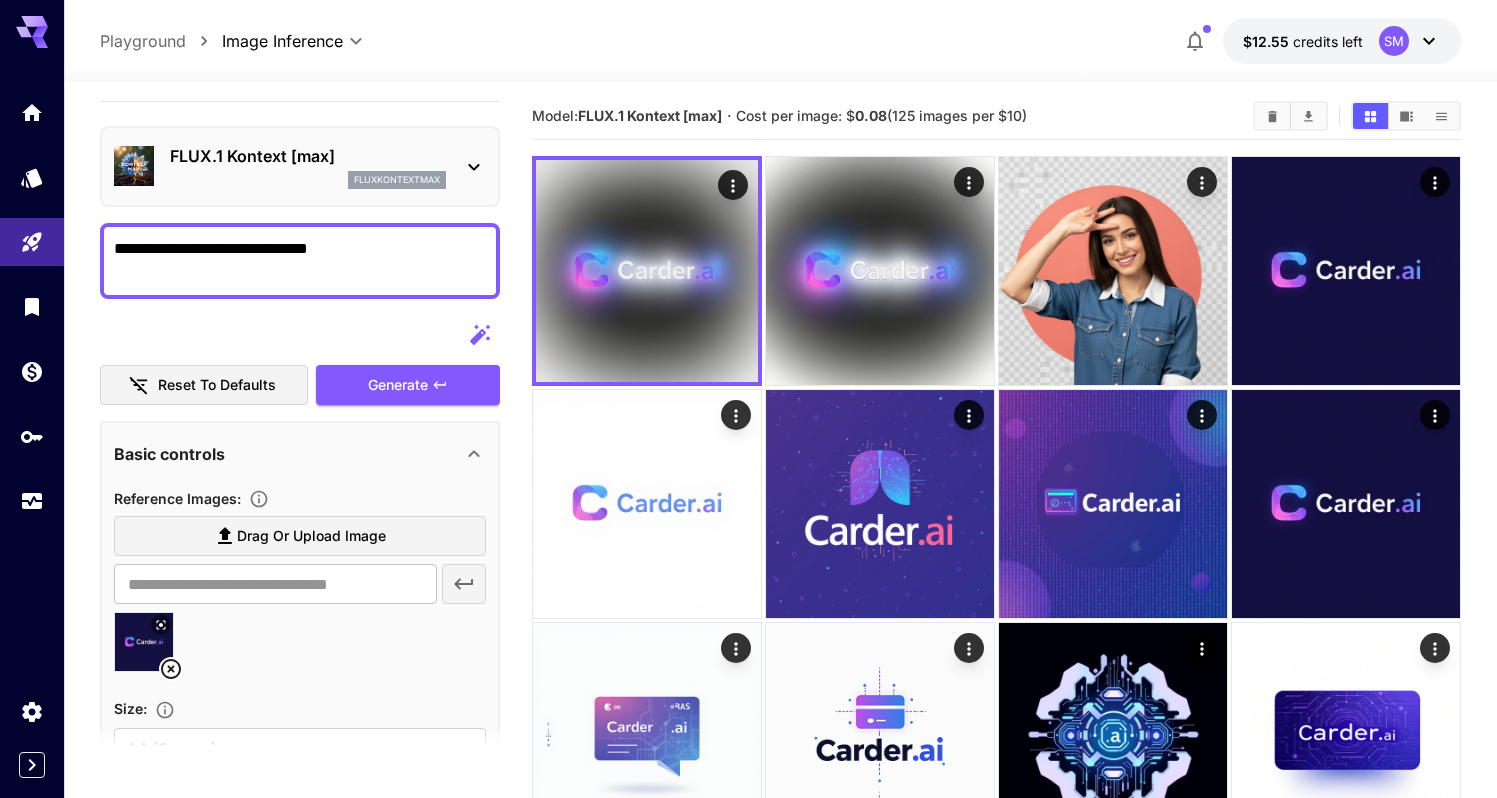 scroll, scrollTop: 27, scrollLeft: 0, axis: vertical 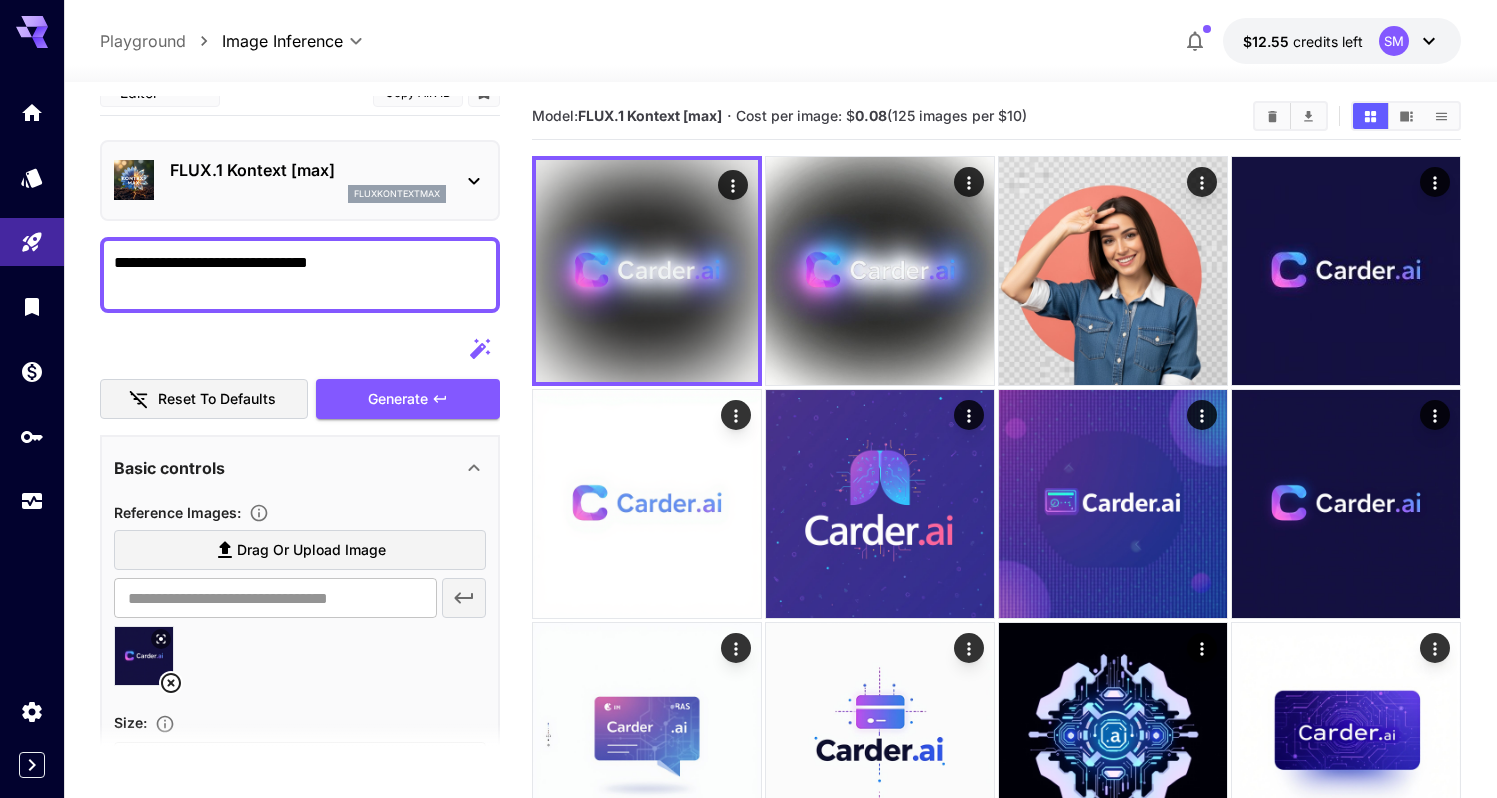 click on "FLUX.1 Kontext [max] fluxkontextmax" at bounding box center [300, 180] 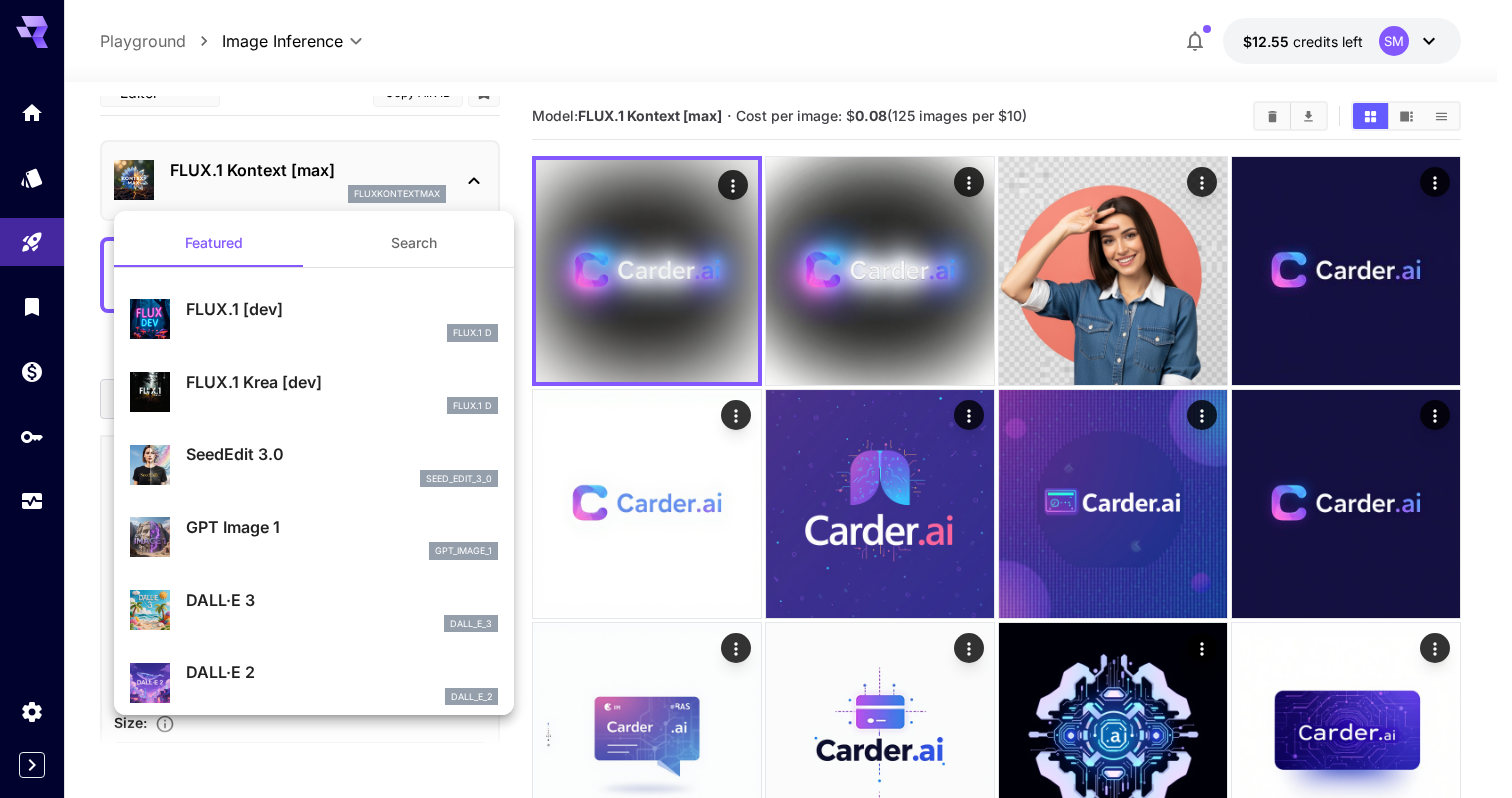 click on "Search" at bounding box center (414, 243) 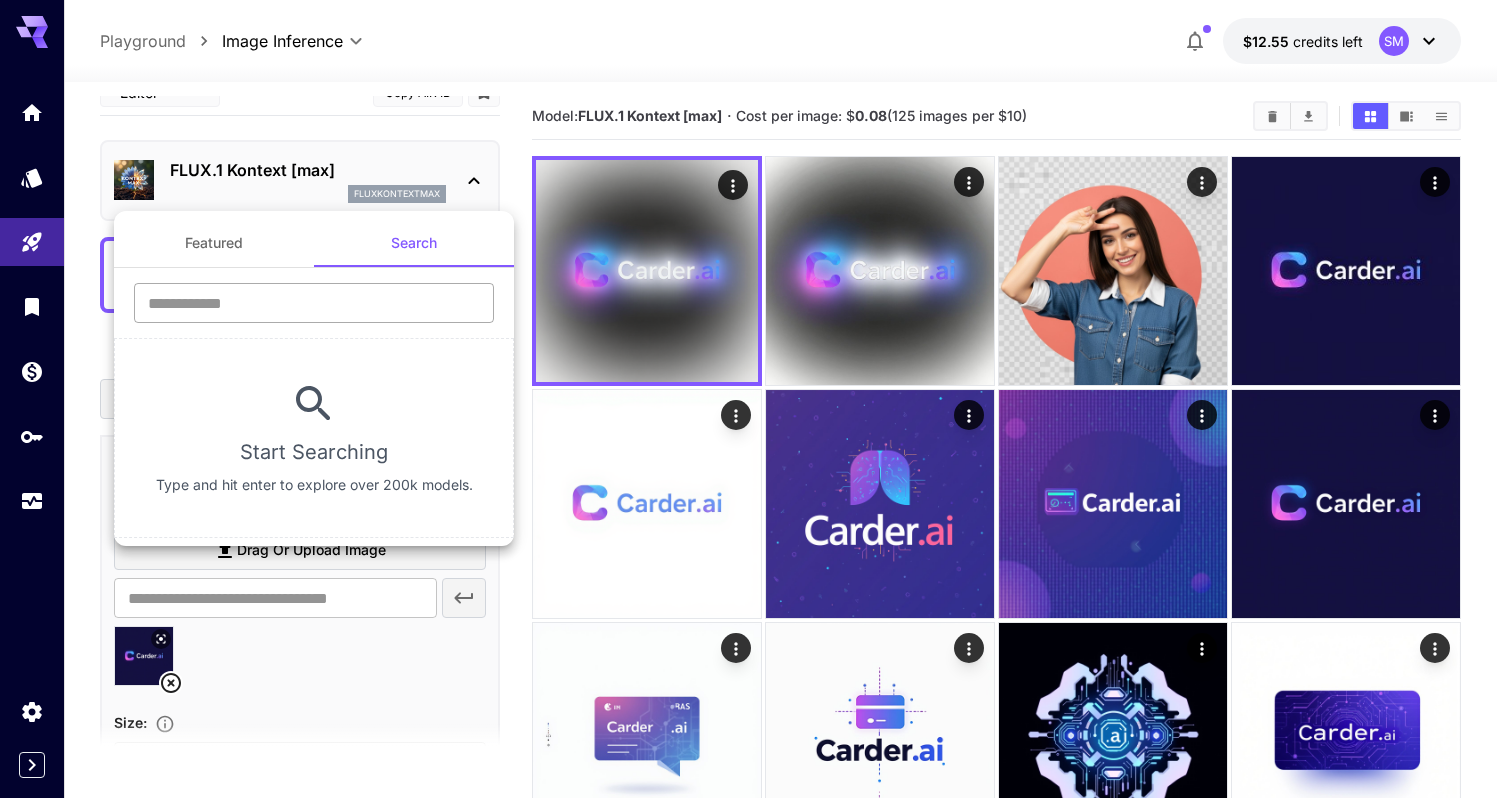 click at bounding box center [314, 303] 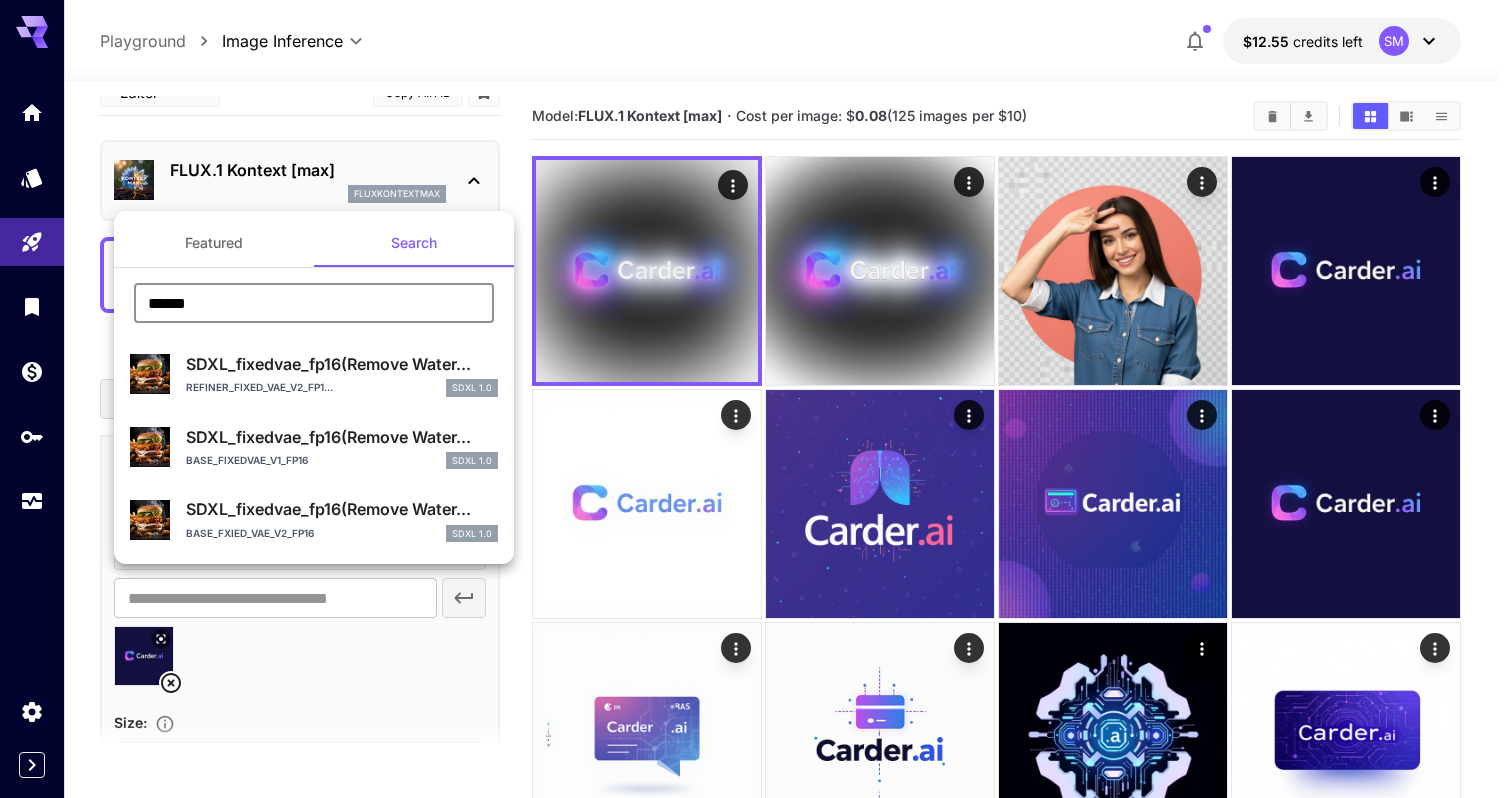 type on "******" 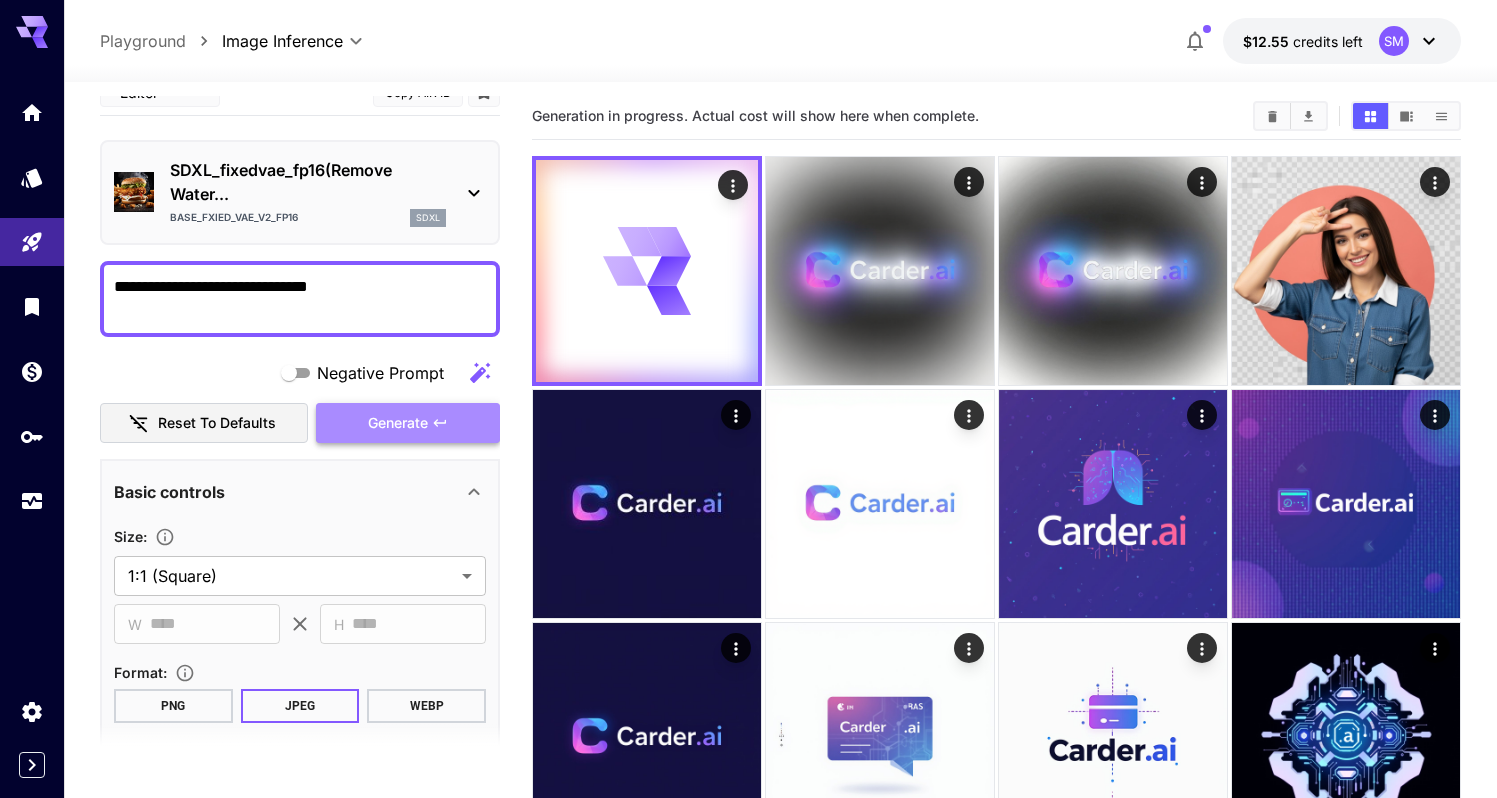 click on "Generate" at bounding box center [398, 423] 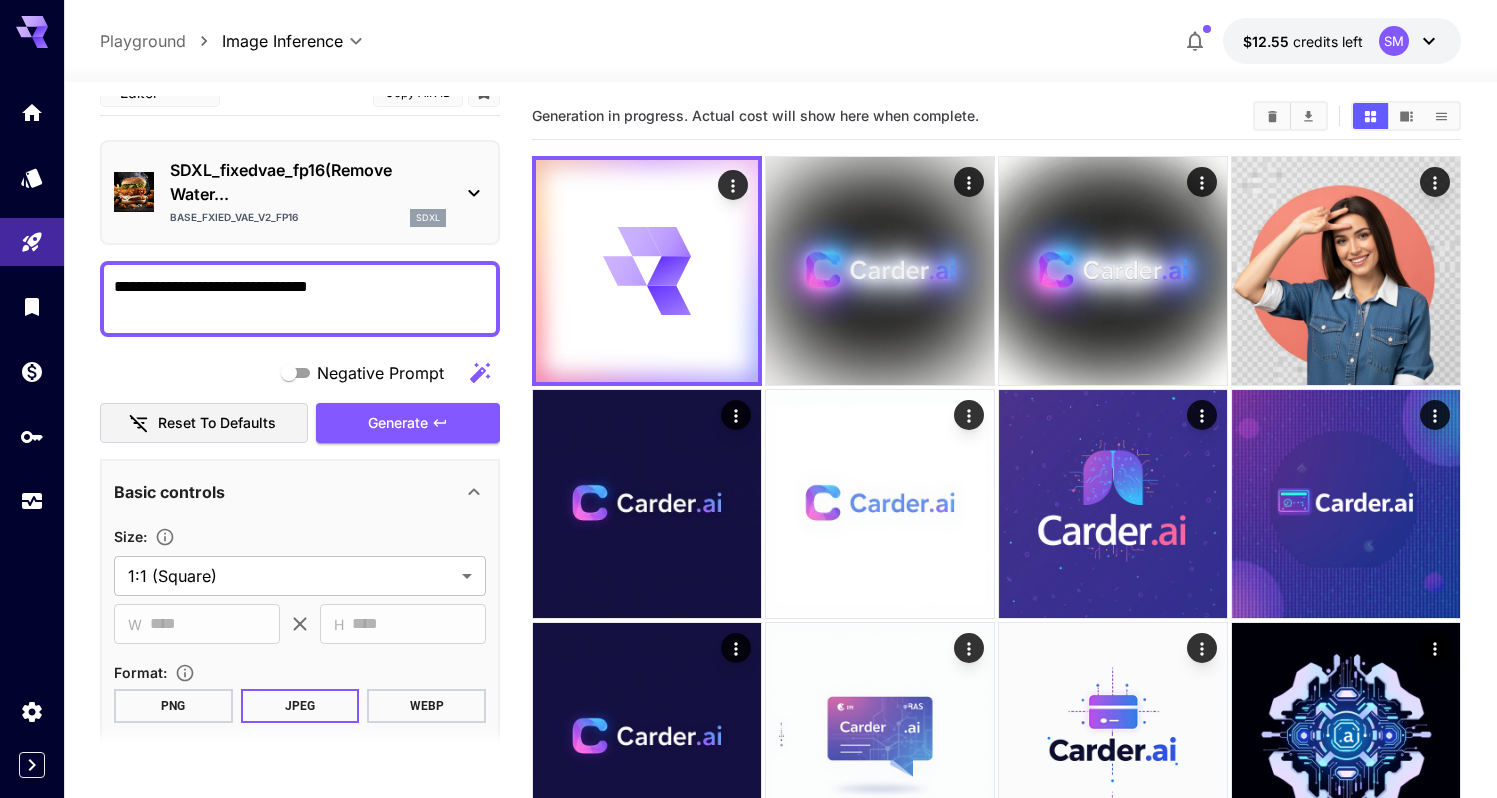 click on "PNG" at bounding box center (173, 706) 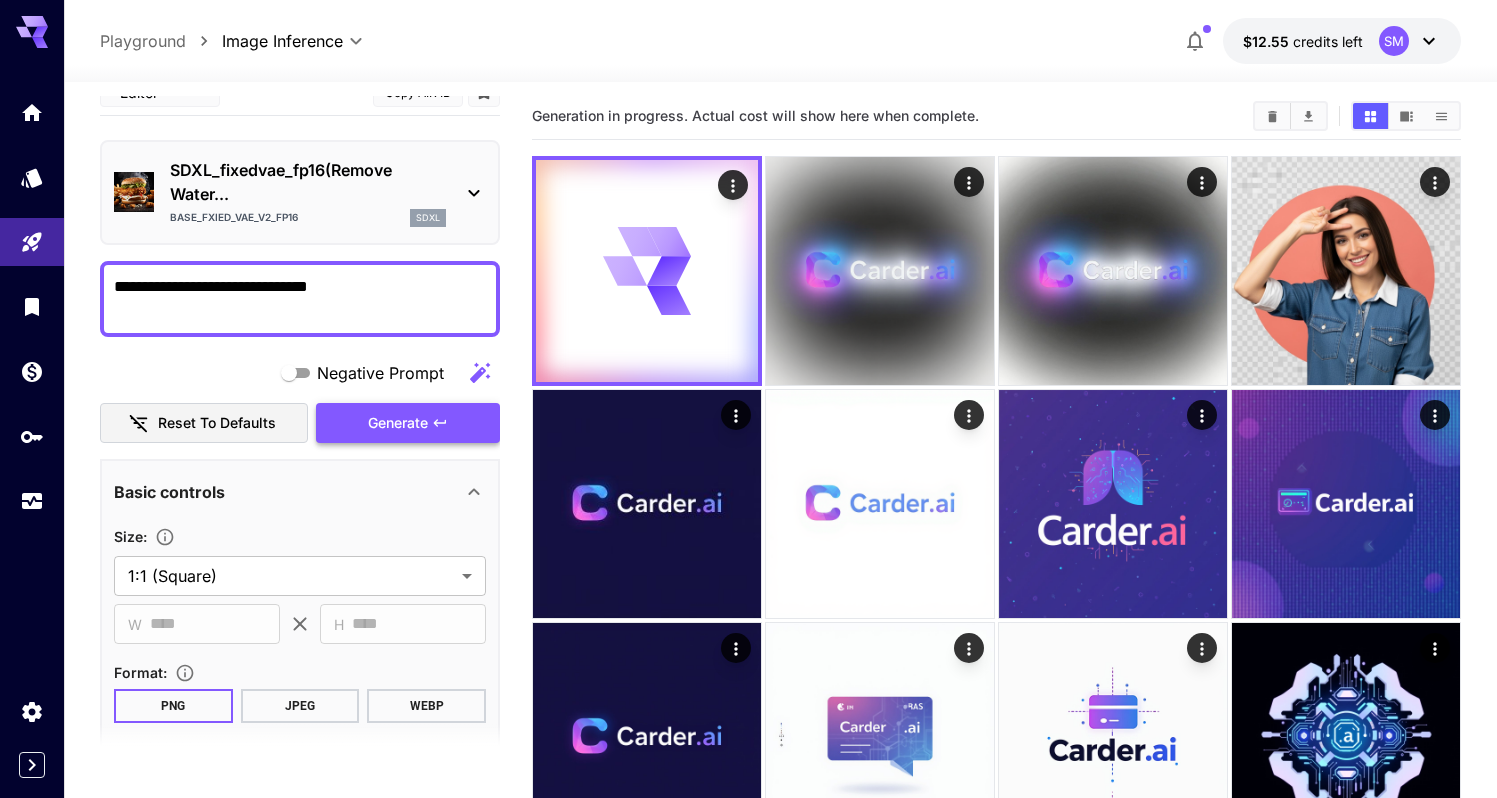 click on "Generate" at bounding box center [408, 423] 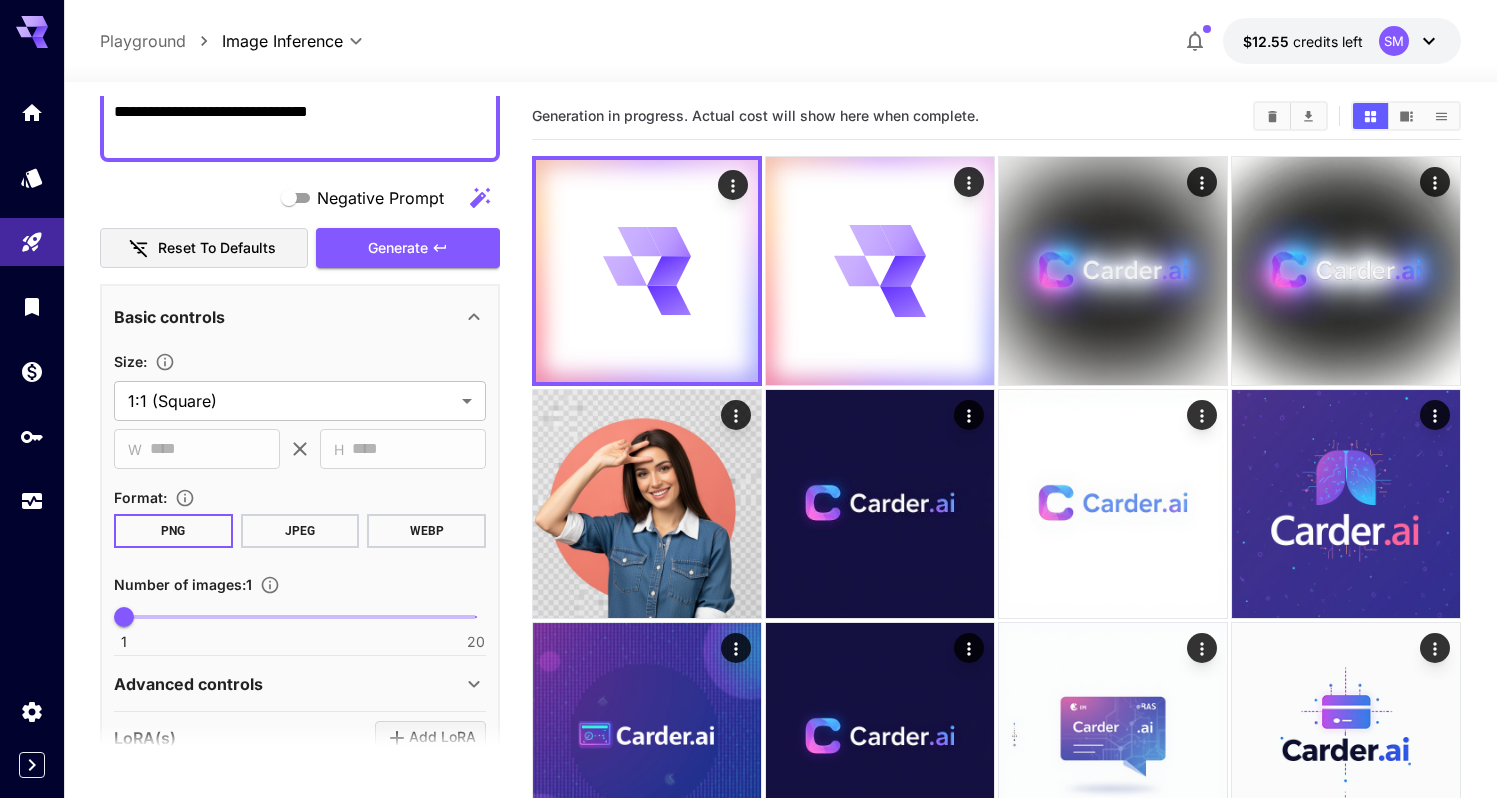 scroll, scrollTop: 34, scrollLeft: 0, axis: vertical 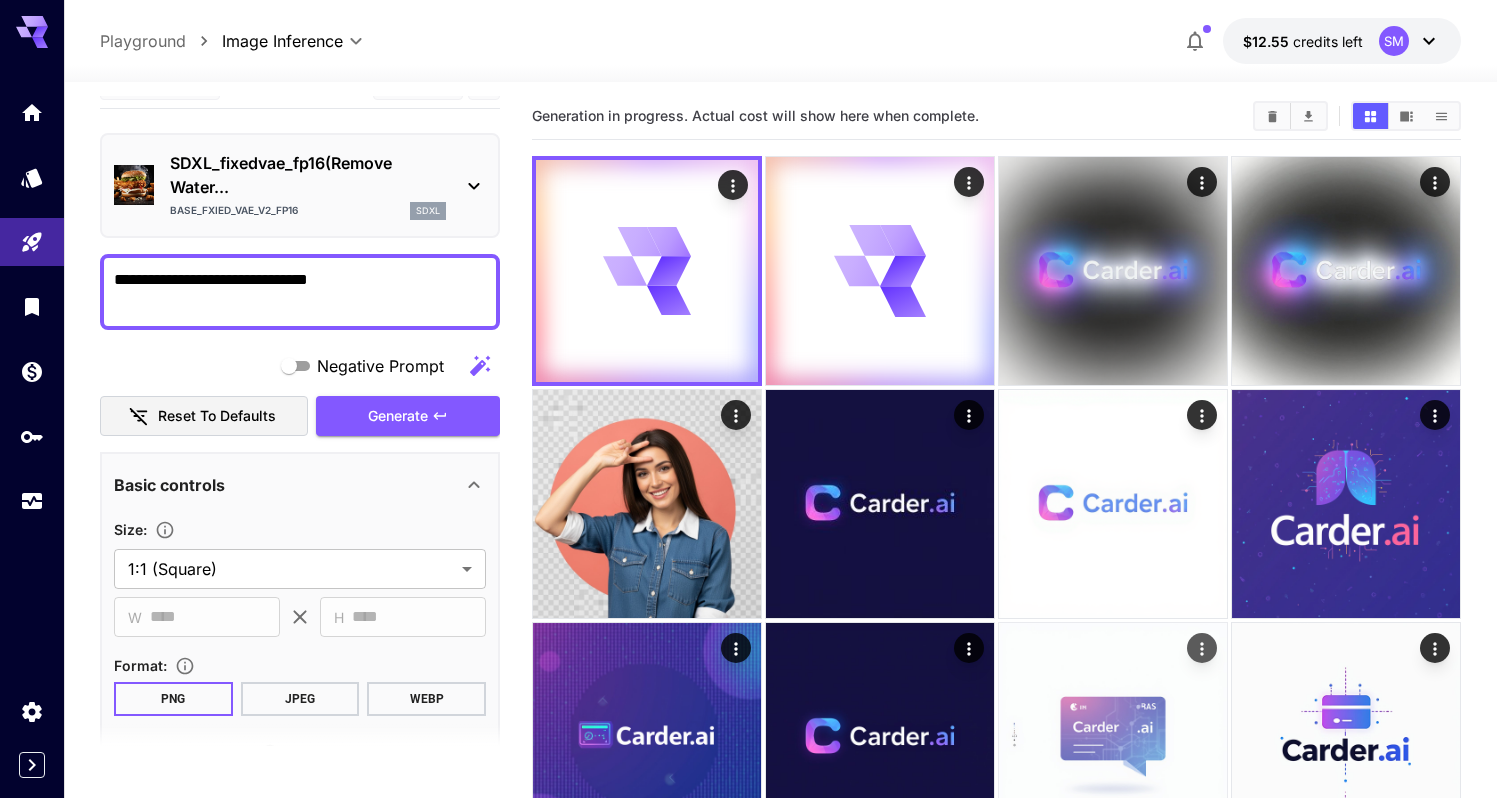 type 